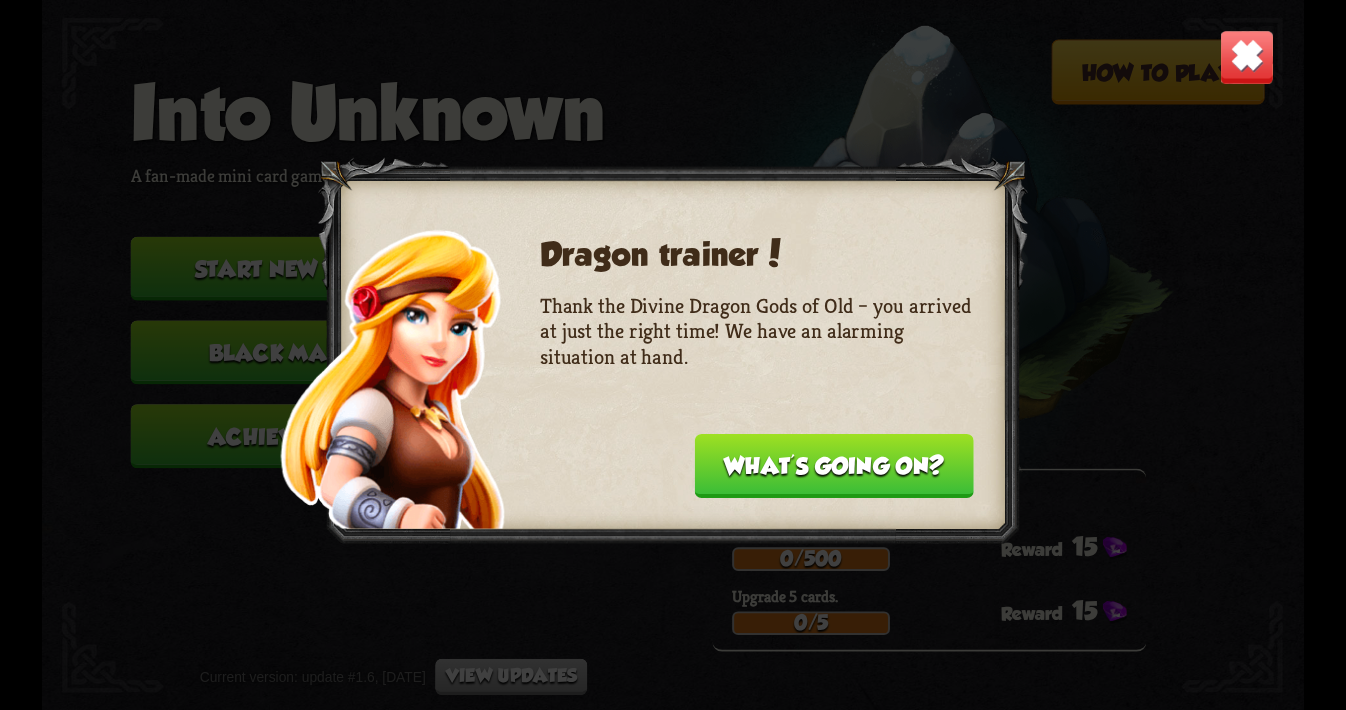 scroll, scrollTop: 0, scrollLeft: 0, axis: both 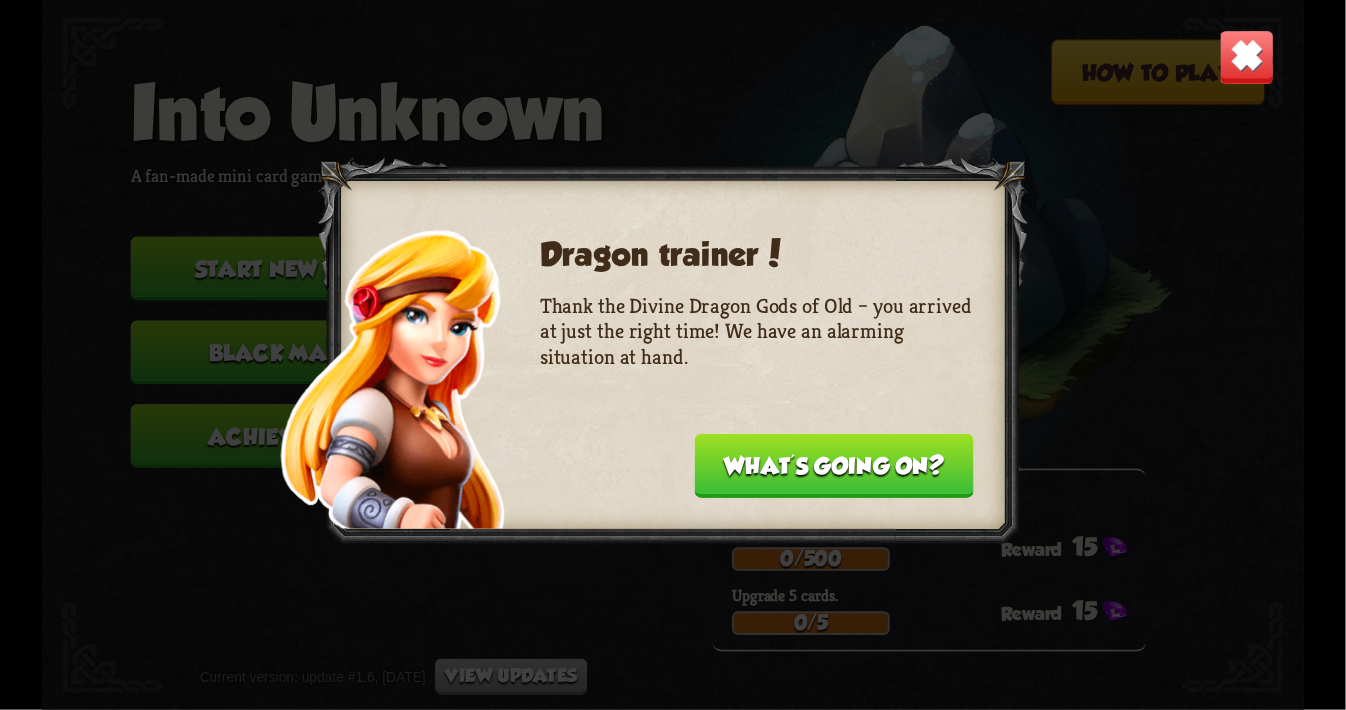 click on "What's going on?" at bounding box center (834, 466) 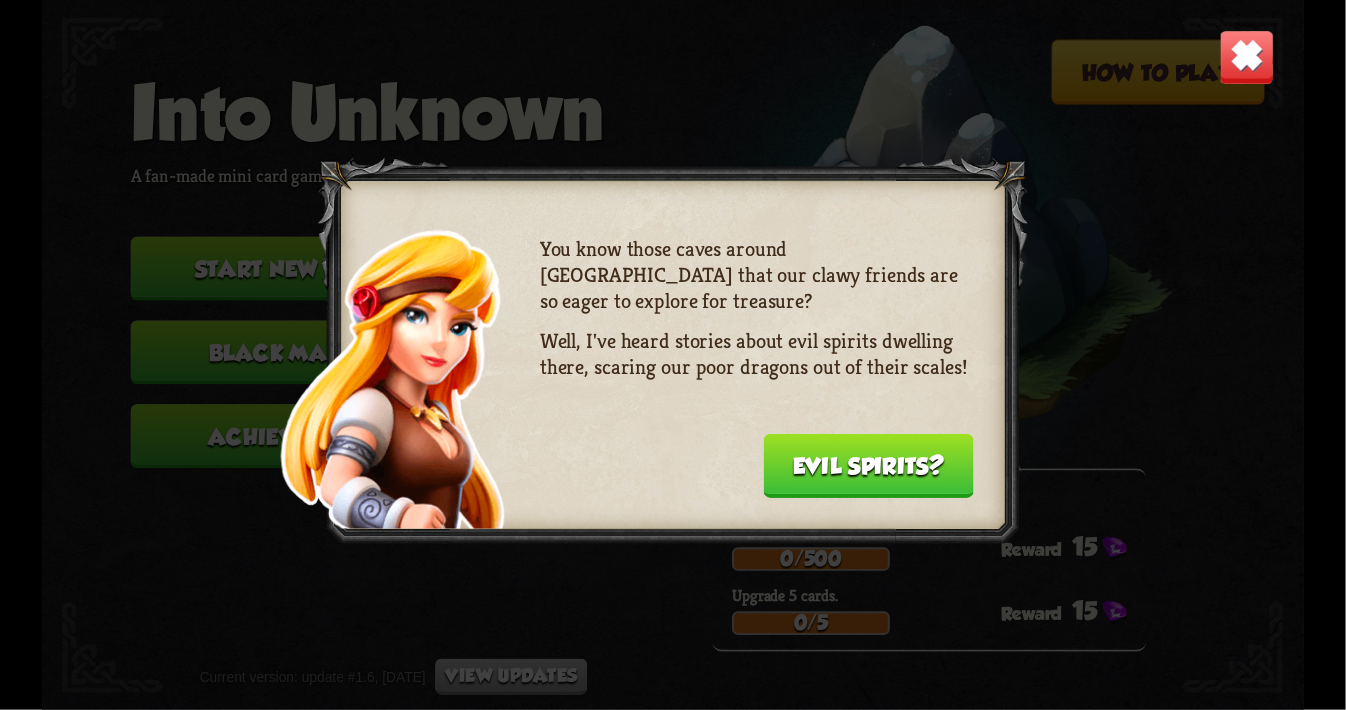 click on "Evil spirits?" at bounding box center (868, 466) 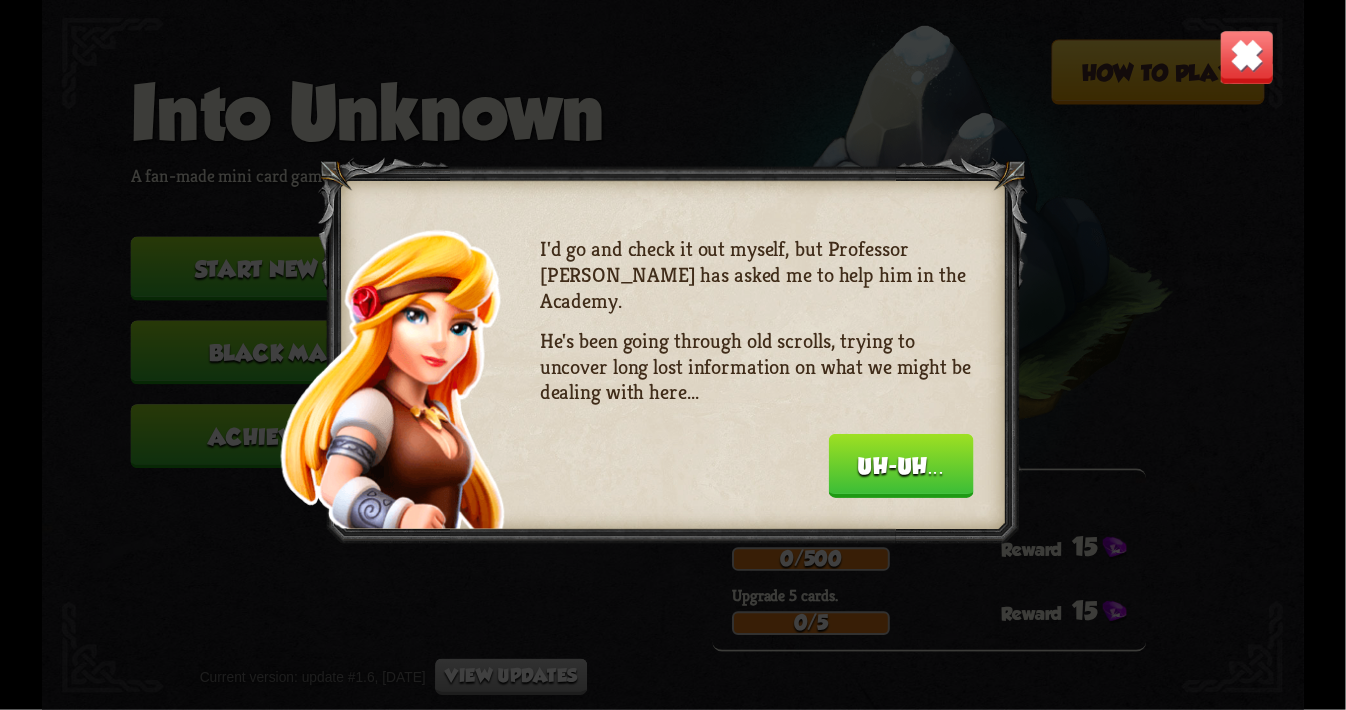 click on "Uh-uh..." at bounding box center [901, 466] 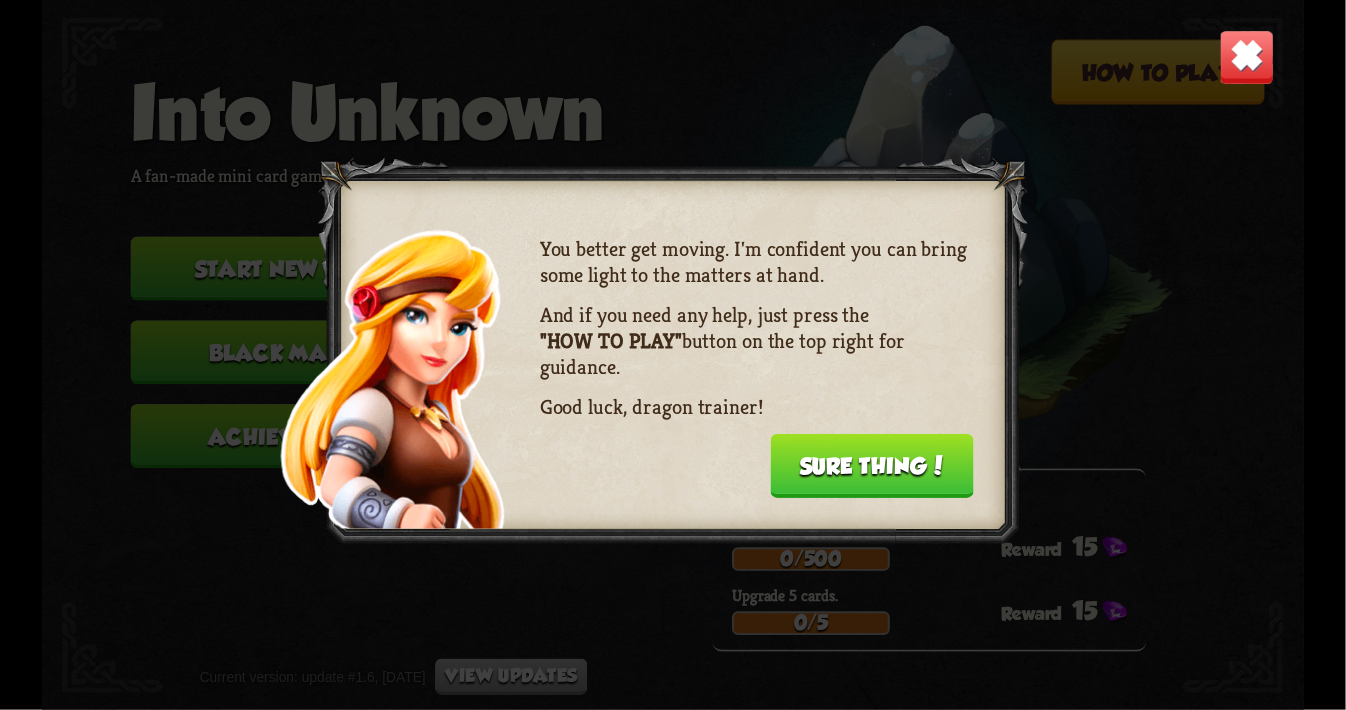 click on "Sure thing!" at bounding box center (872, 466) 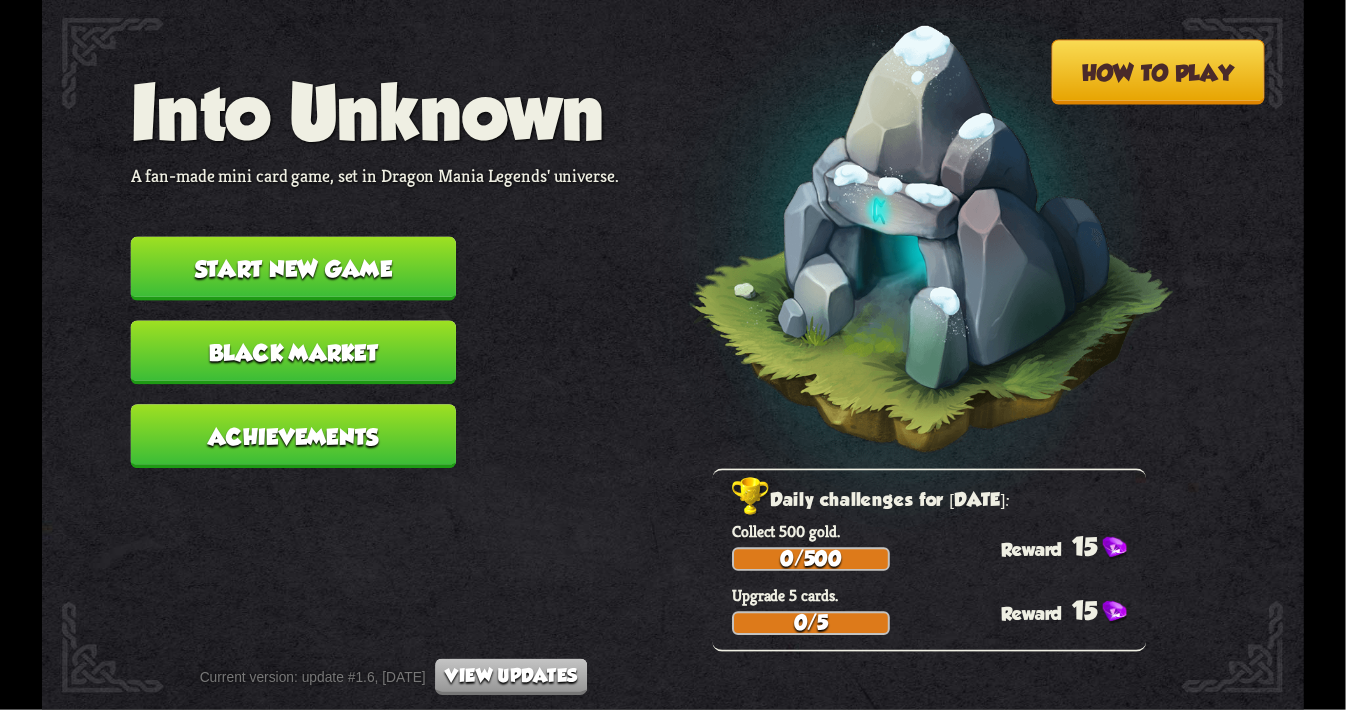 click on "Start new game" at bounding box center [293, 269] 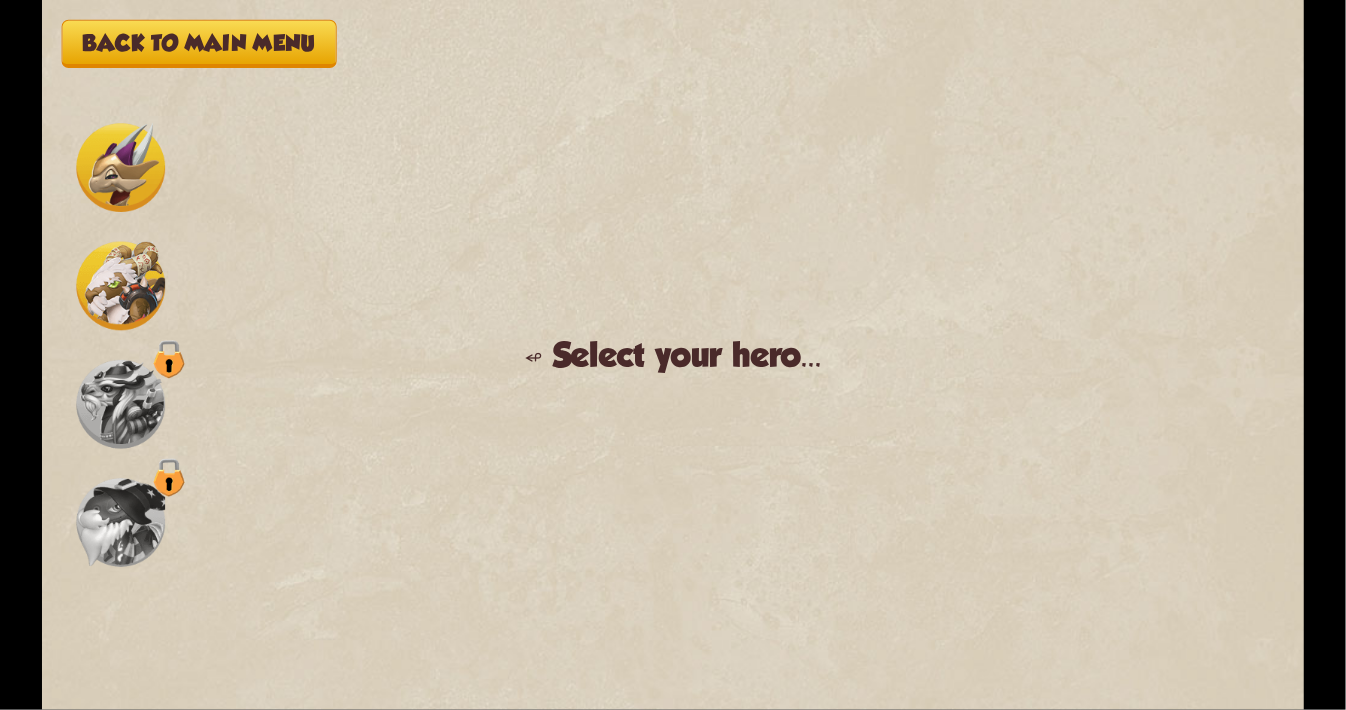 click at bounding box center [120, 167] 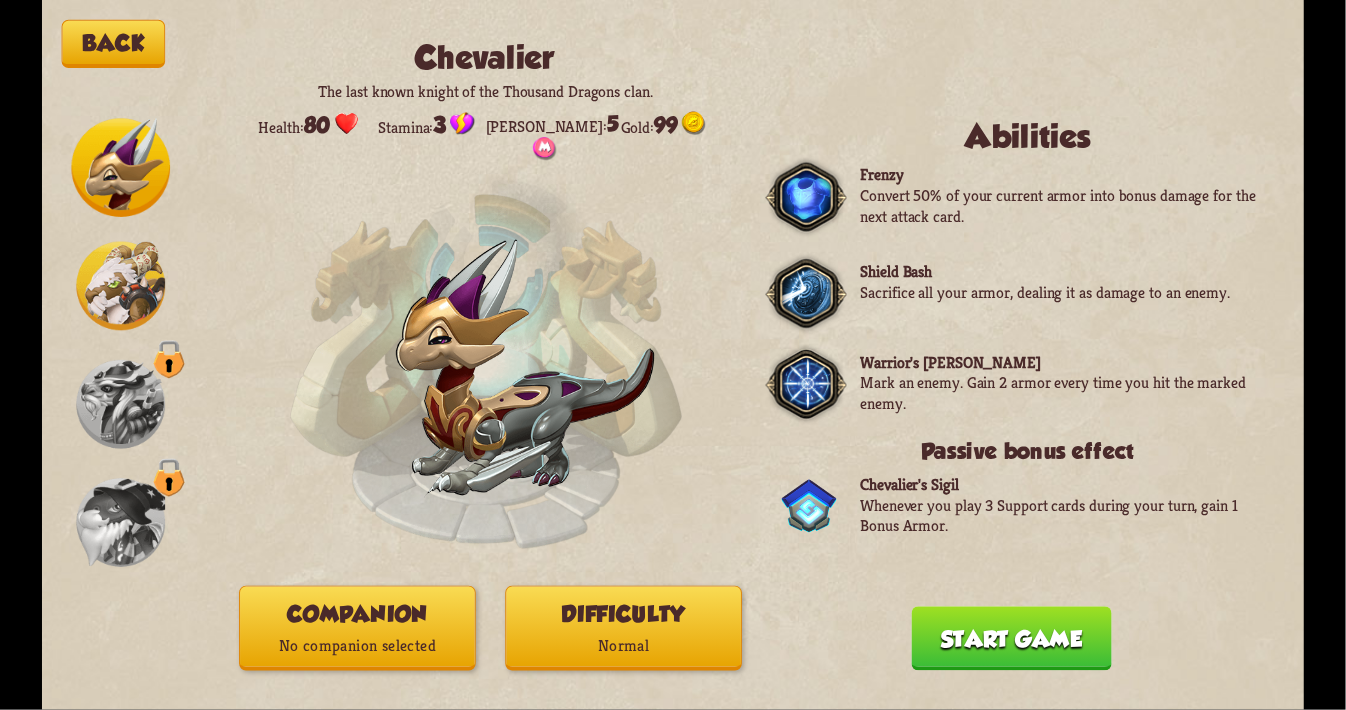 click at bounding box center (120, 286) 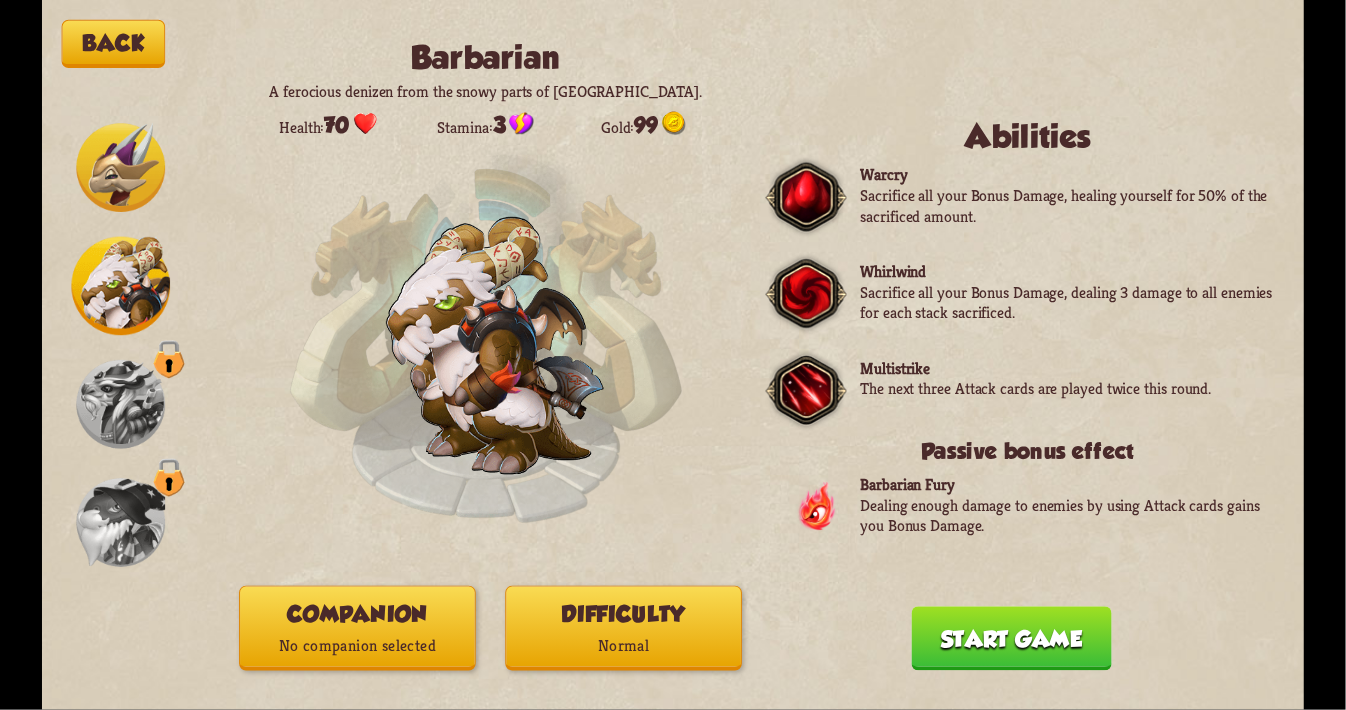 click at bounding box center [120, 167] 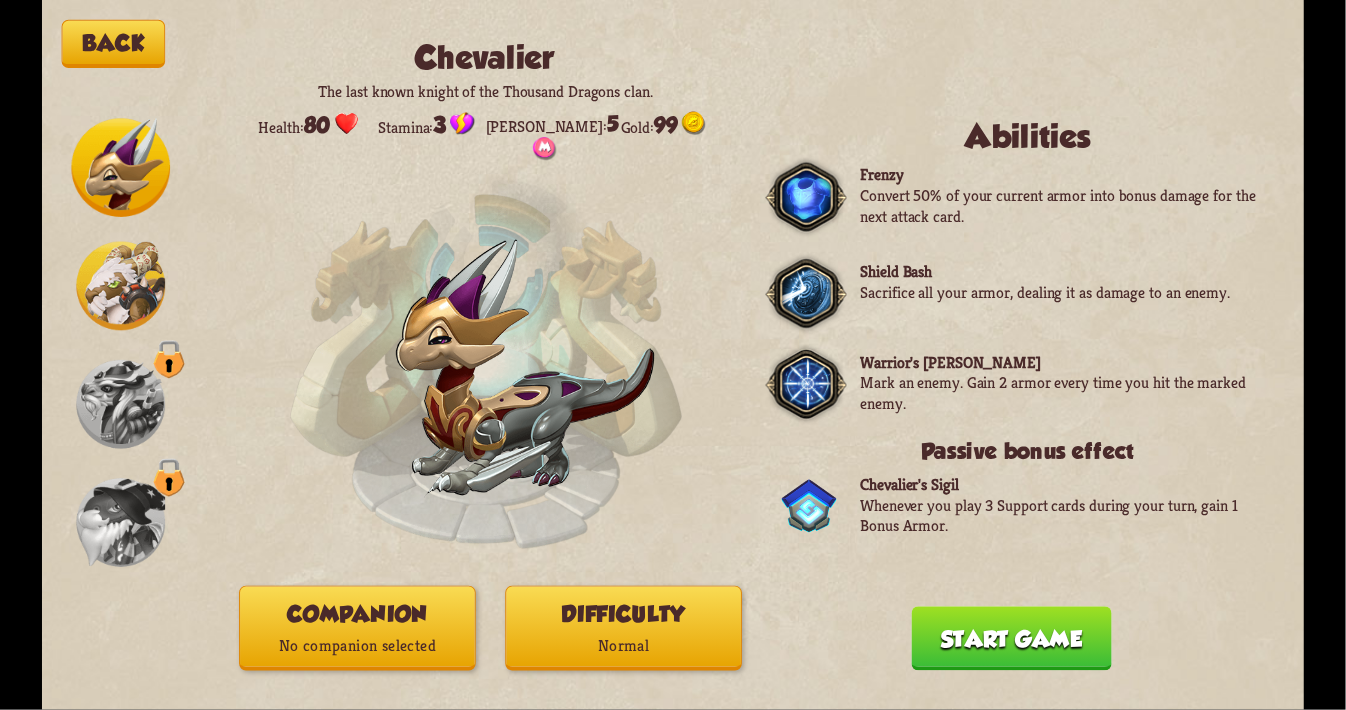 click at bounding box center (120, 286) 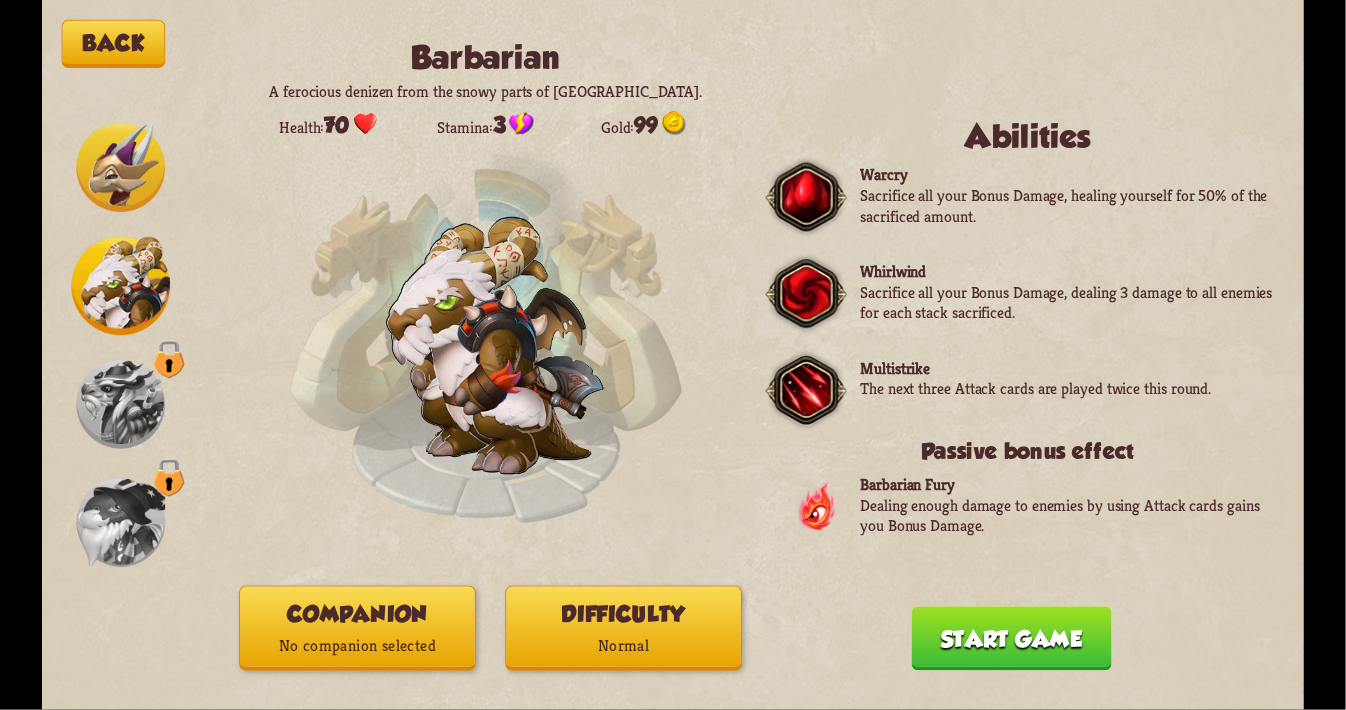click at bounding box center (120, 167) 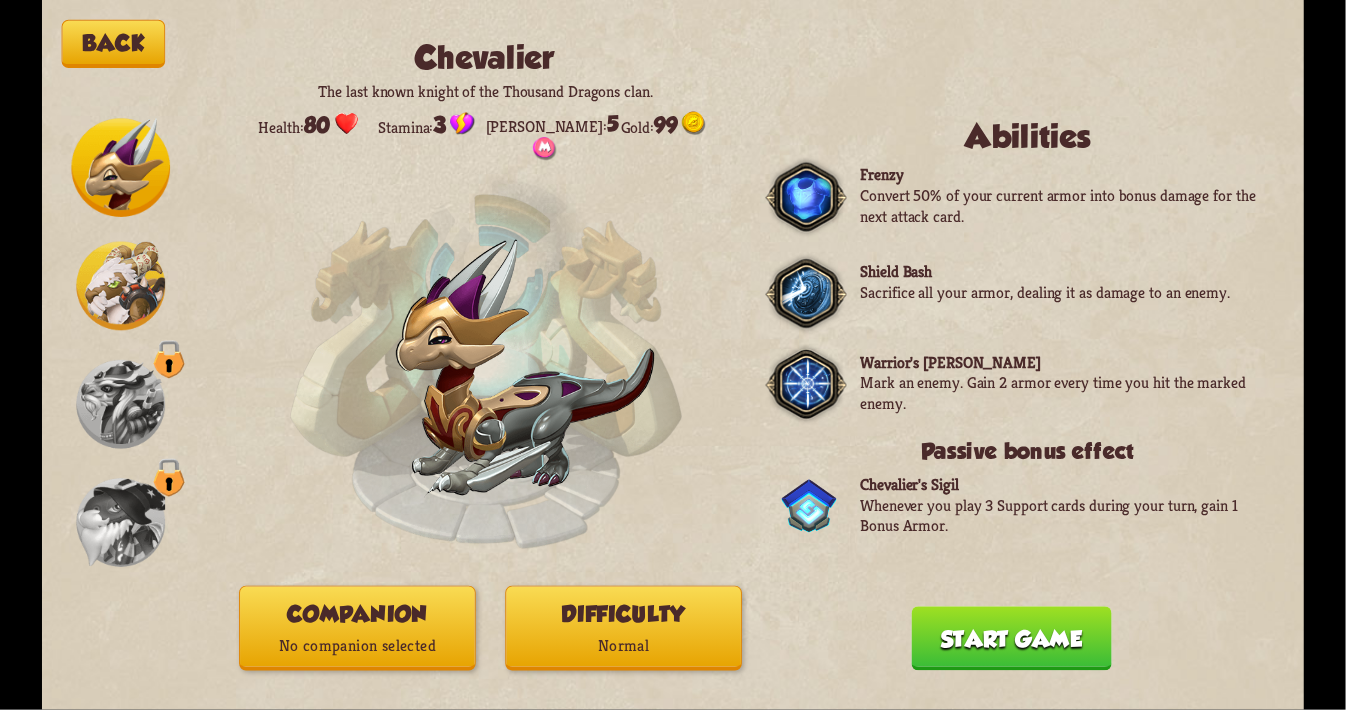 click at bounding box center [120, 286] 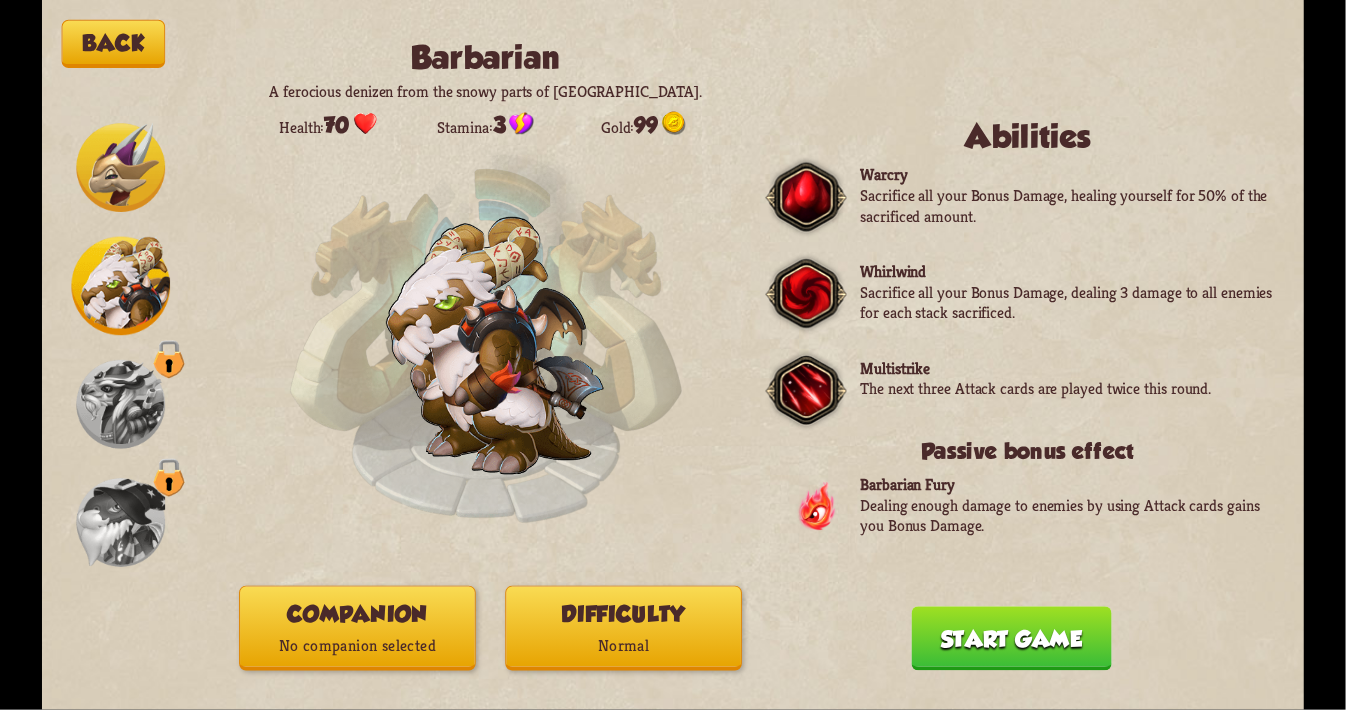 click at bounding box center [120, 167] 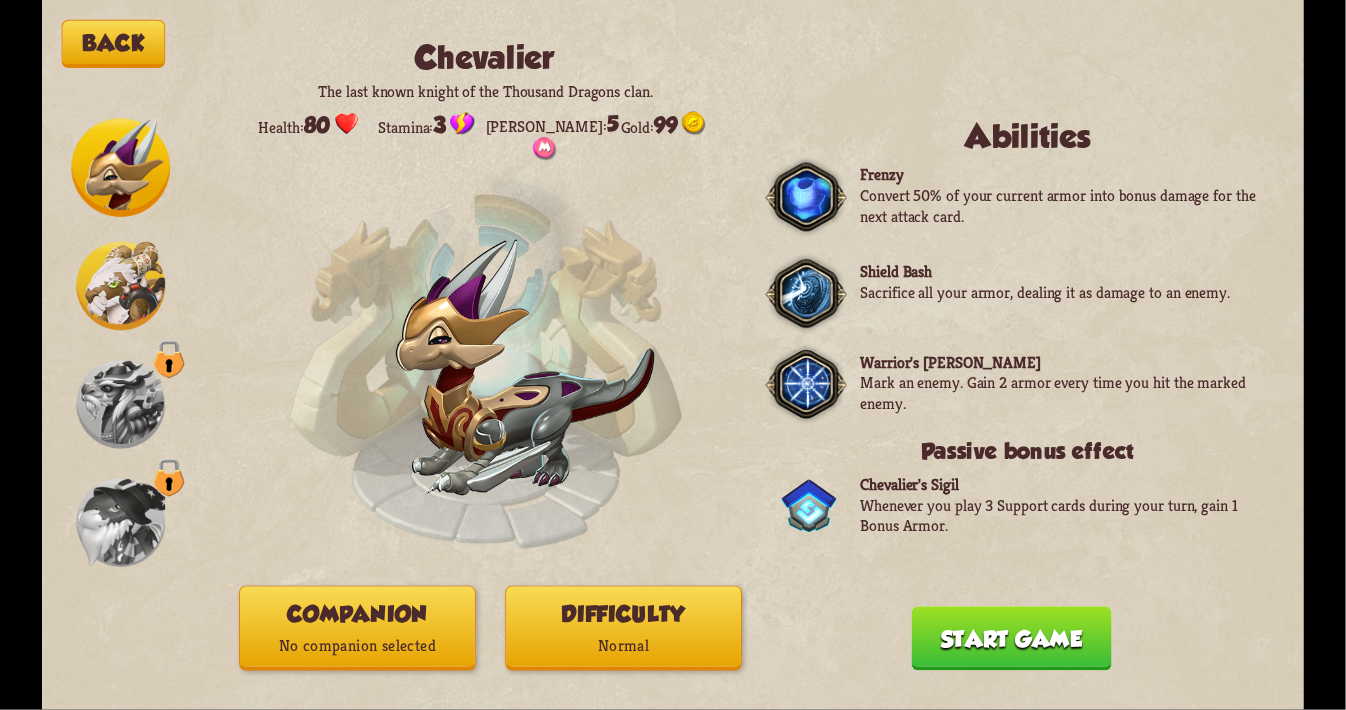 click at bounding box center [120, 286] 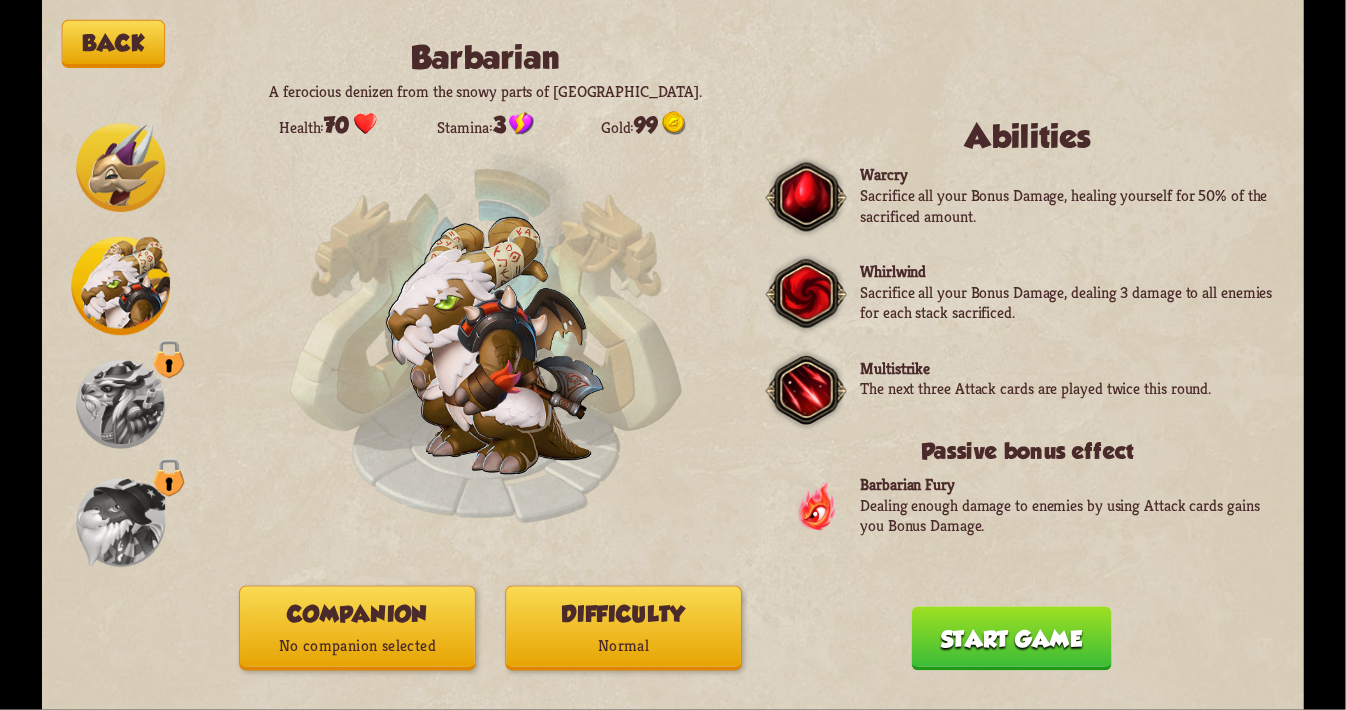 click at bounding box center [120, 167] 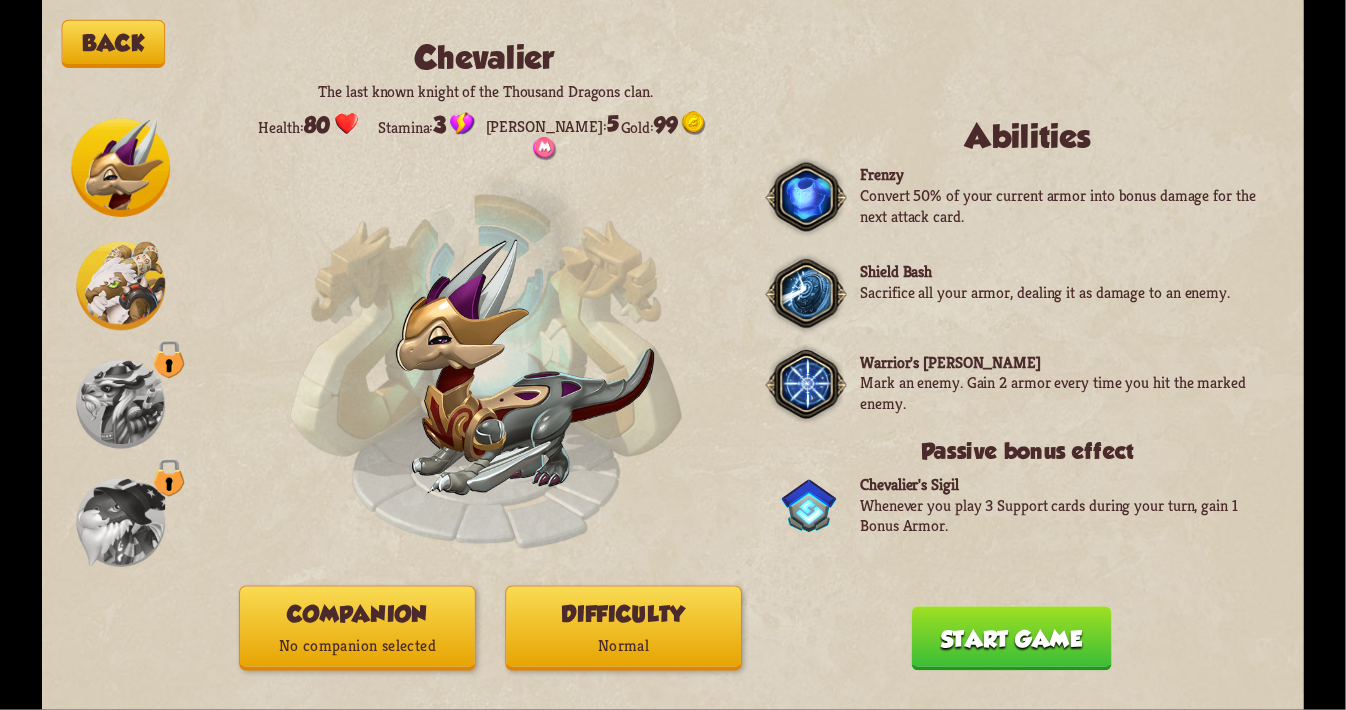 click at bounding box center [120, 286] 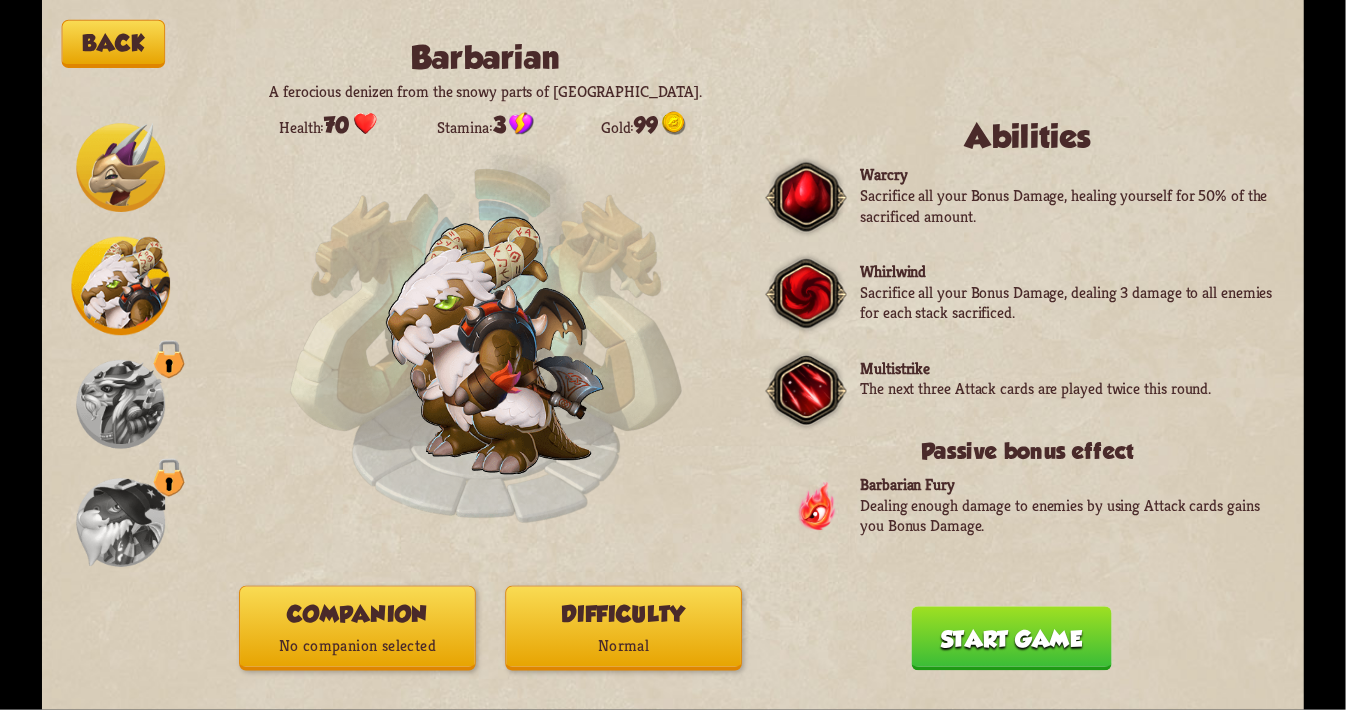 click at bounding box center (120, 167) 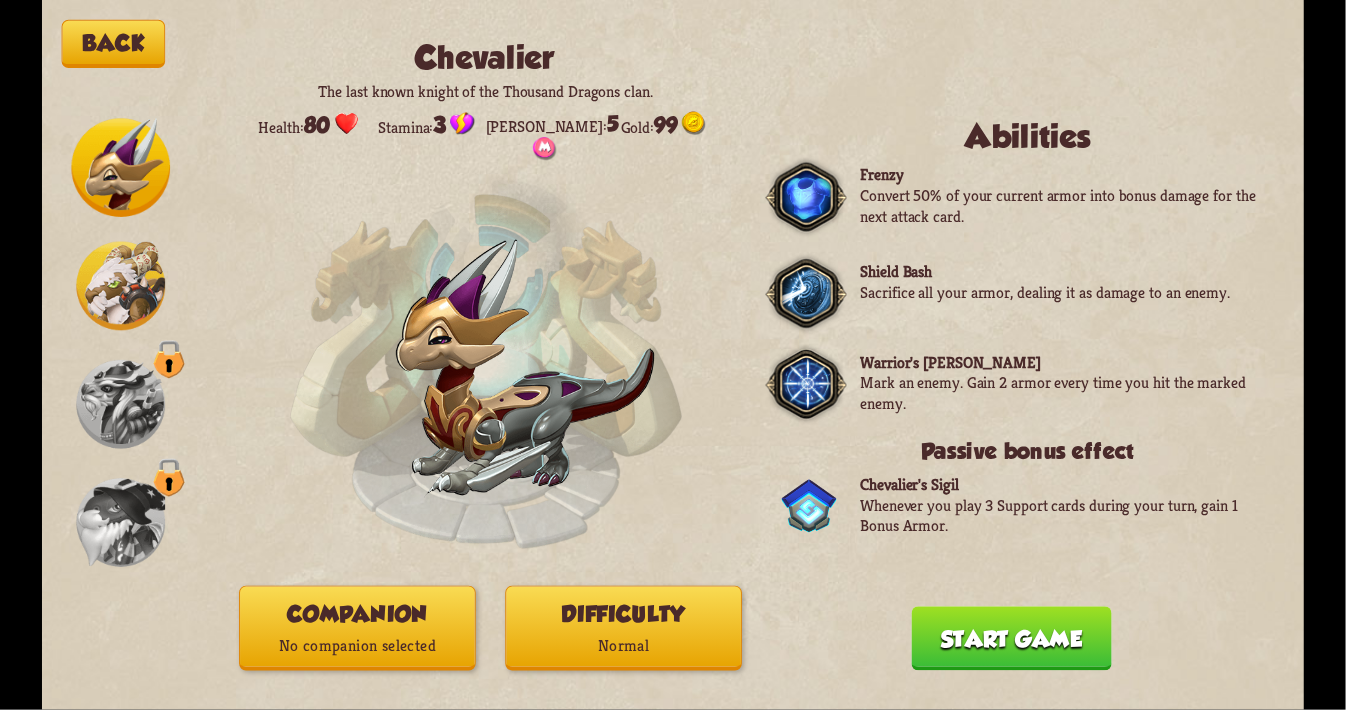 click on "Companion
No companion selected" at bounding box center (357, 628) 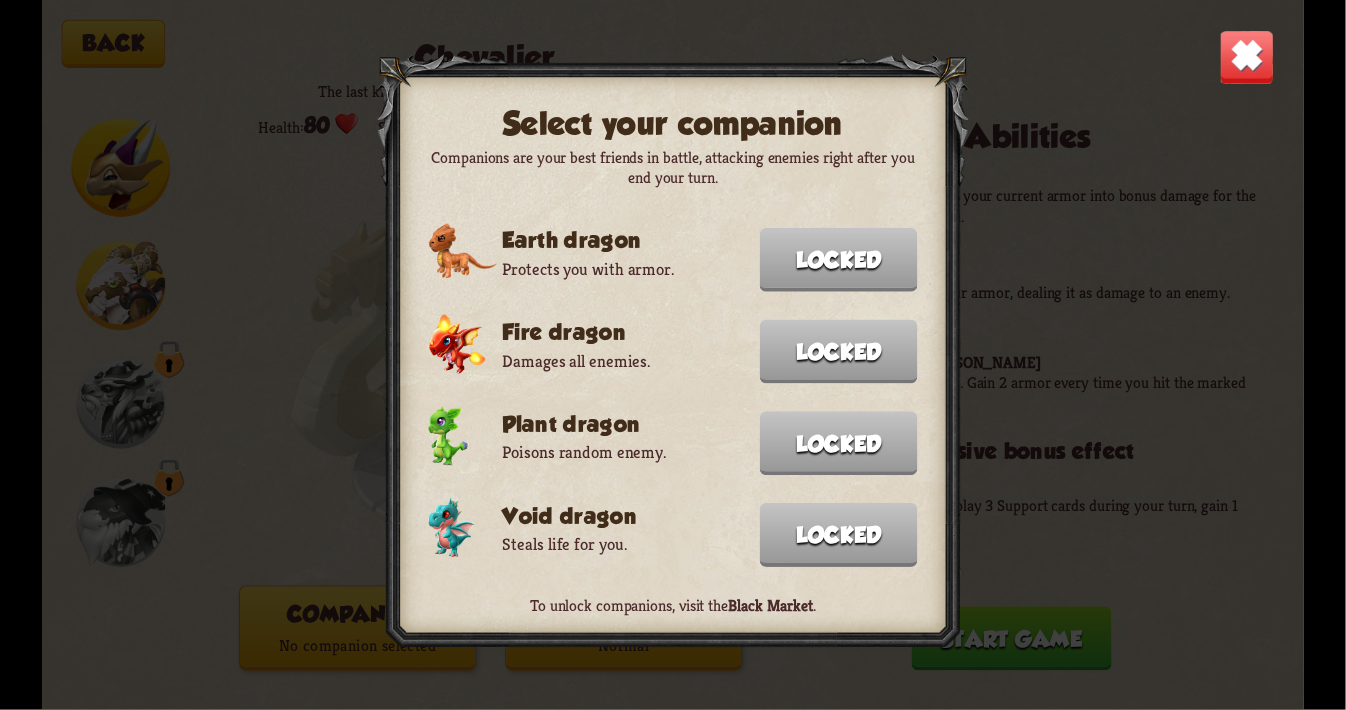 click on "Select your companion   Companions are your best friends in battle, attacking enemies right after you end your turn.     Earth dragon   Protects you with armor.   Locked     Fire dragon   Damages all enemies.   Locked     Plant dragon   Poisons random enemy.   Locked     Void dragon   Steals life for you.   Locked
To unlock companions, visit the  [GEOGRAPHIC_DATA] ." at bounding box center [673, 355] 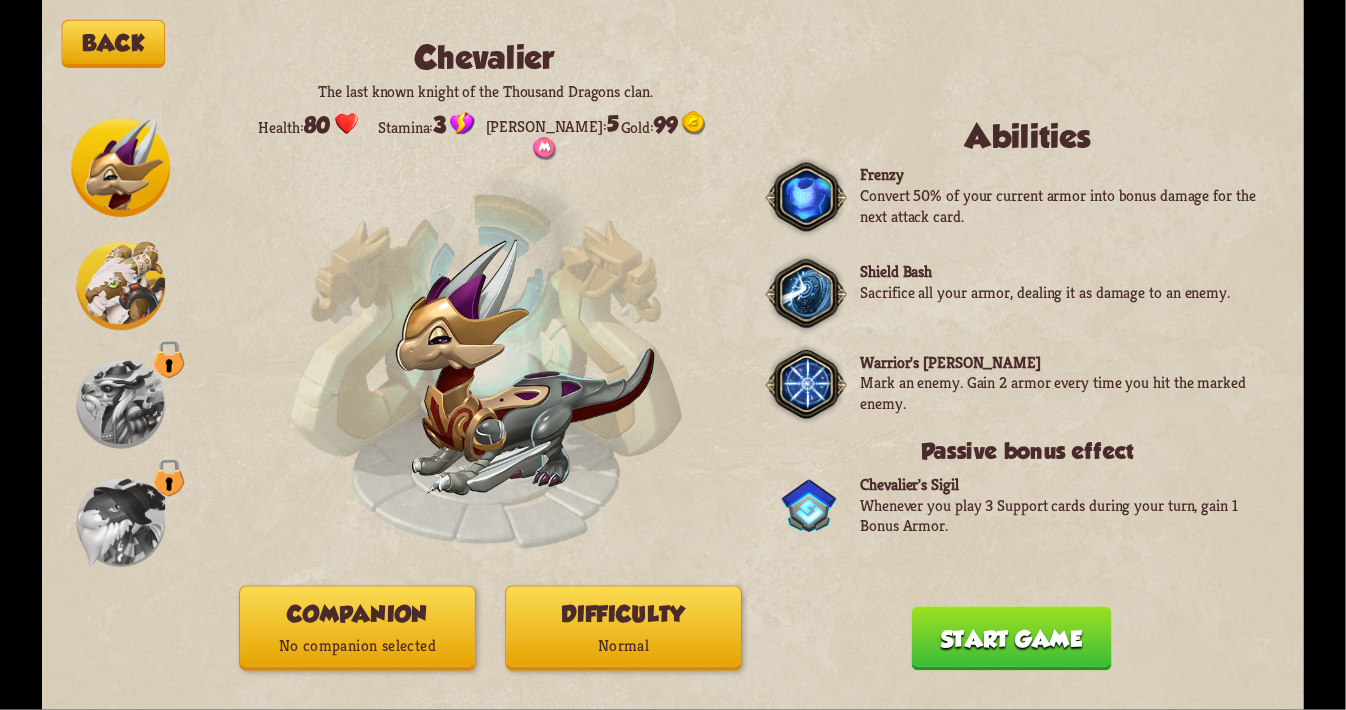 click on "Back
[PERSON_NAME]   The last known knight of the Thousand Dragons clan.
Health:  80
Stamina:  3
Max mana:  5
Gold:  99             Abilities       Frenzy   Convert 50% of your current armor into bonus damage for the next attack card.     Shield Bash   Sacrifice all your armor, dealing it as damage to an enemy.     Warrior's [PERSON_NAME]   [PERSON_NAME] an enemy. Gain 2 armor every time you hit the marked enemy.   Passive bonus effect     [PERSON_NAME] Sigil   Whenever you play 3 Support cards during your turn, gain 1 Bonus Armor.
Companion
No companion selected
Difficulty
Normal     Start game   You muster all your courage and set out to explore the cave, not knowing of dangers lurking ahead...   Continue" at bounding box center (673, 355) 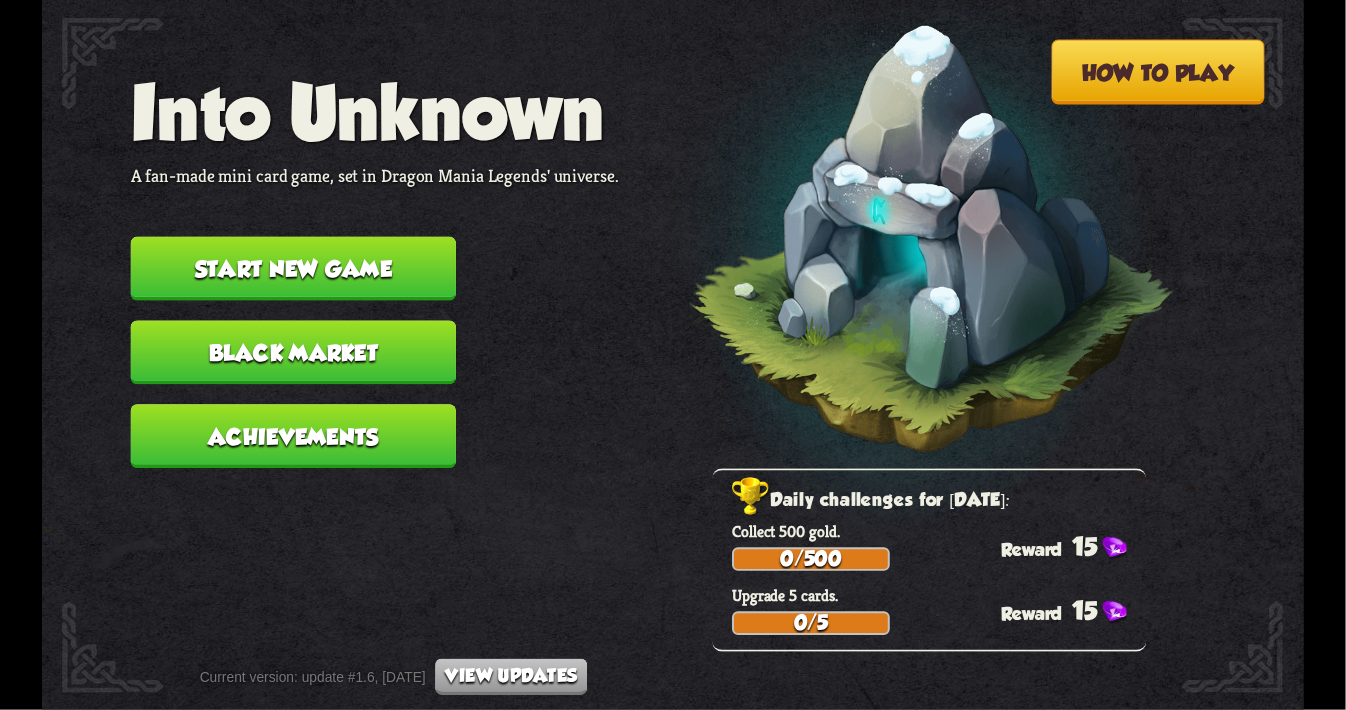 click on "Black Market" at bounding box center (293, 352) 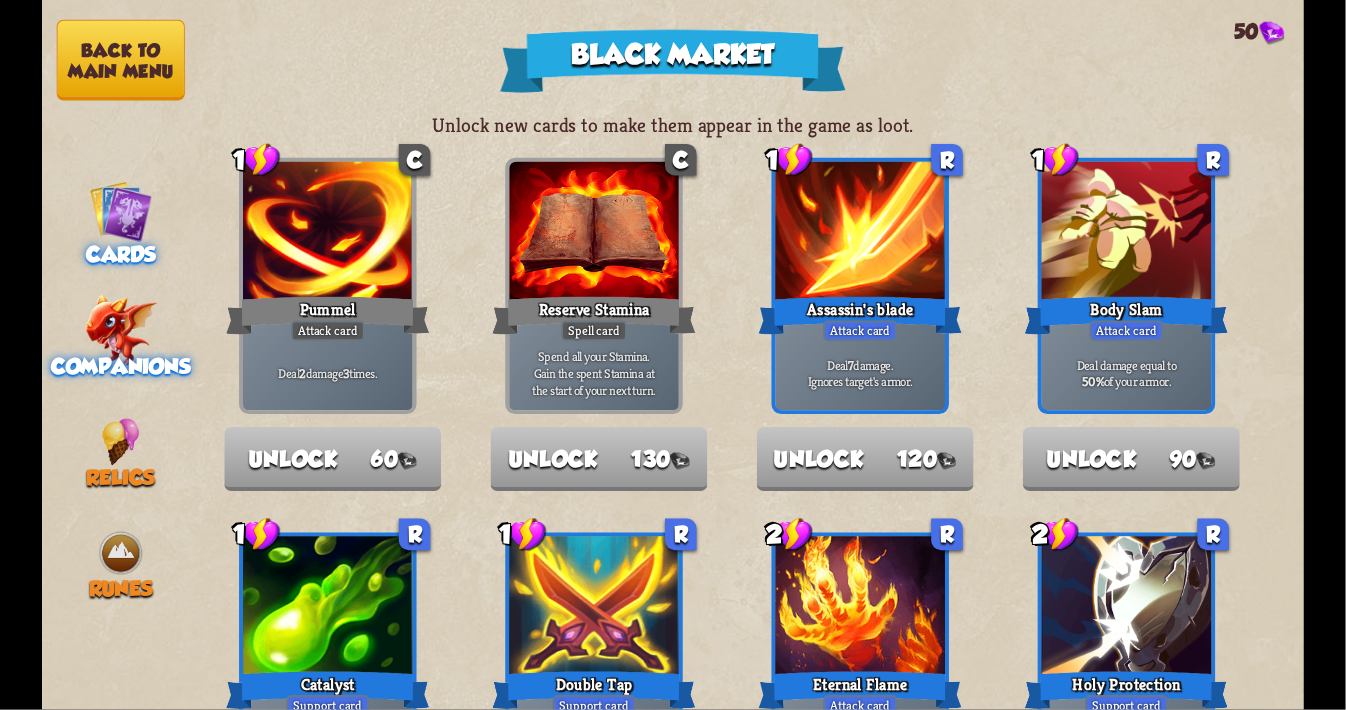 click at bounding box center (121, 330) 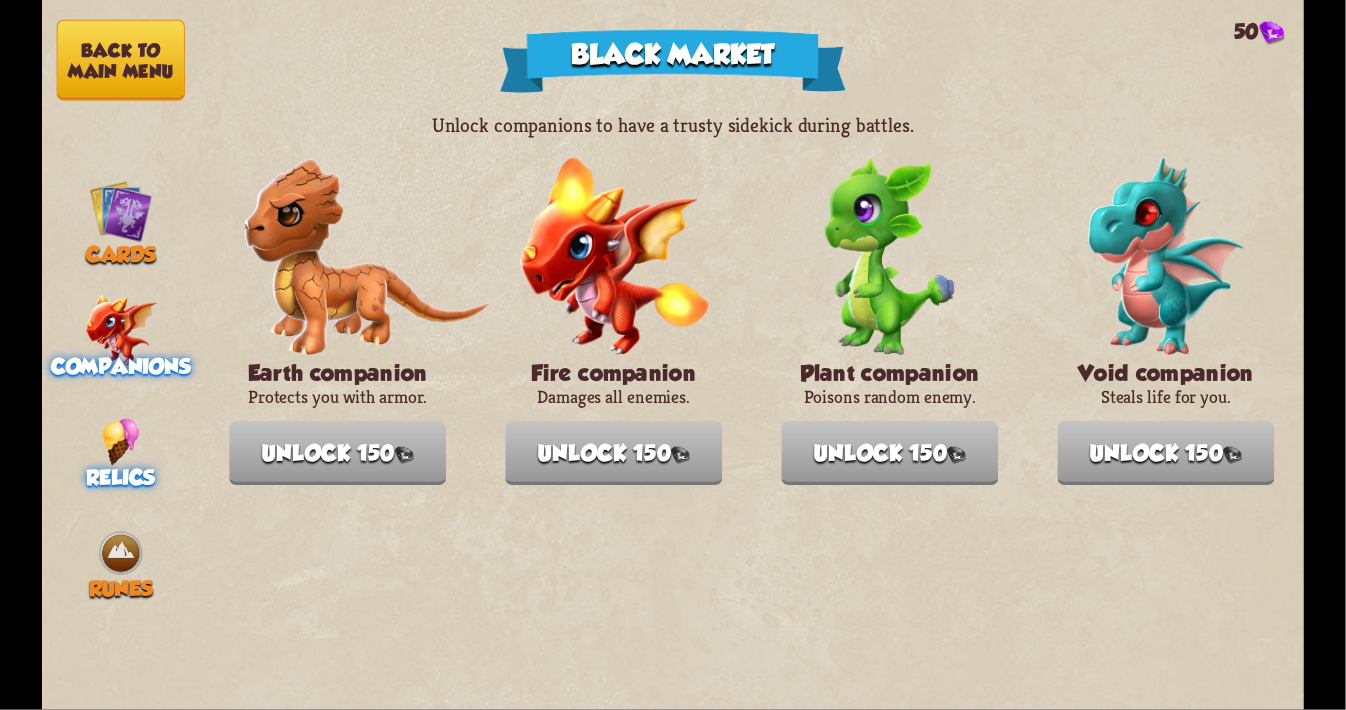 click at bounding box center (121, 441) 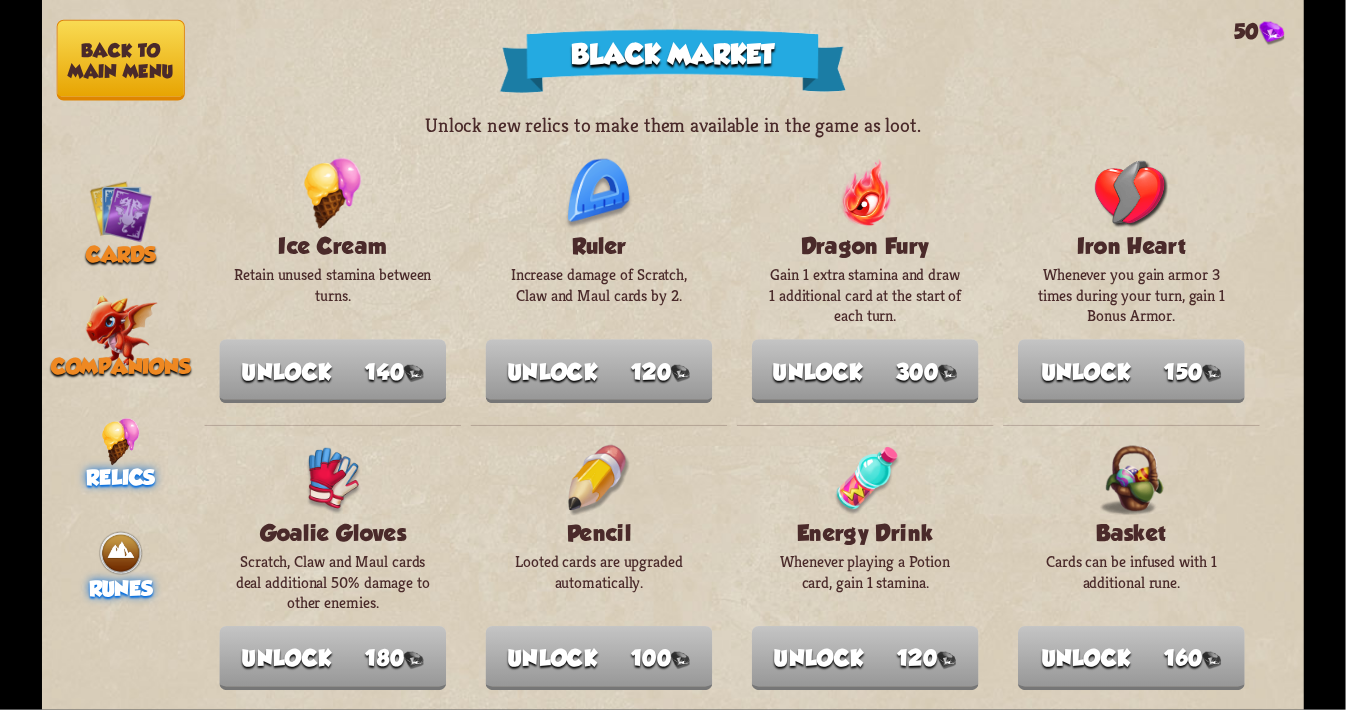 click at bounding box center (120, 553) 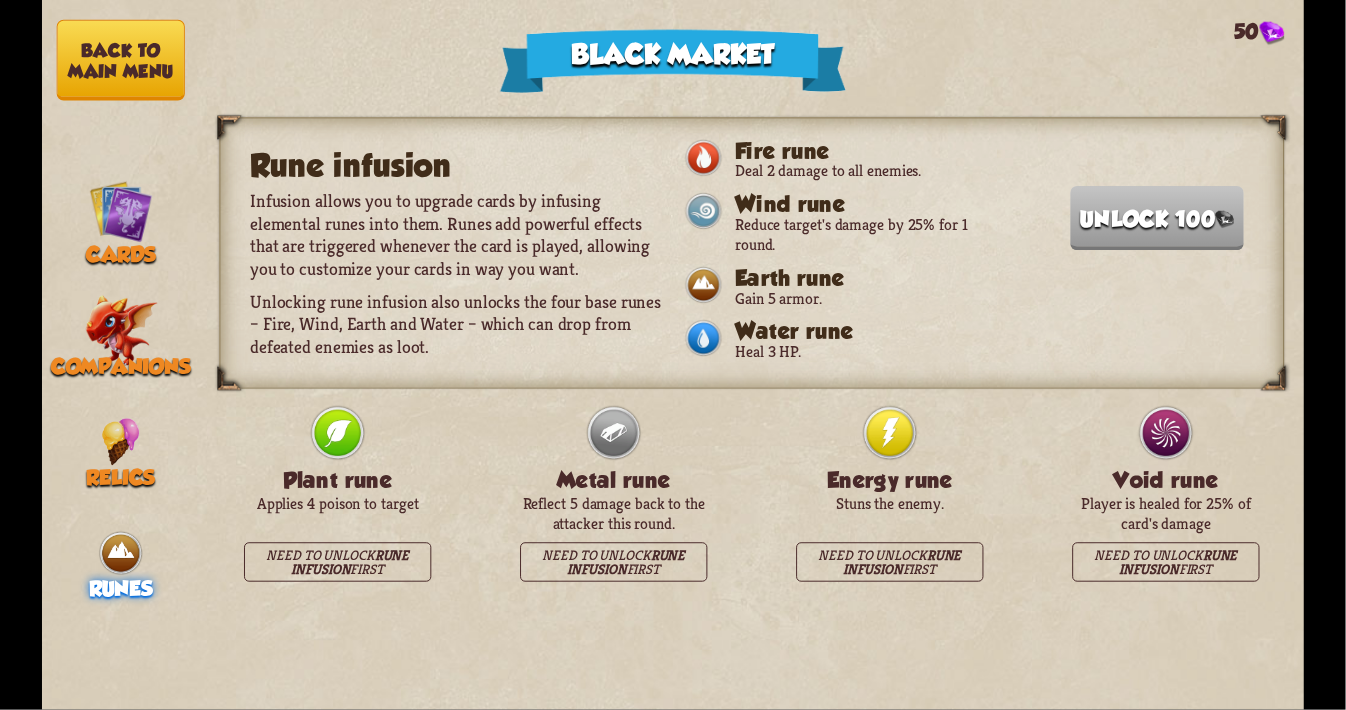 click on "Back to main menu" at bounding box center [121, 60] 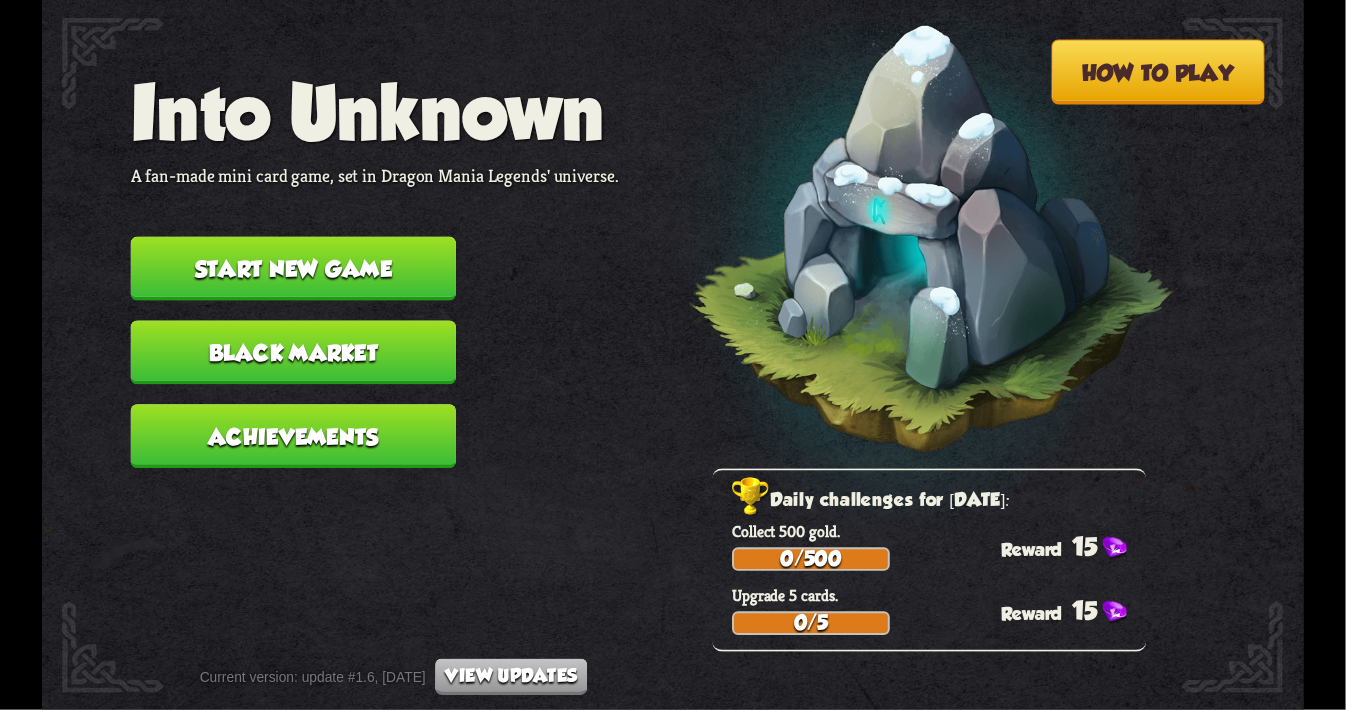 click on "Start new game" at bounding box center [293, 269] 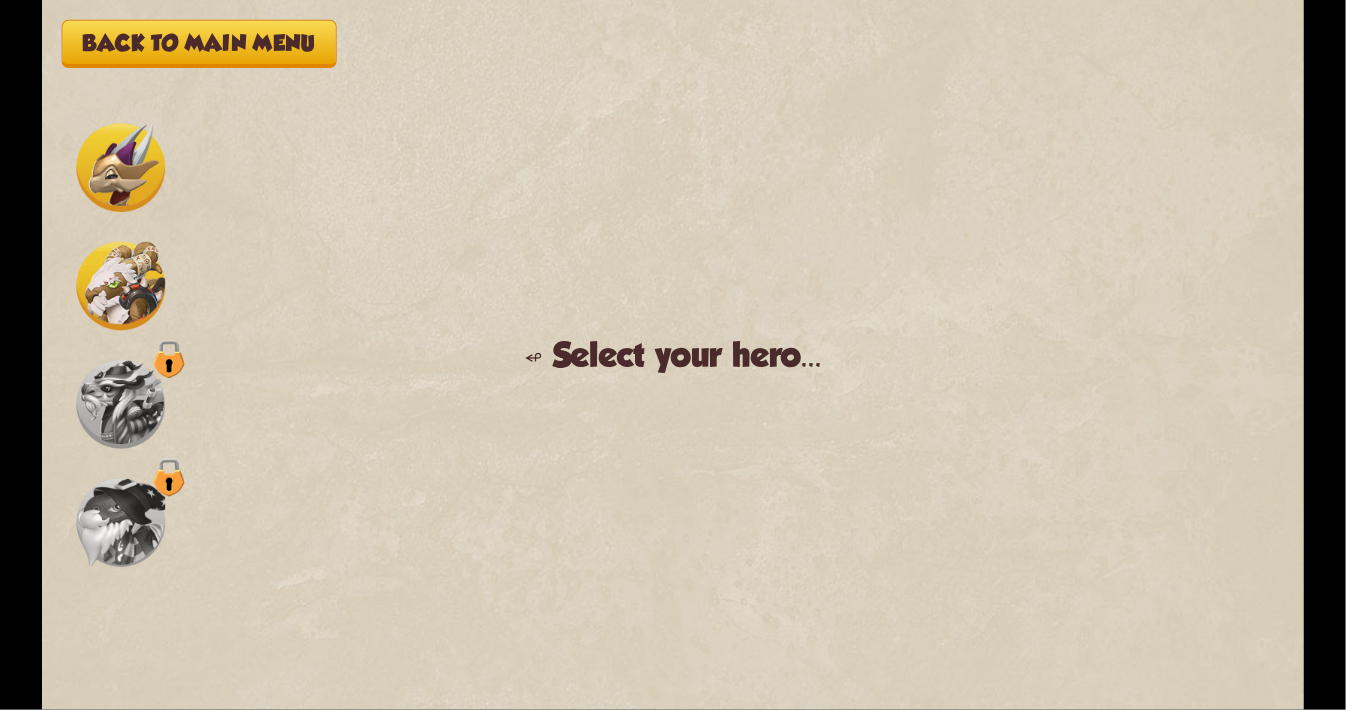 click at bounding box center (120, 167) 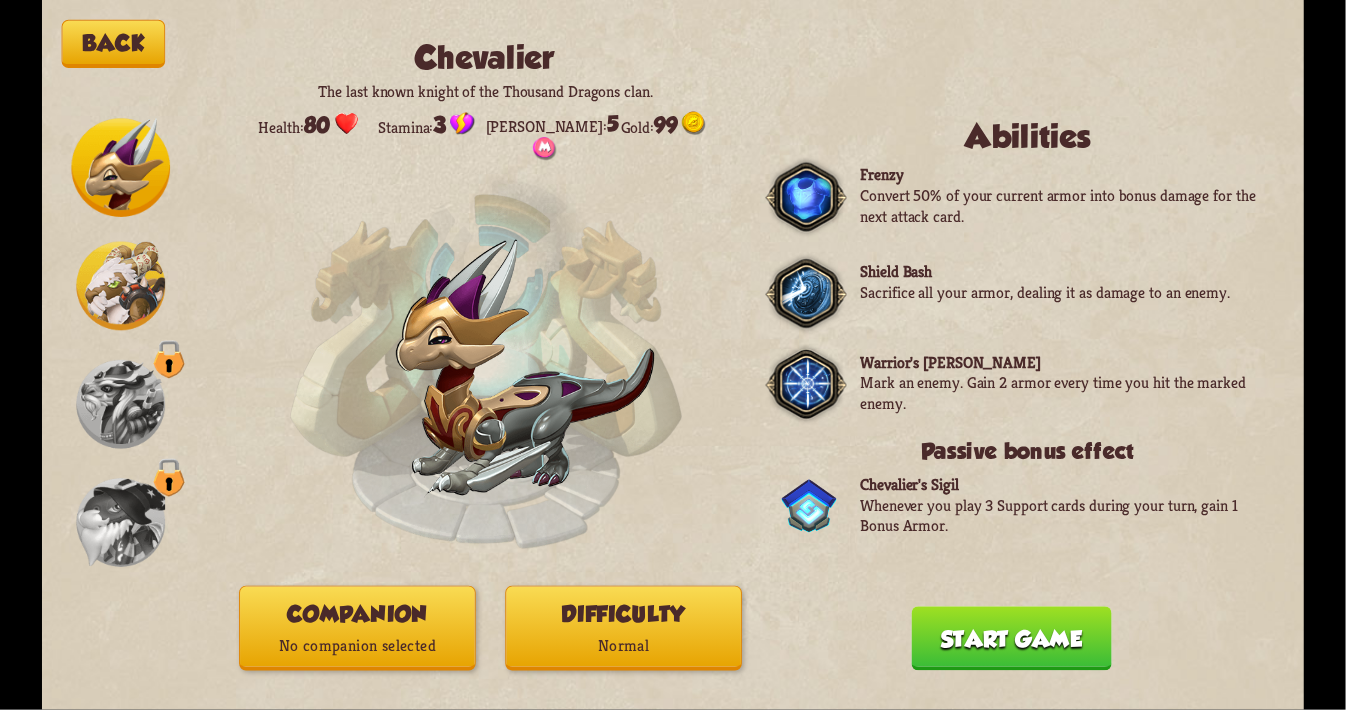 click at bounding box center (120, 286) 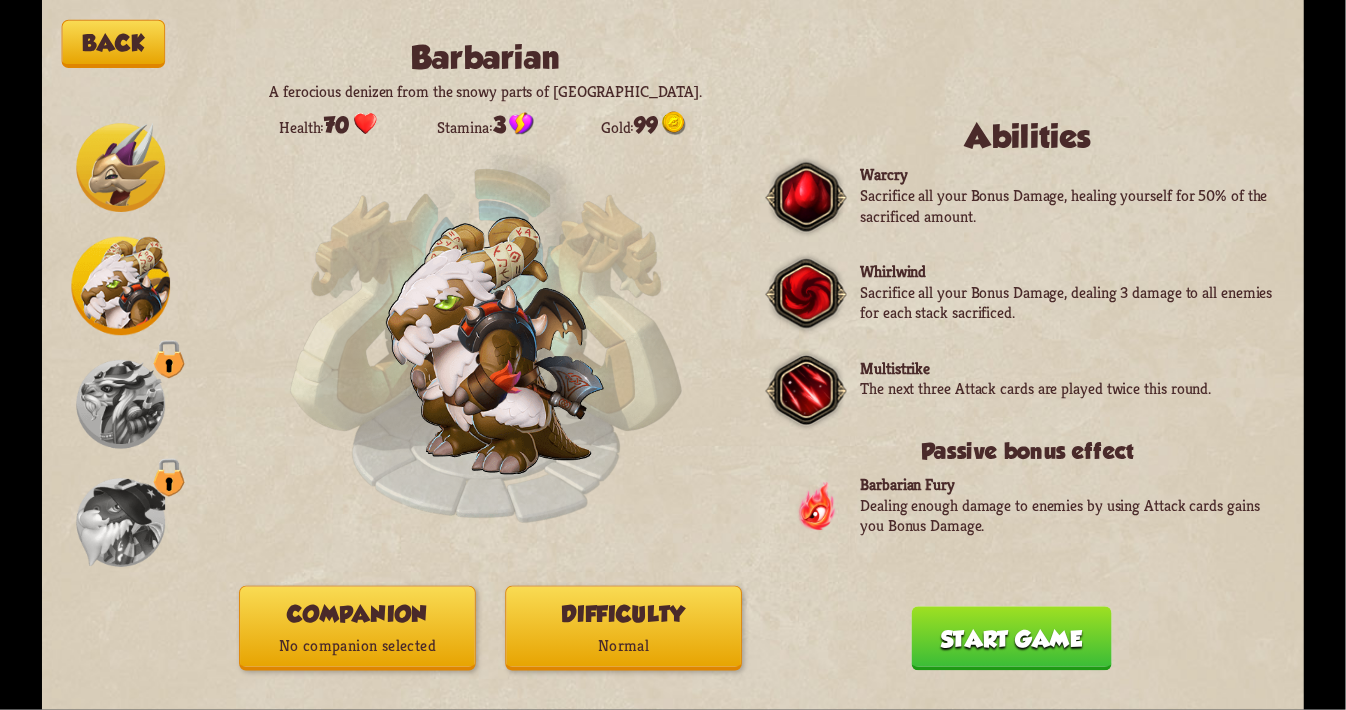click at bounding box center [120, 167] 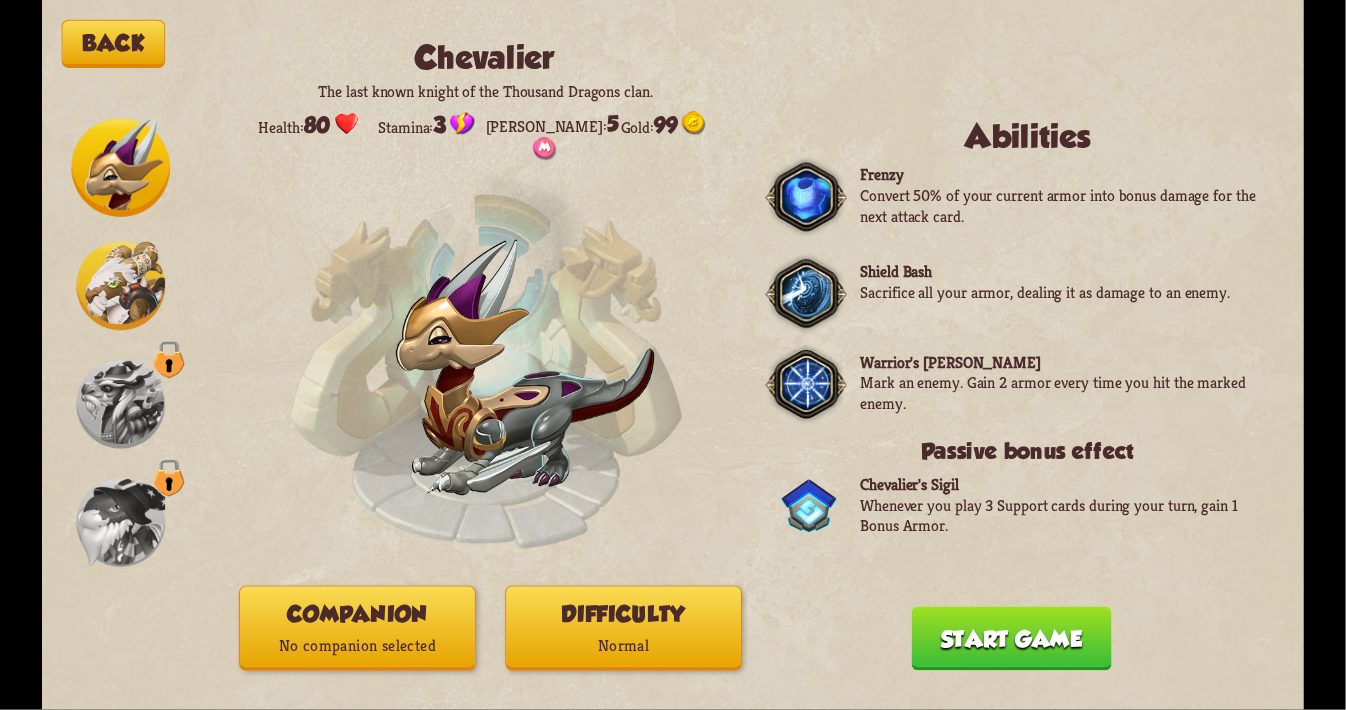 click at bounding box center (120, 286) 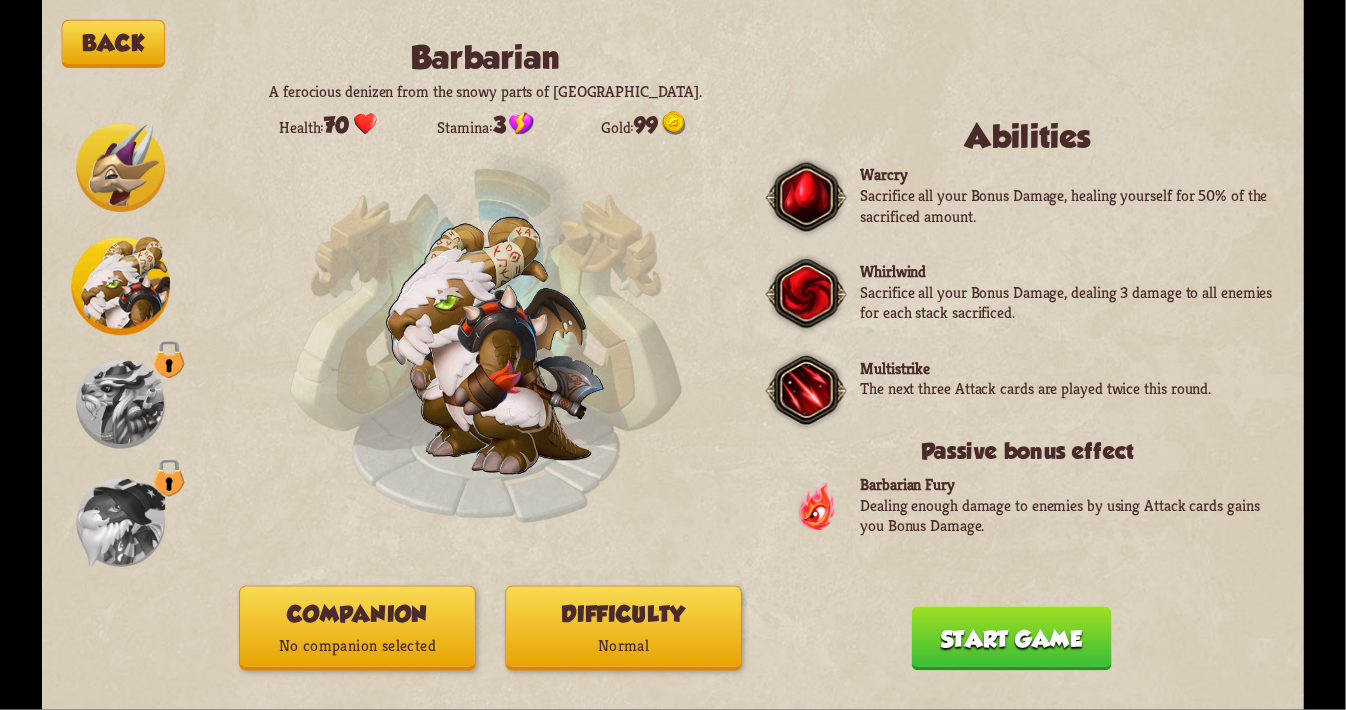click at bounding box center (120, 167) 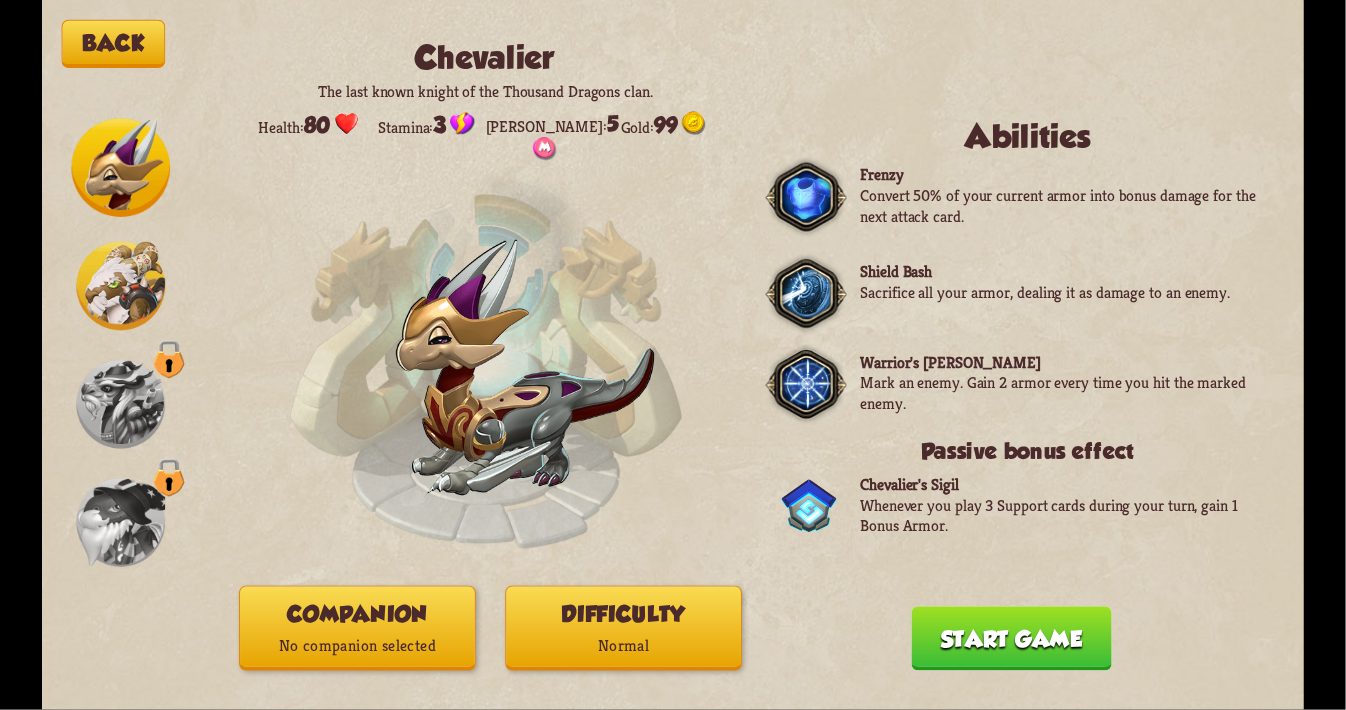 click on "Start game" at bounding box center (1012, 638) 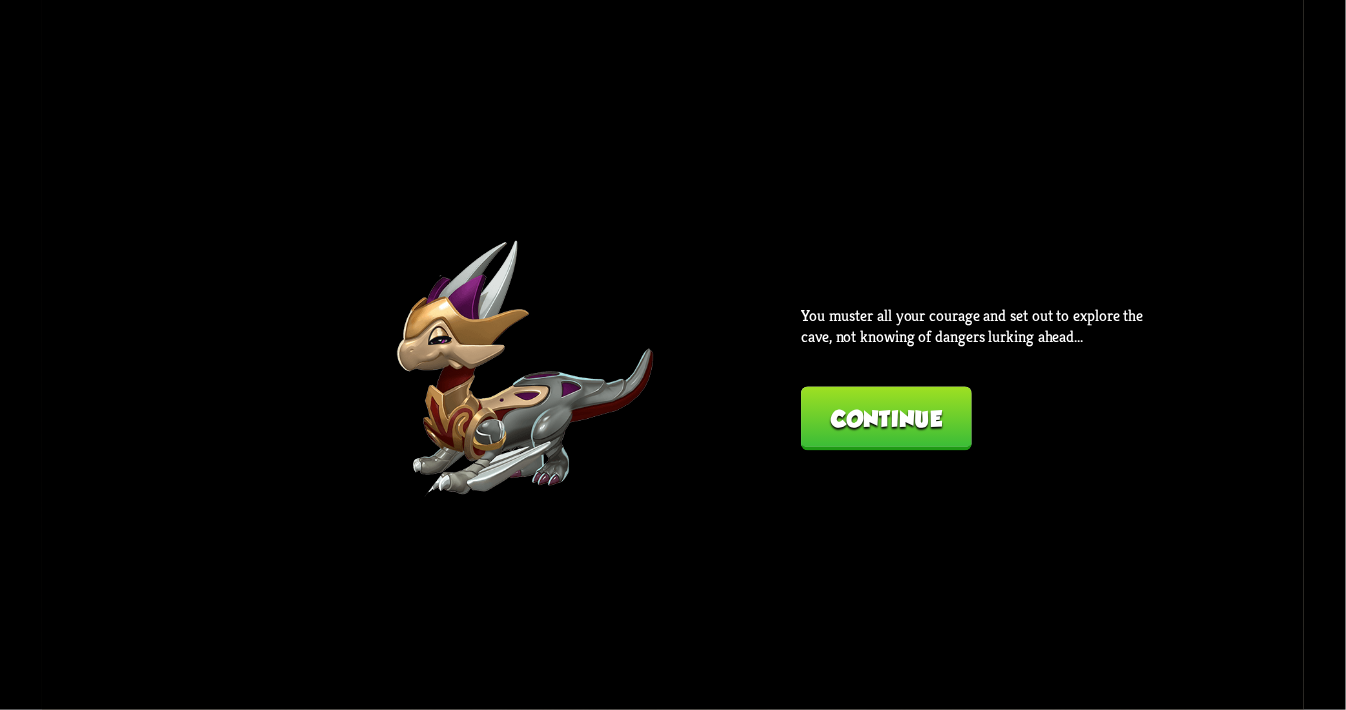 click on "Back
[PERSON_NAME]   The last known knight of the Thousand Dragons clan.
Health:  80
Stamina:  3
Max mana:  5
Gold:  99             Abilities       Frenzy   Convert 50% of your current armor into bonus damage for the next attack card.     Shield Bash   Sacrifice all your armor, dealing it as damage to an enemy.     Warrior's [PERSON_NAME]   [PERSON_NAME] an enemy. Gain 2 armor every time you hit the marked enemy.   Passive bonus effect     [PERSON_NAME] Sigil   Whenever you play 3 Support cards during your turn, gain 1 Bonus Armor.
Companion
No companion selected
Difficulty
Normal     Starting...   You muster all your courage and set out to explore the cave, not knowing of dangers lurking ahead...   Continue" at bounding box center [673, 355] 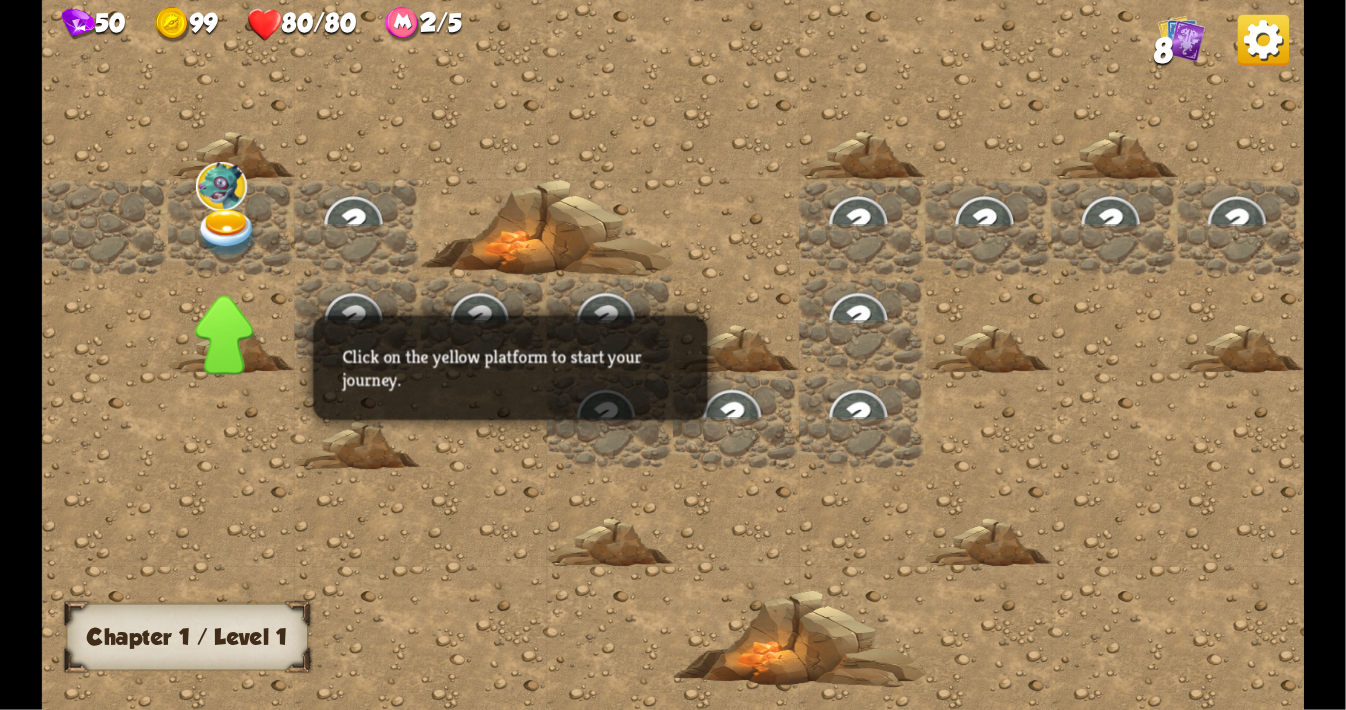 click at bounding box center (227, 233) 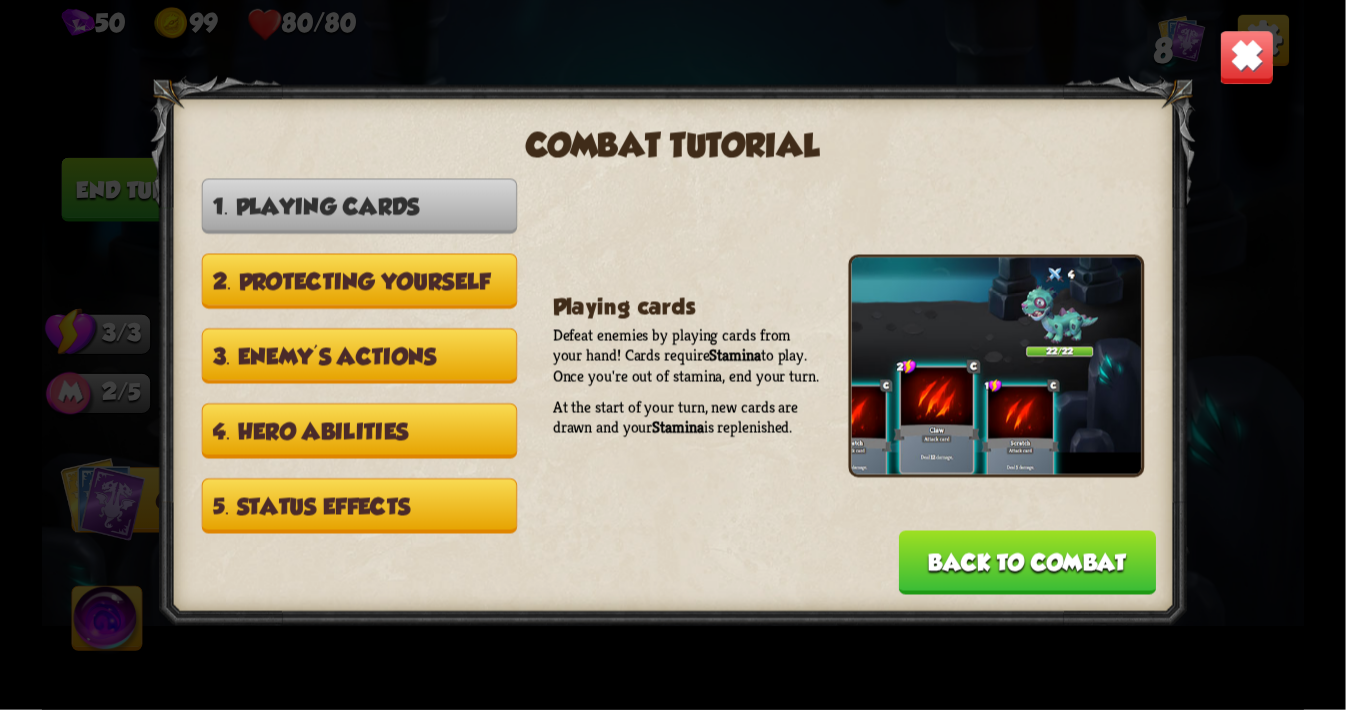 click on "2. Protecting yourself" at bounding box center (360, 280) 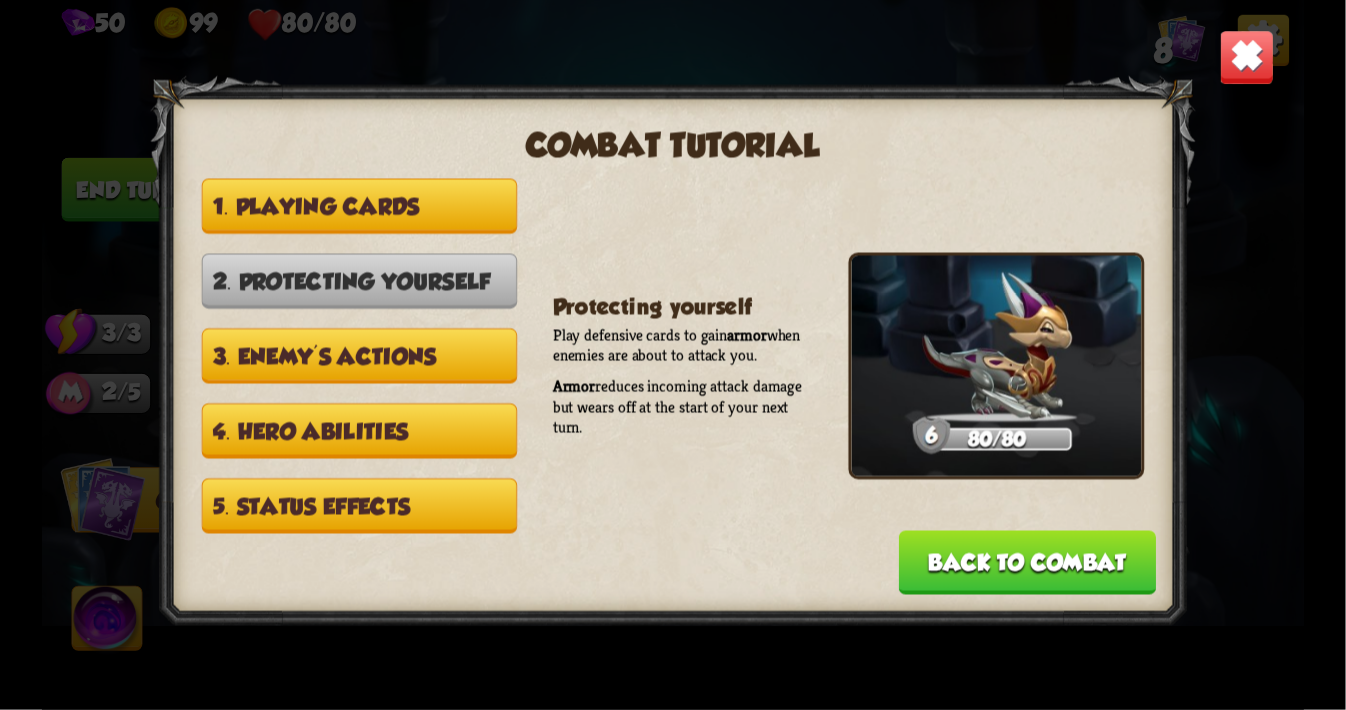 click on "3. Enemy's actions" at bounding box center [360, 355] 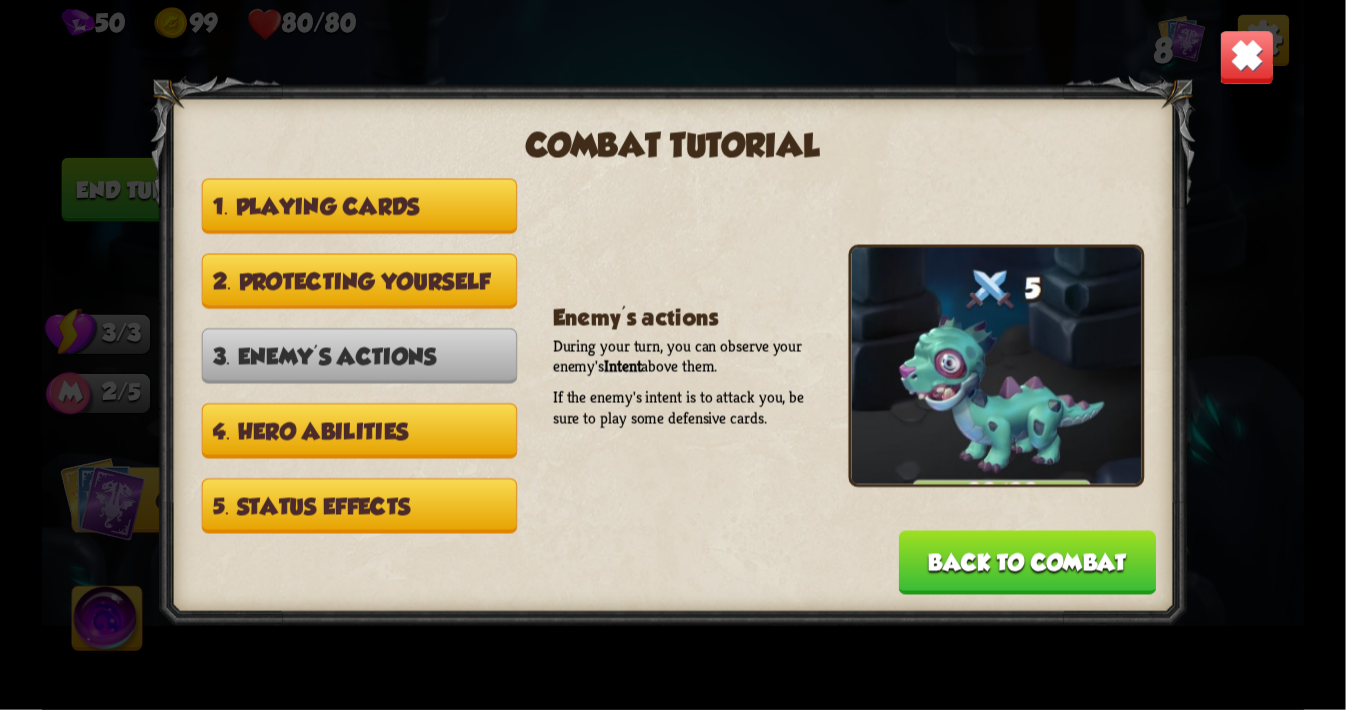 click on "4. Hero abilities" at bounding box center (360, 430) 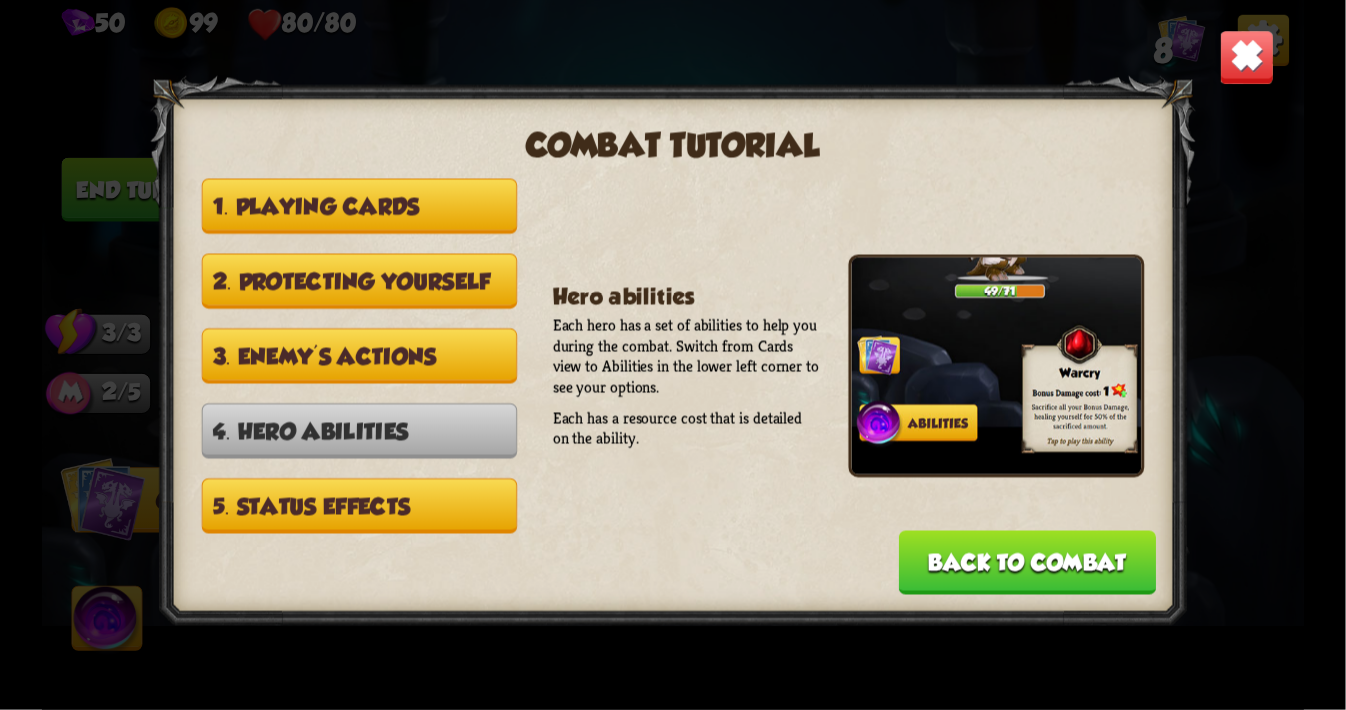 drag, startPoint x: 448, startPoint y: 502, endPoint x: 461, endPoint y: 500, distance: 13.152946 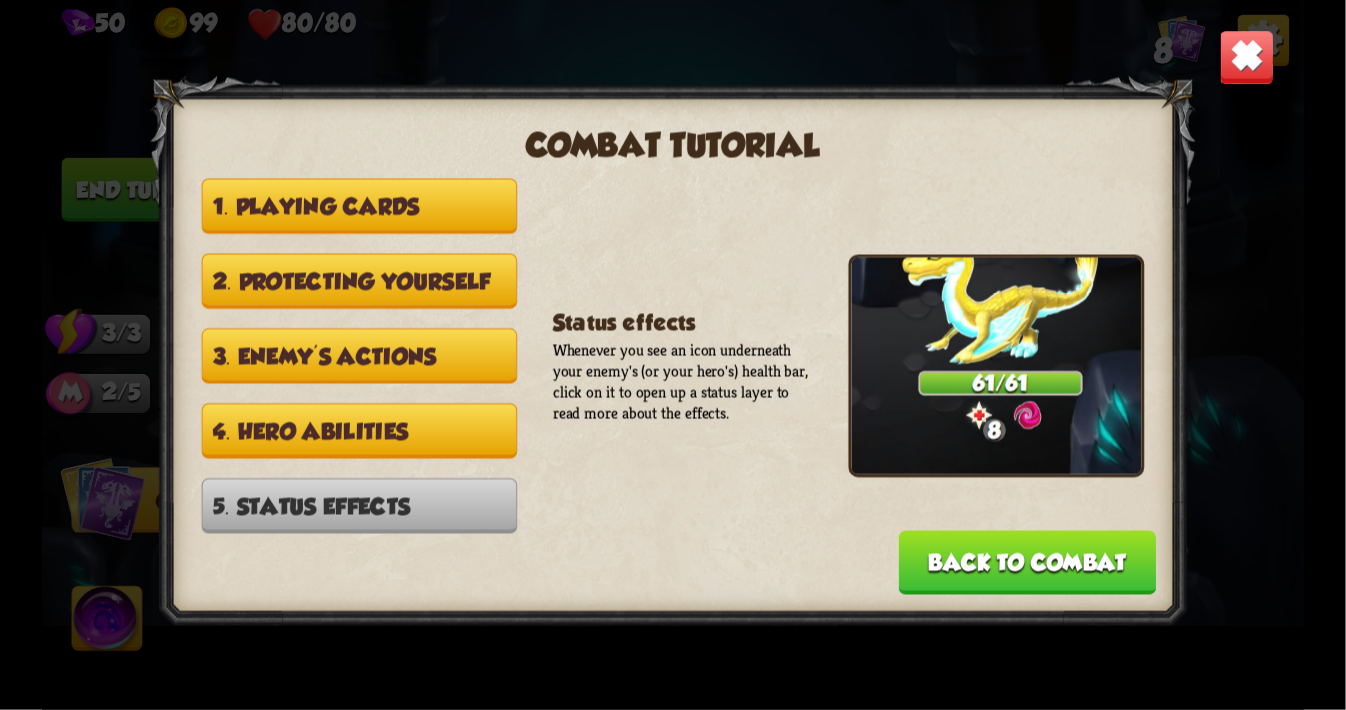 click on "Back to combat" at bounding box center (1027, 563) 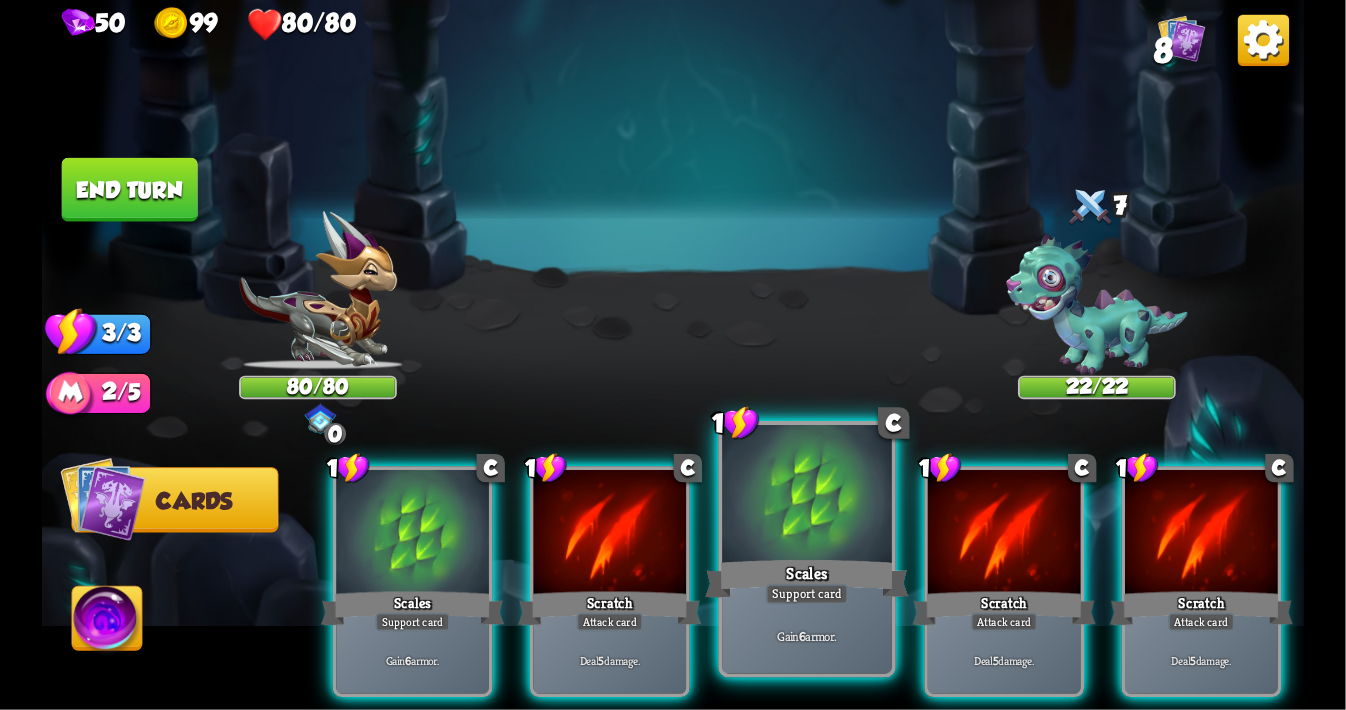 click at bounding box center [807, 496] 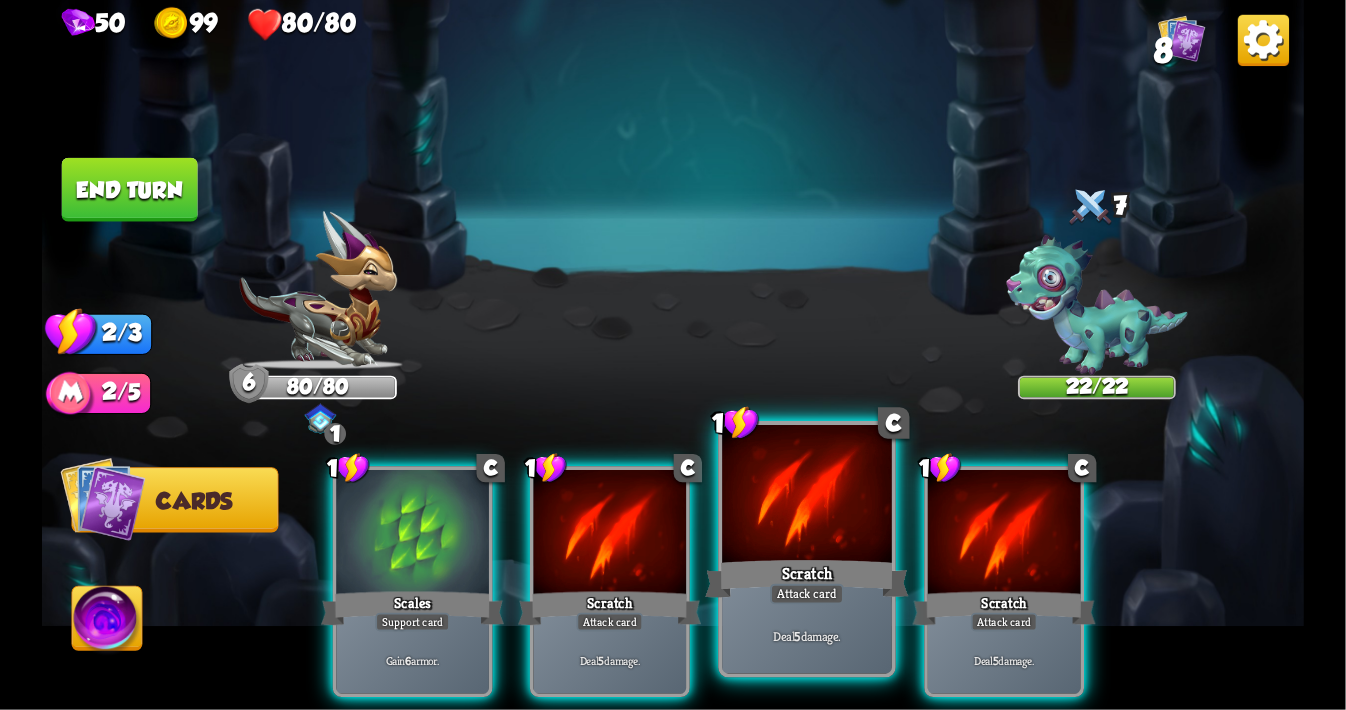 click at bounding box center (807, 496) 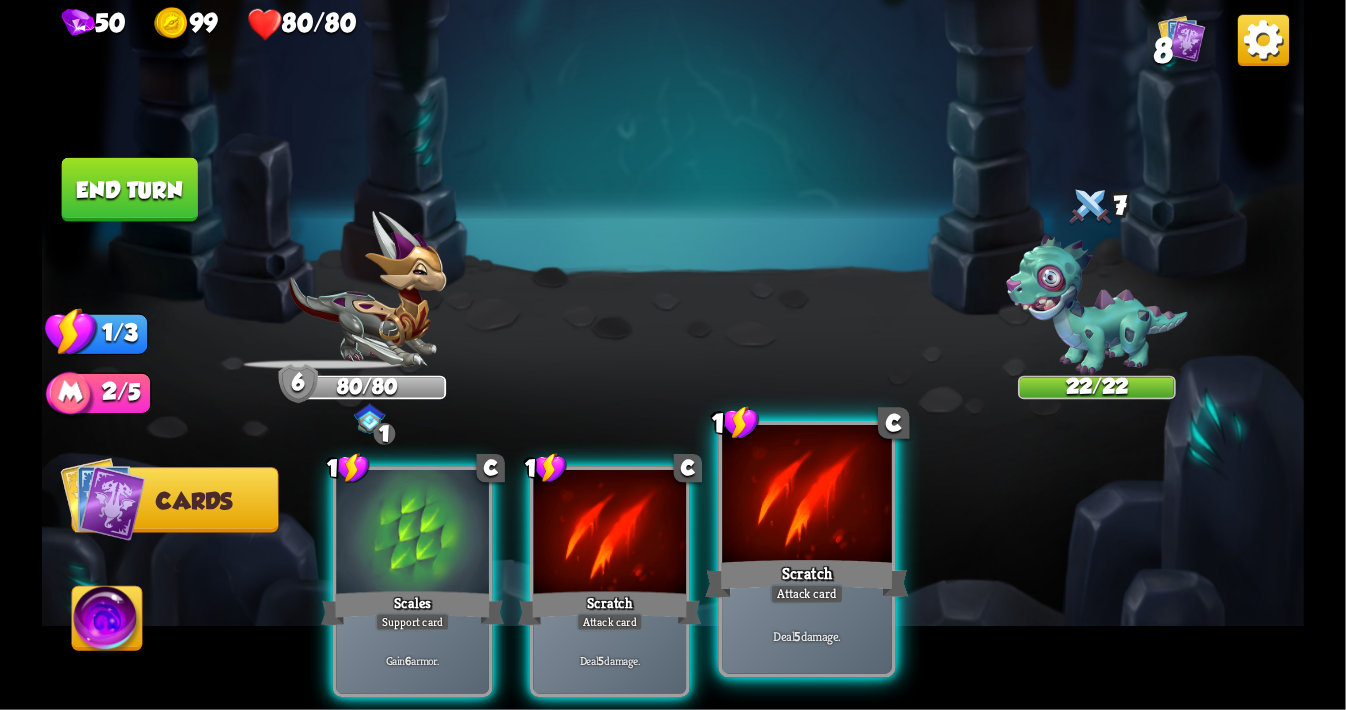 click at bounding box center [807, 496] 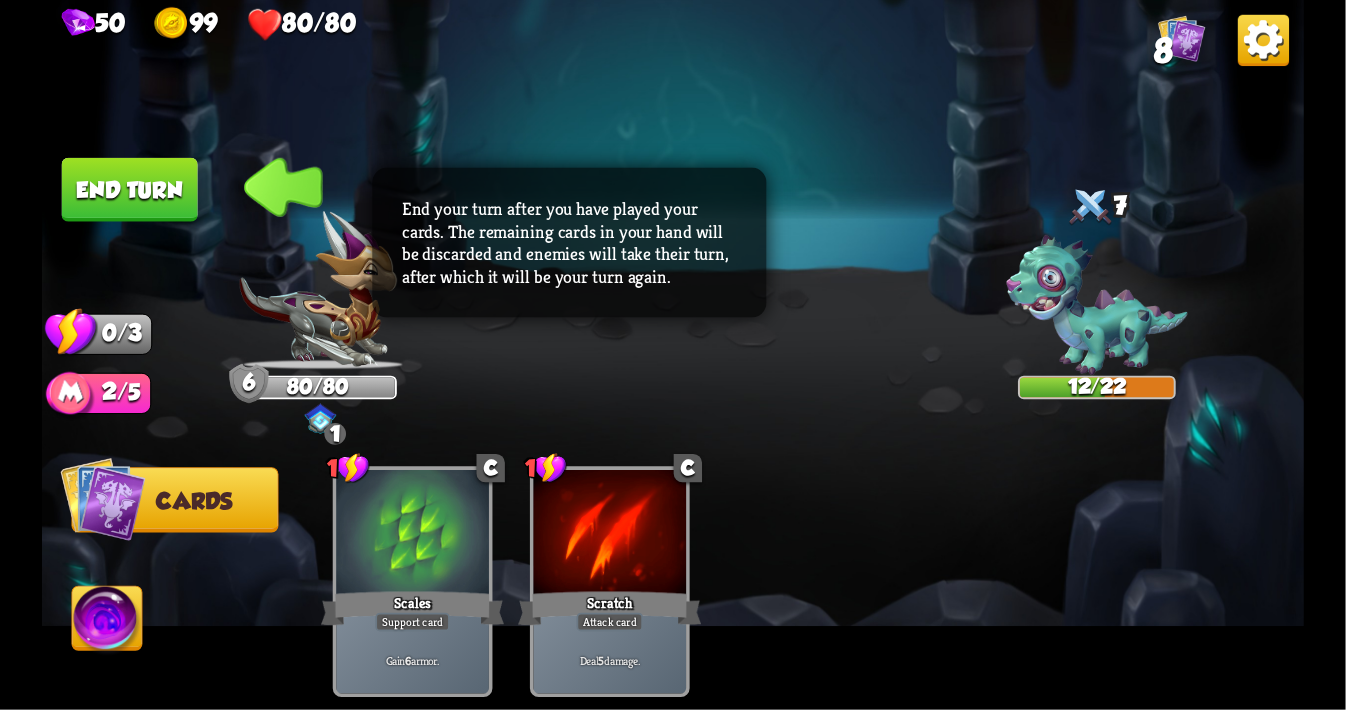 click on "End turn" at bounding box center [130, 190] 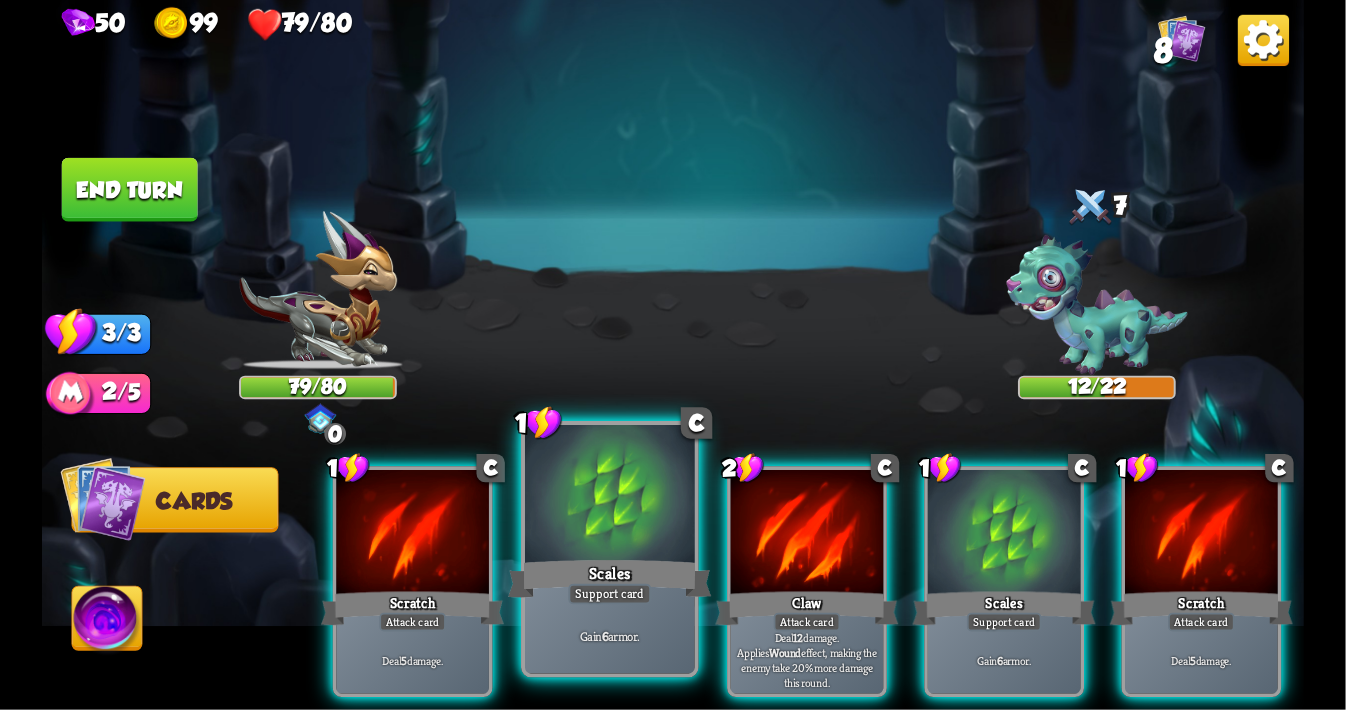 click at bounding box center (610, 496) 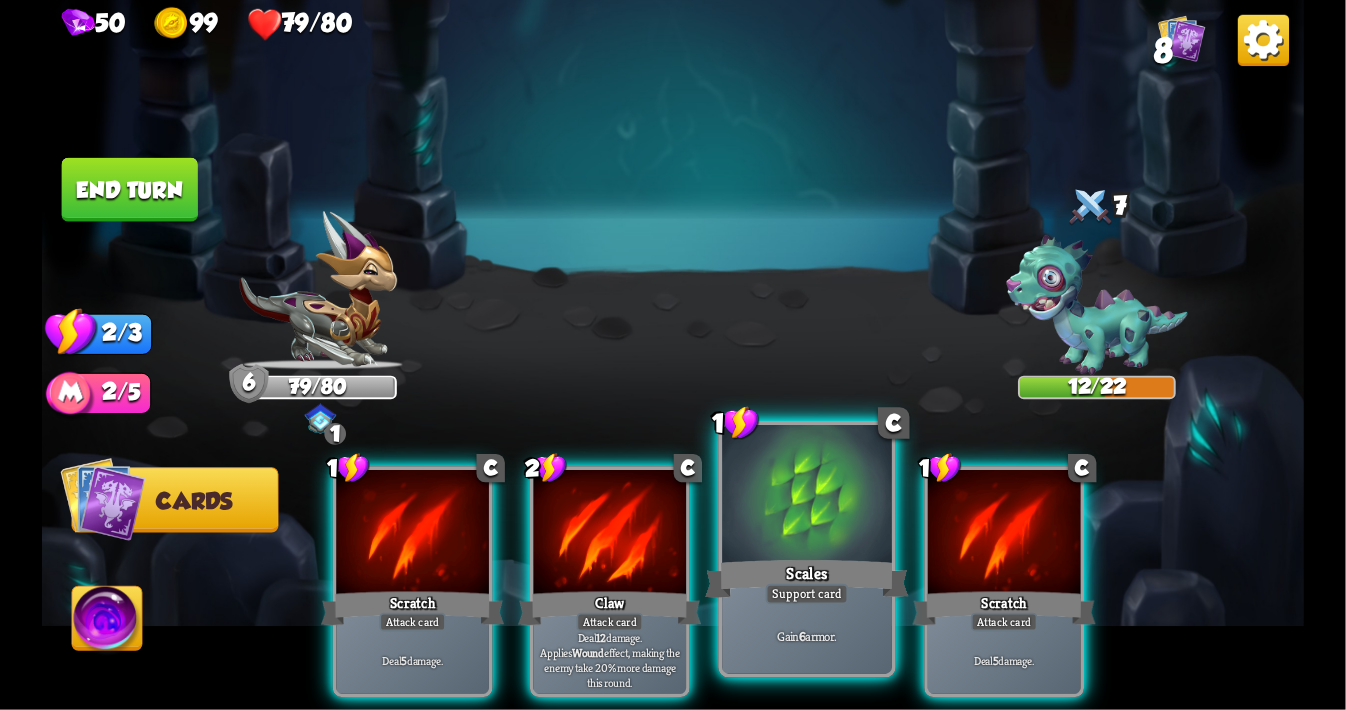 click at bounding box center [807, 496] 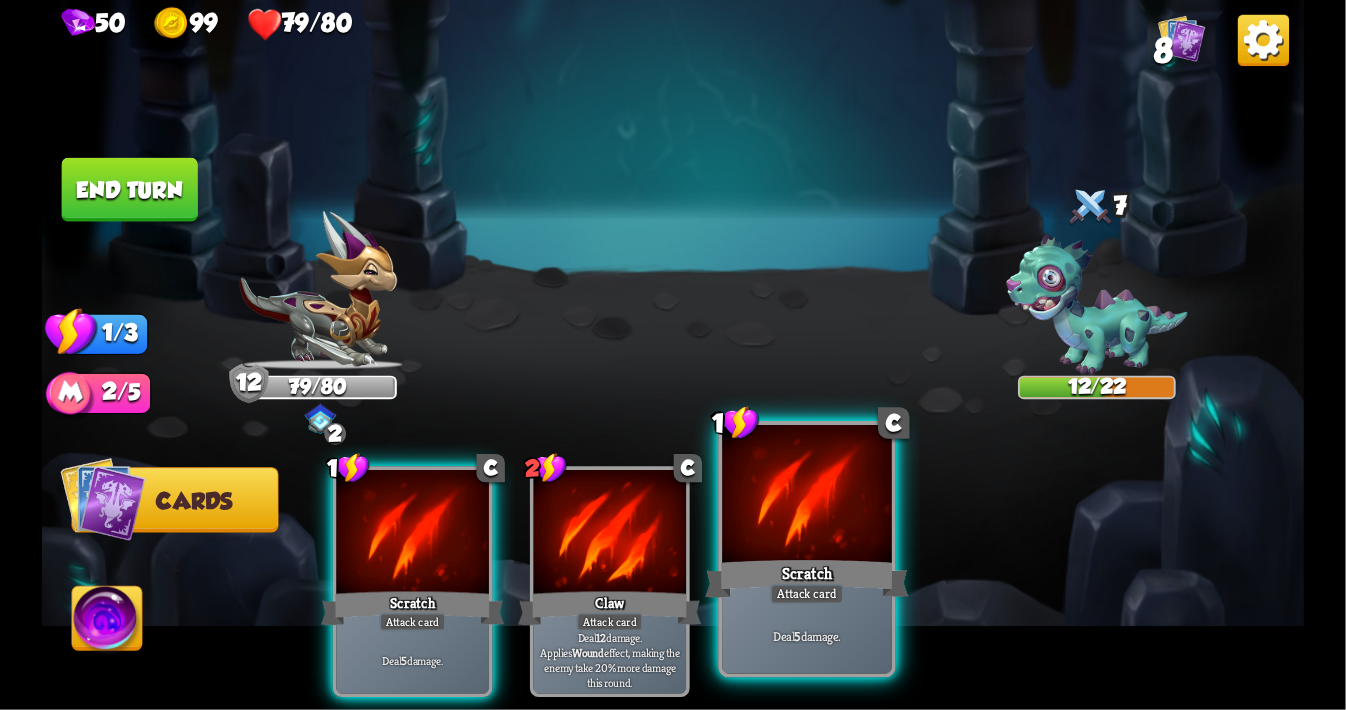 click at bounding box center [807, 496] 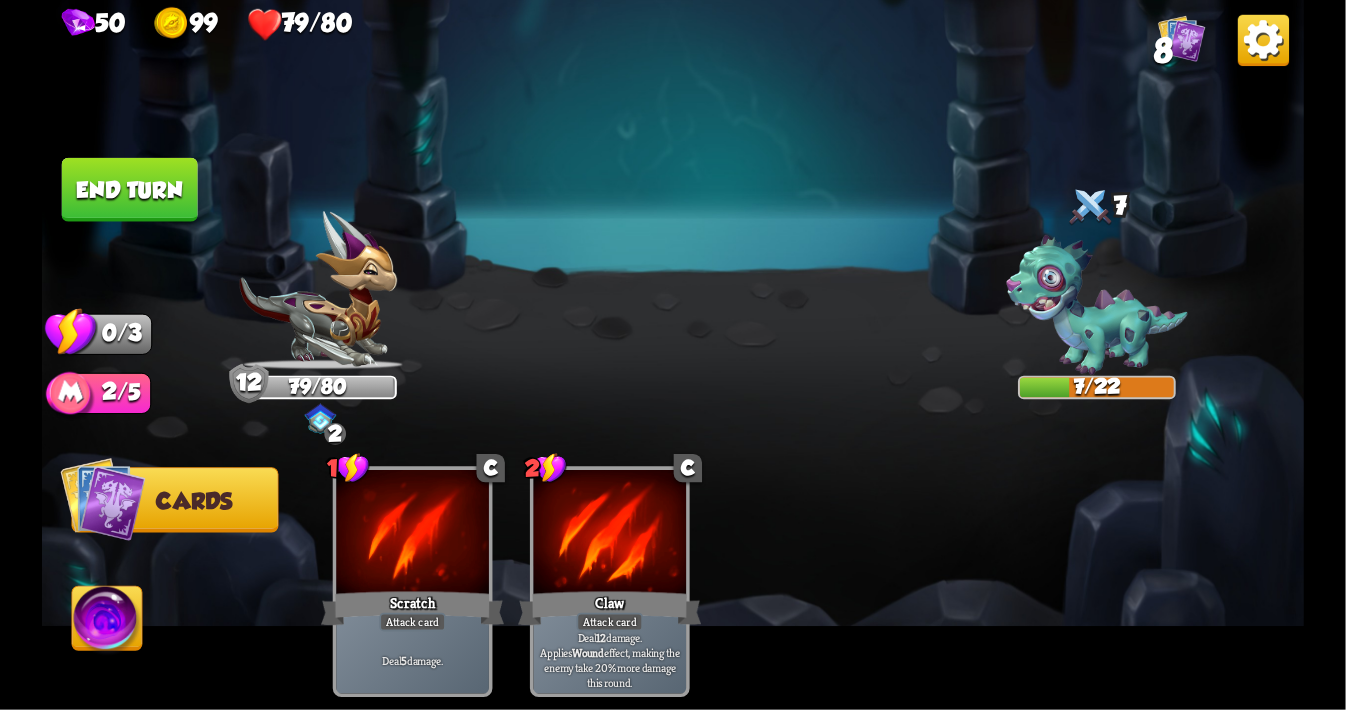 click on "End turn" at bounding box center (130, 189) 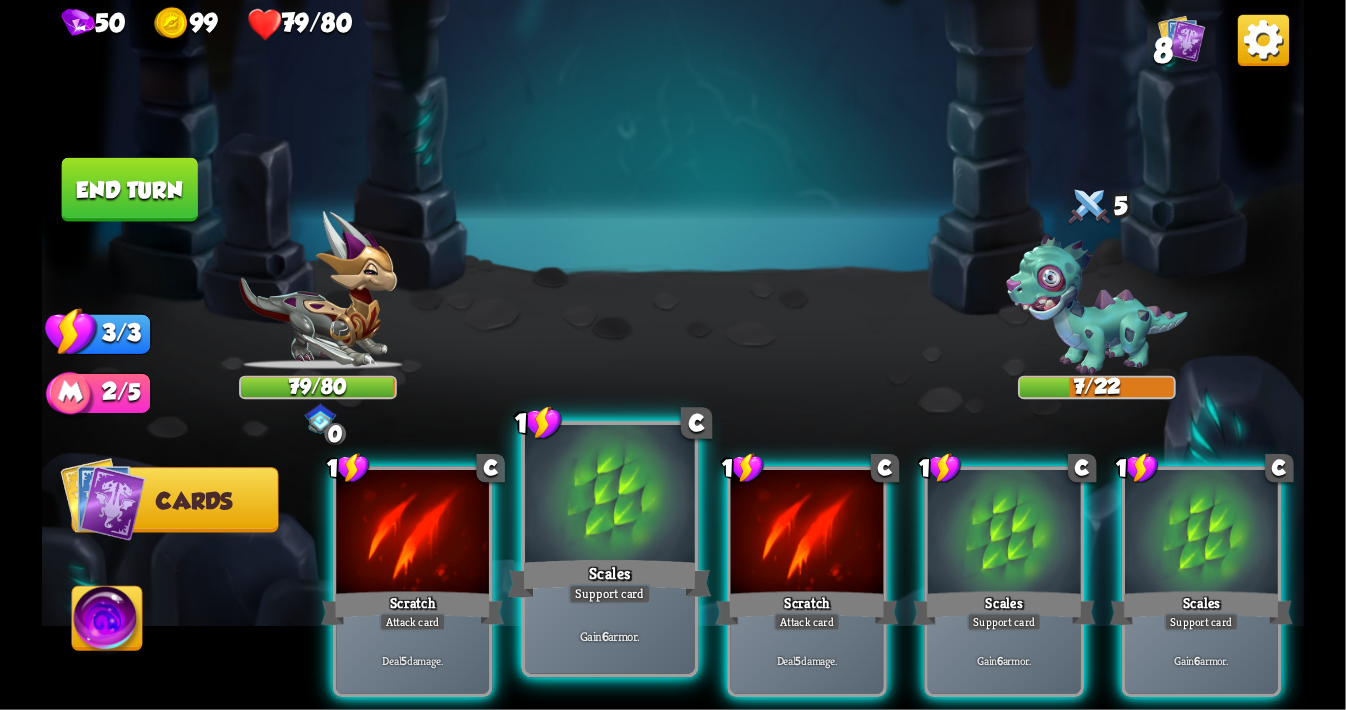 click at bounding box center (610, 496) 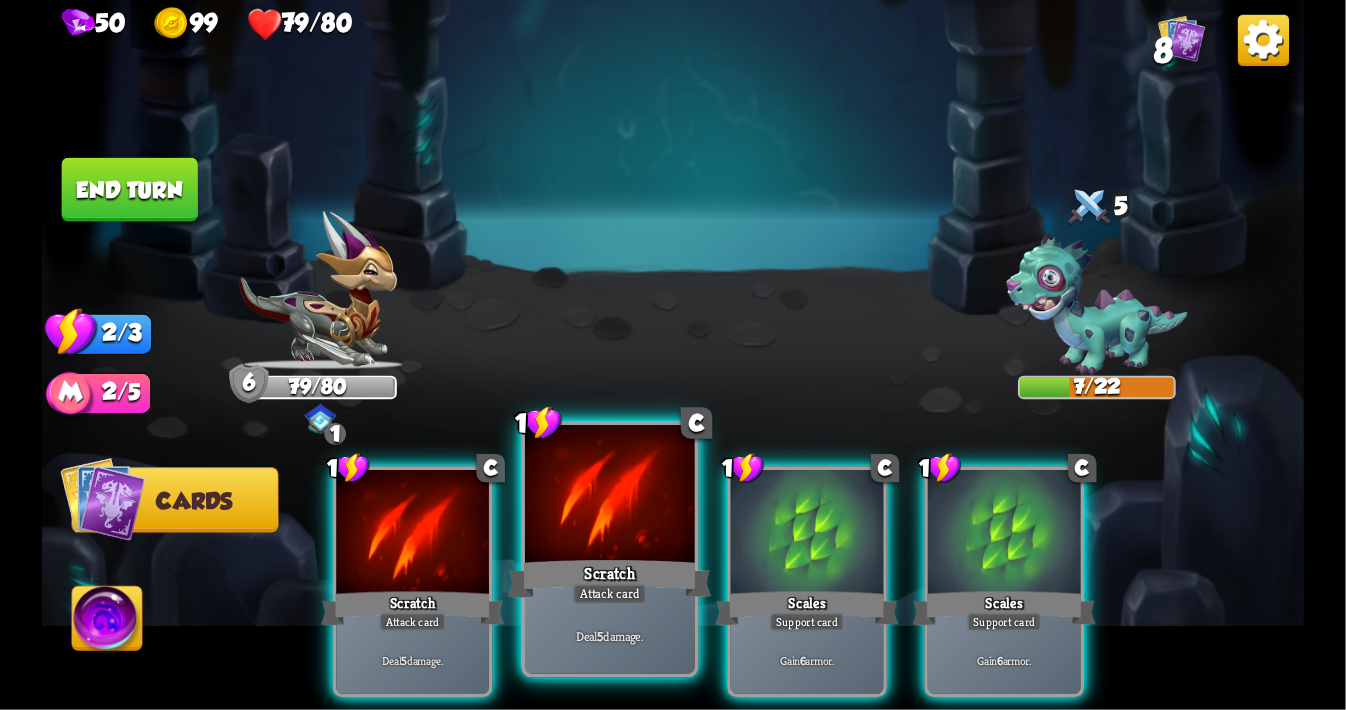 click at bounding box center (610, 496) 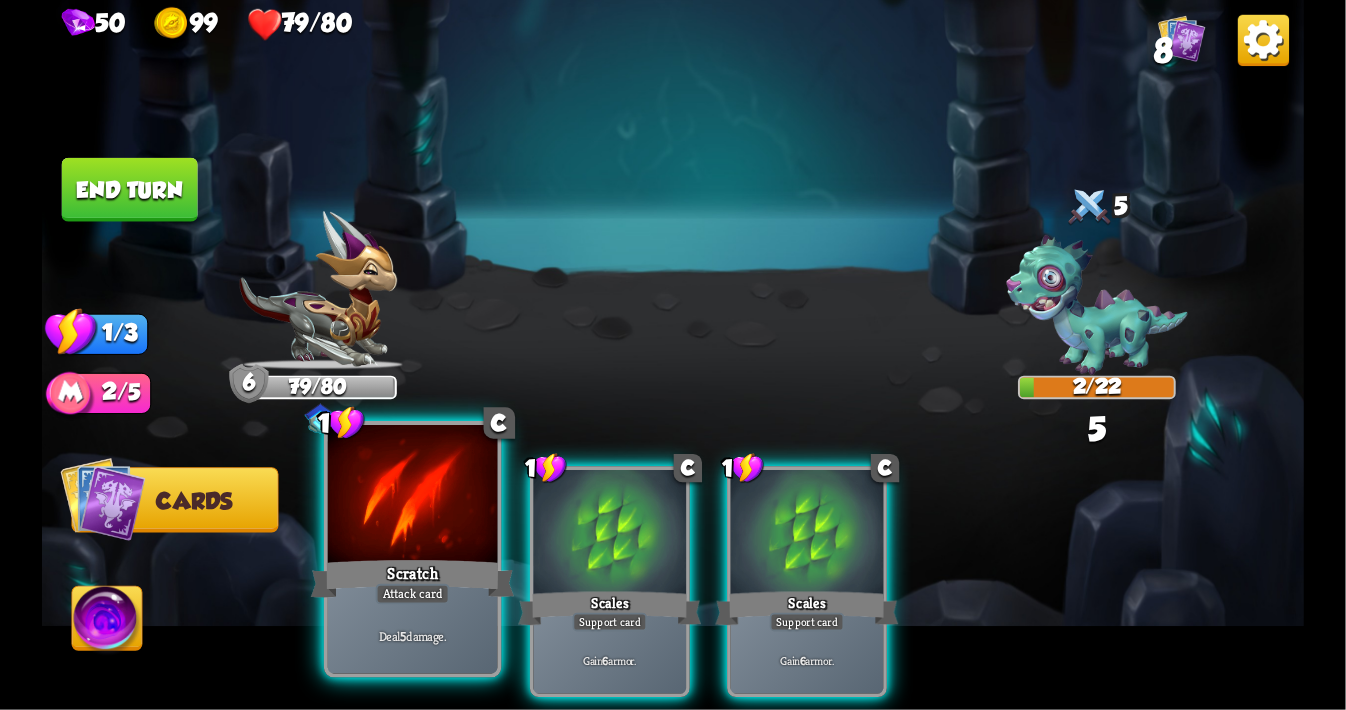 click on "Scratch" at bounding box center (413, 578) 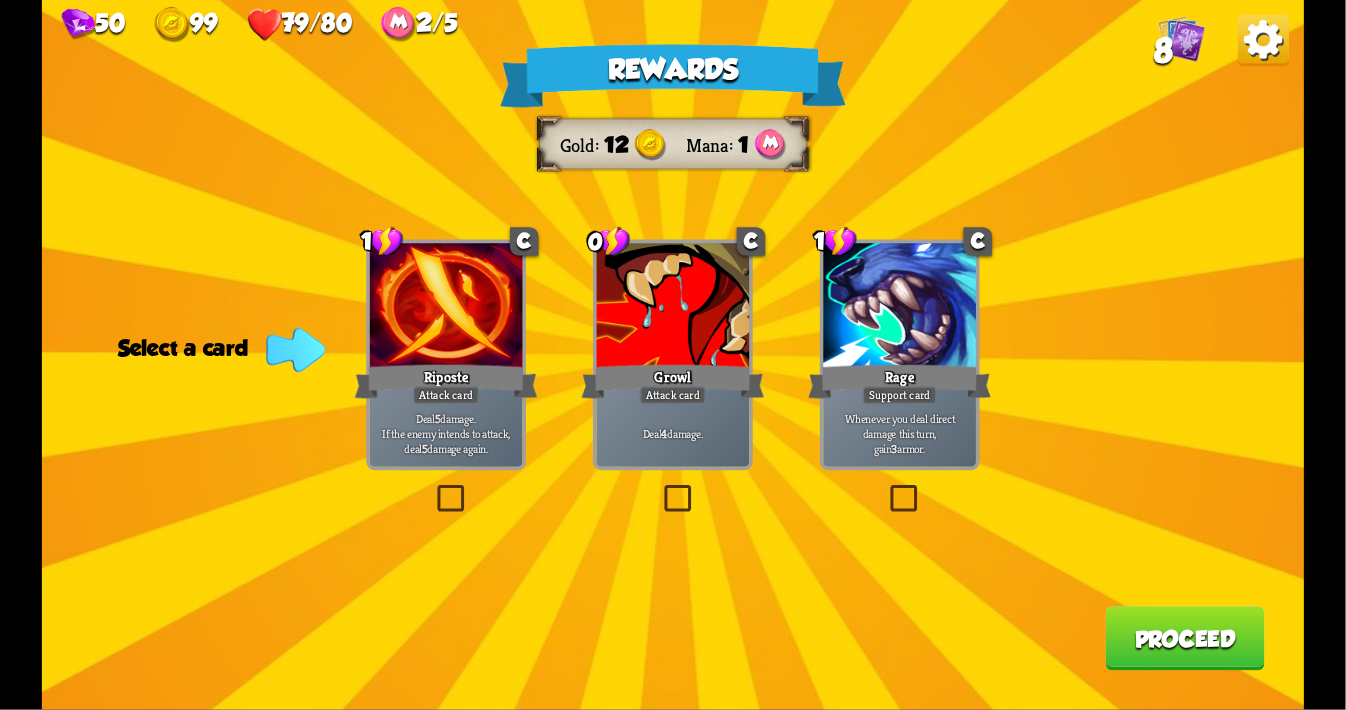 drag, startPoint x: 612, startPoint y: 575, endPoint x: 524, endPoint y: 522, distance: 102.7278 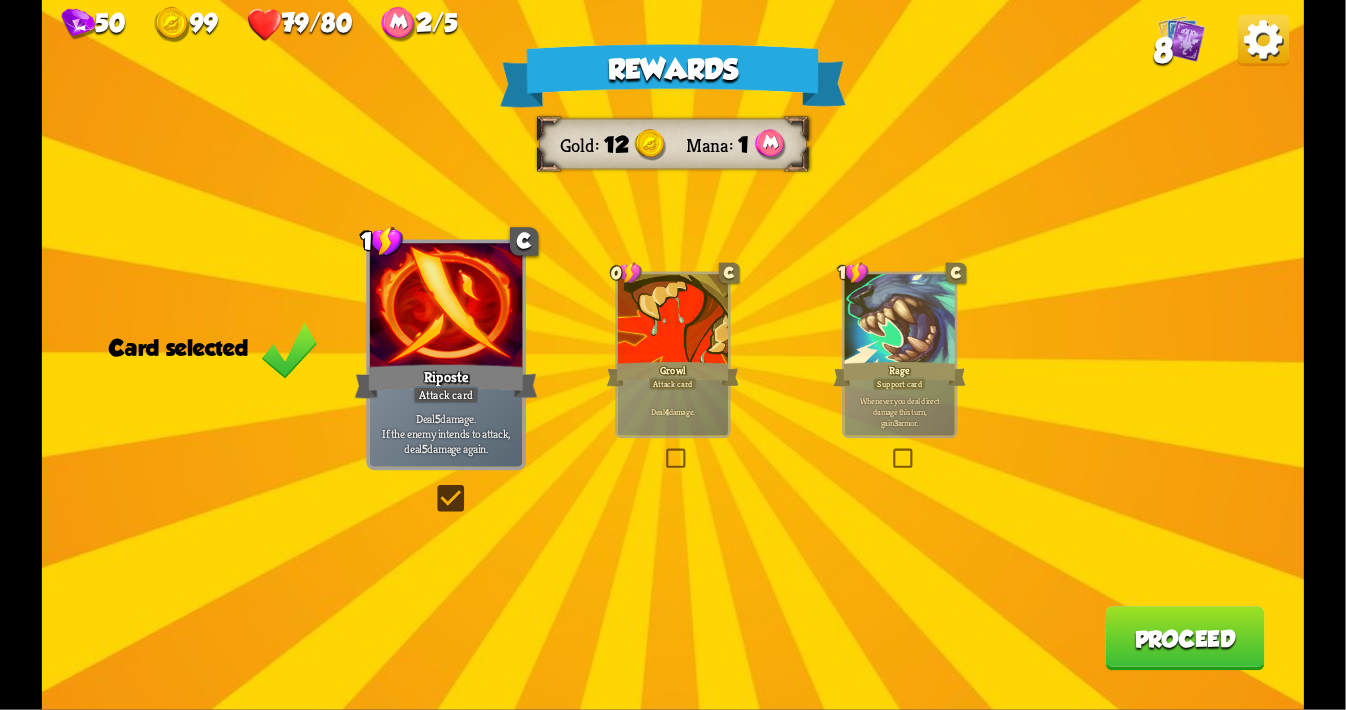 click on "Proceed" at bounding box center [1184, 638] 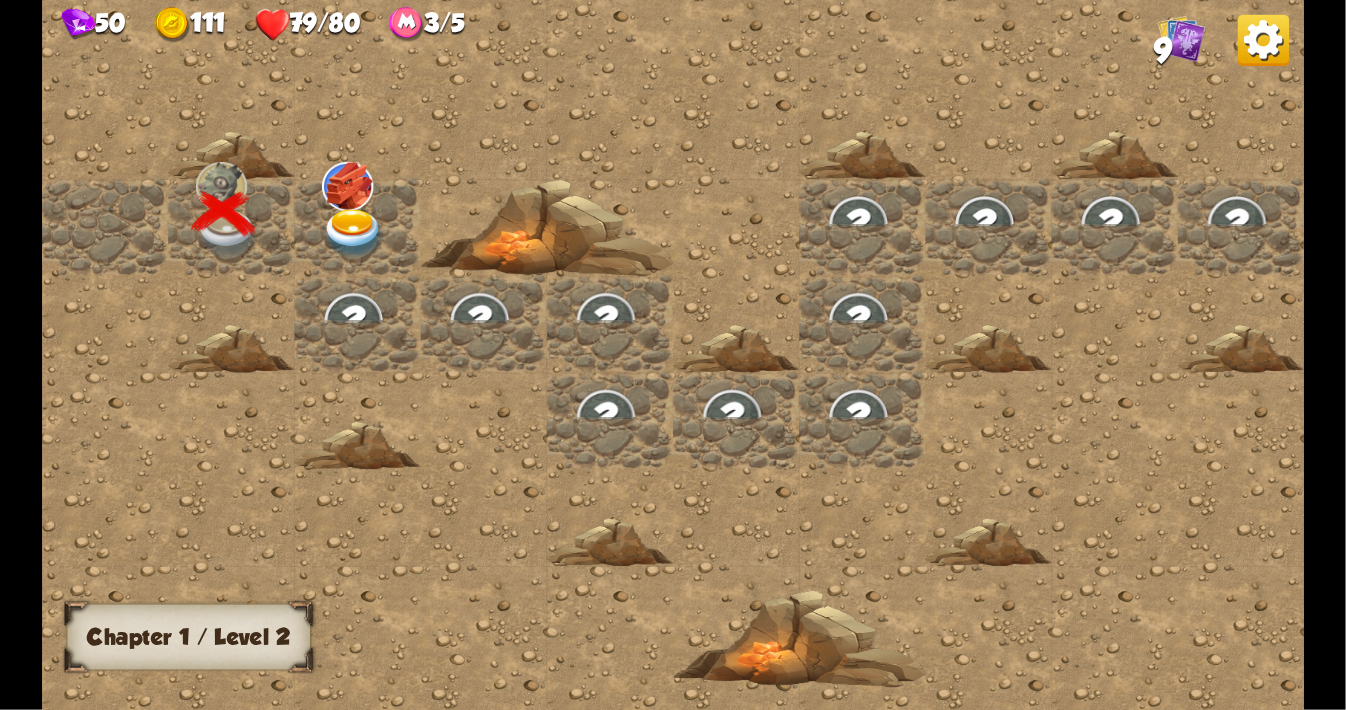 click at bounding box center (353, 233) 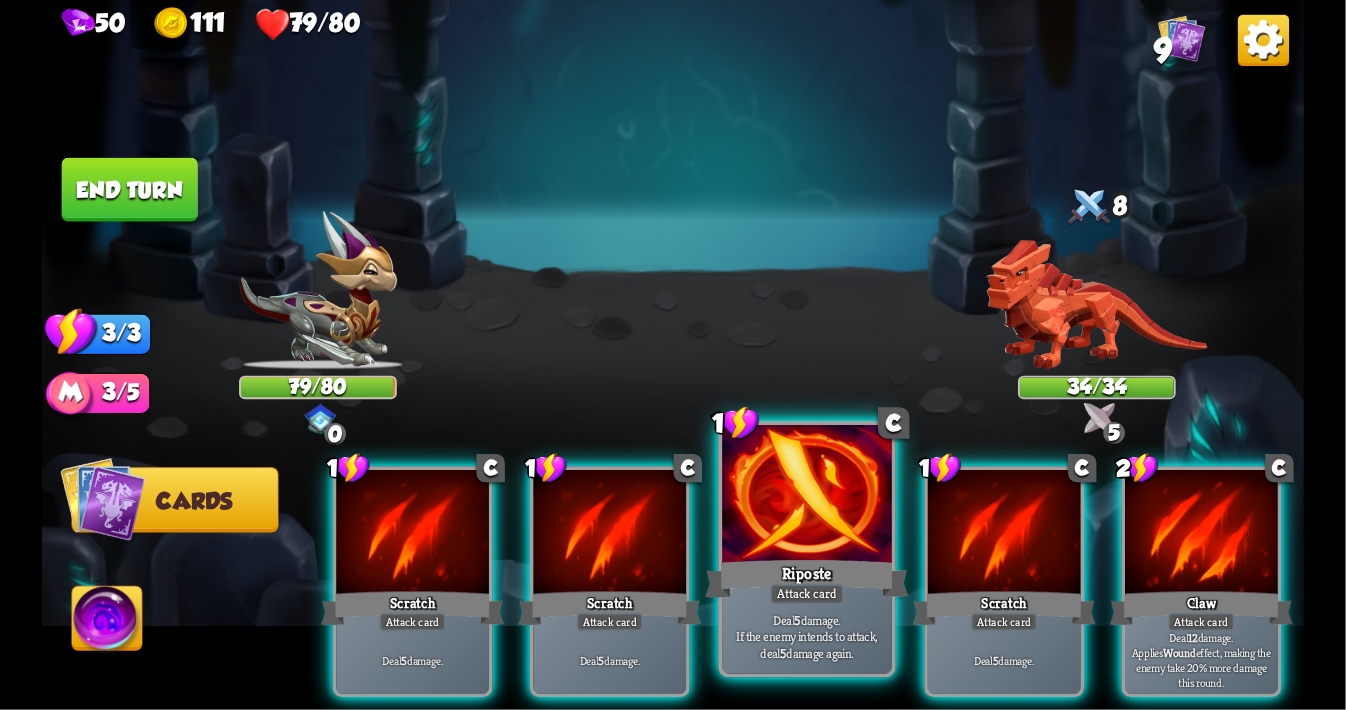 click at bounding box center [807, 496] 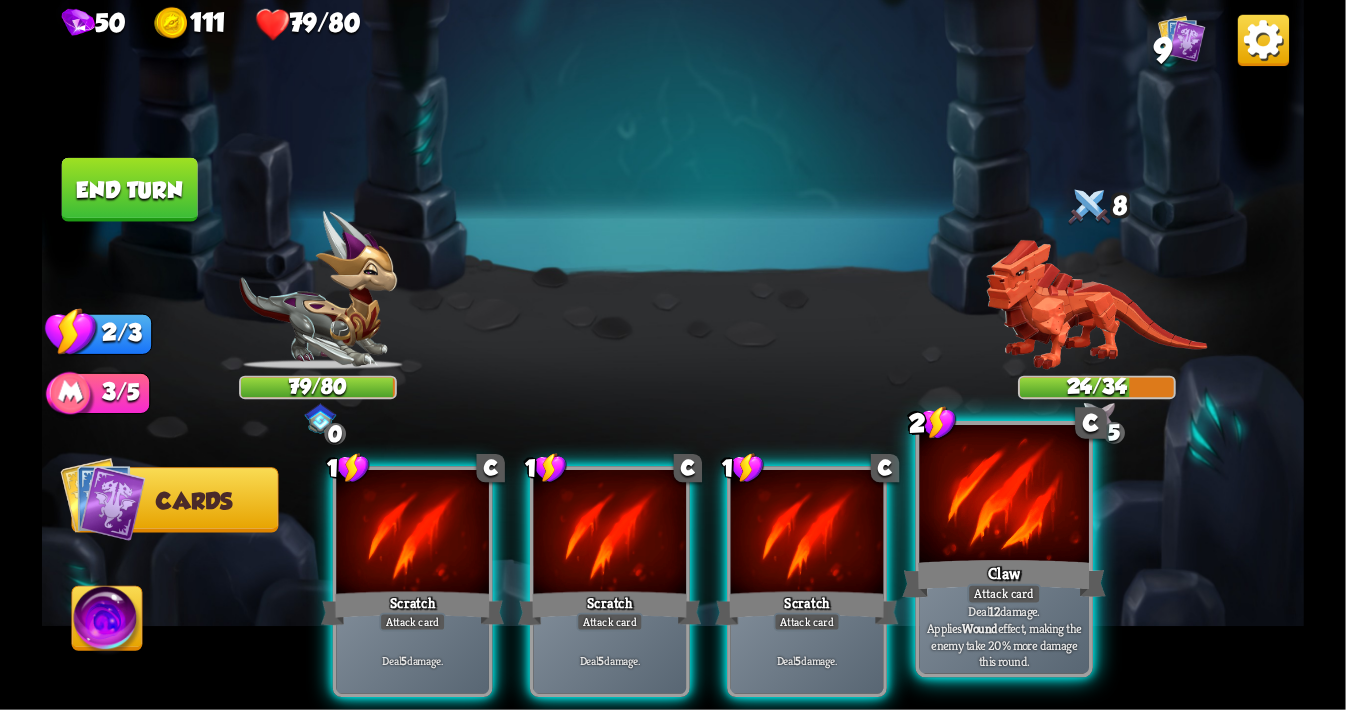 click at bounding box center (1005, 496) 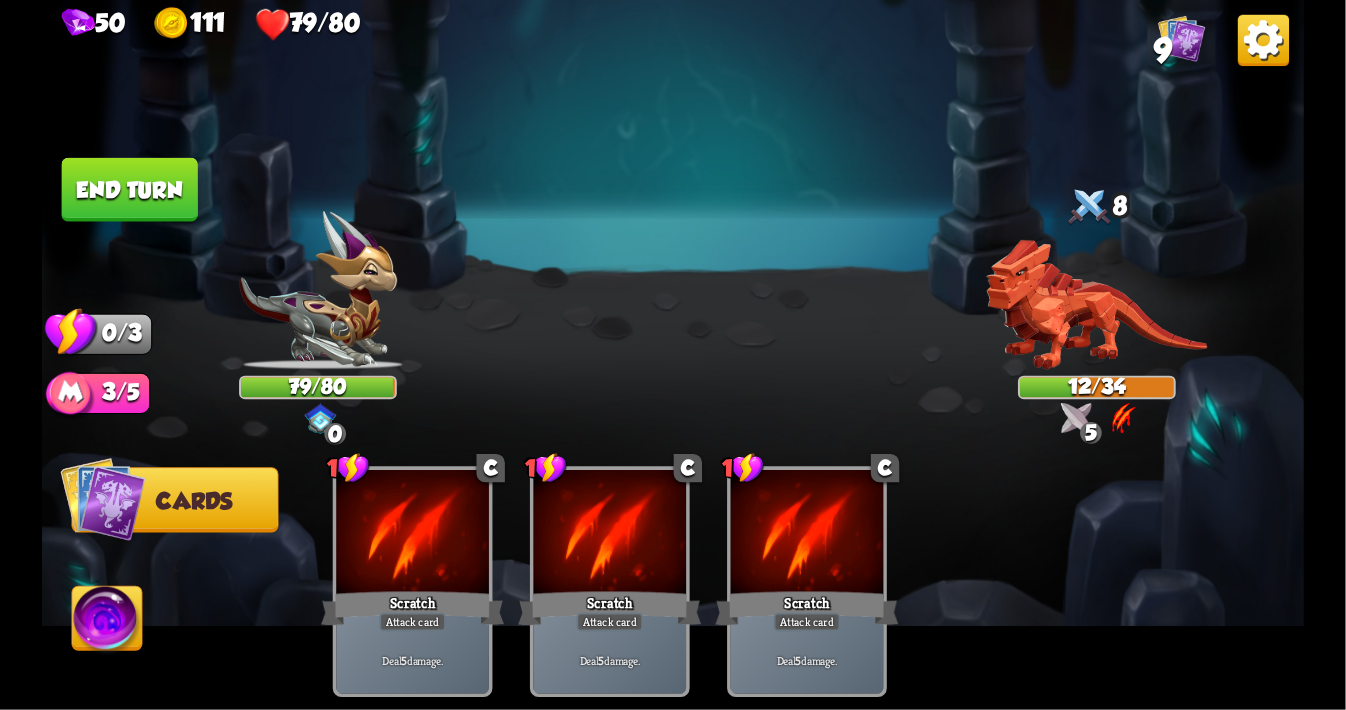 click on "End turn" at bounding box center [130, 190] 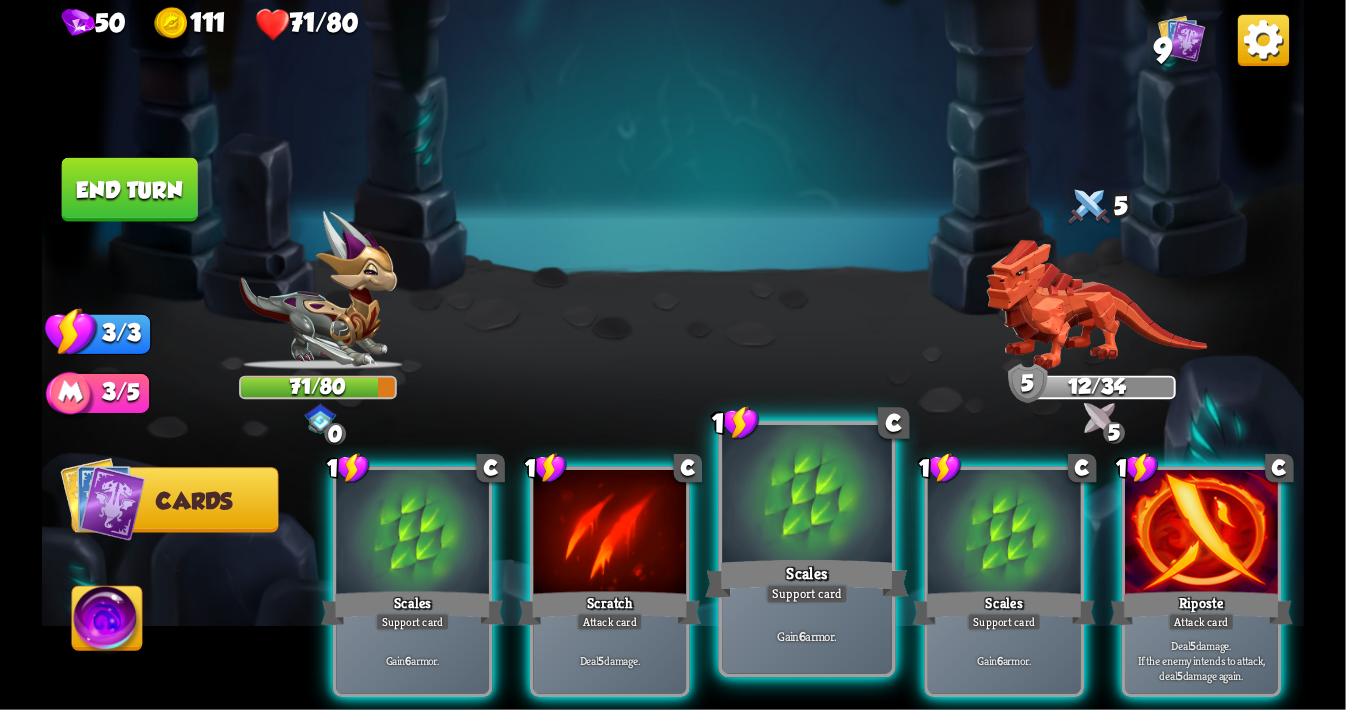 click at bounding box center (807, 496) 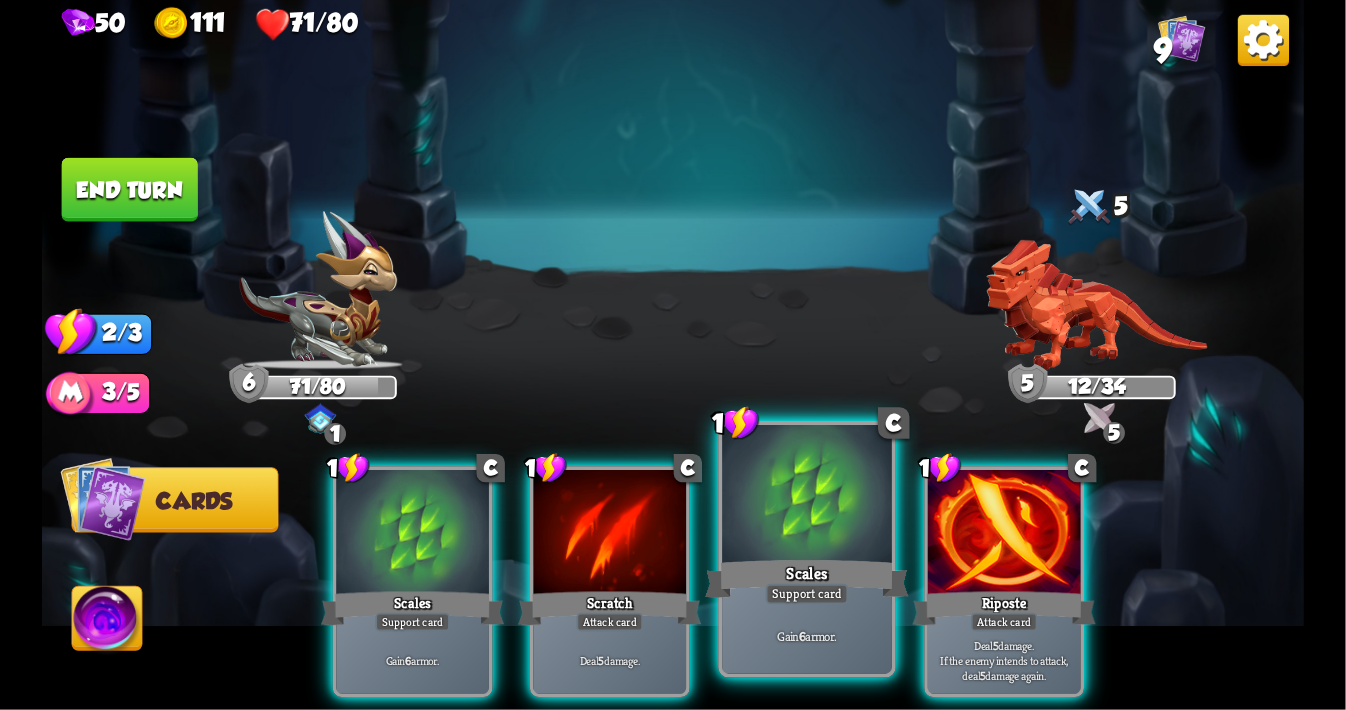 click at bounding box center (807, 496) 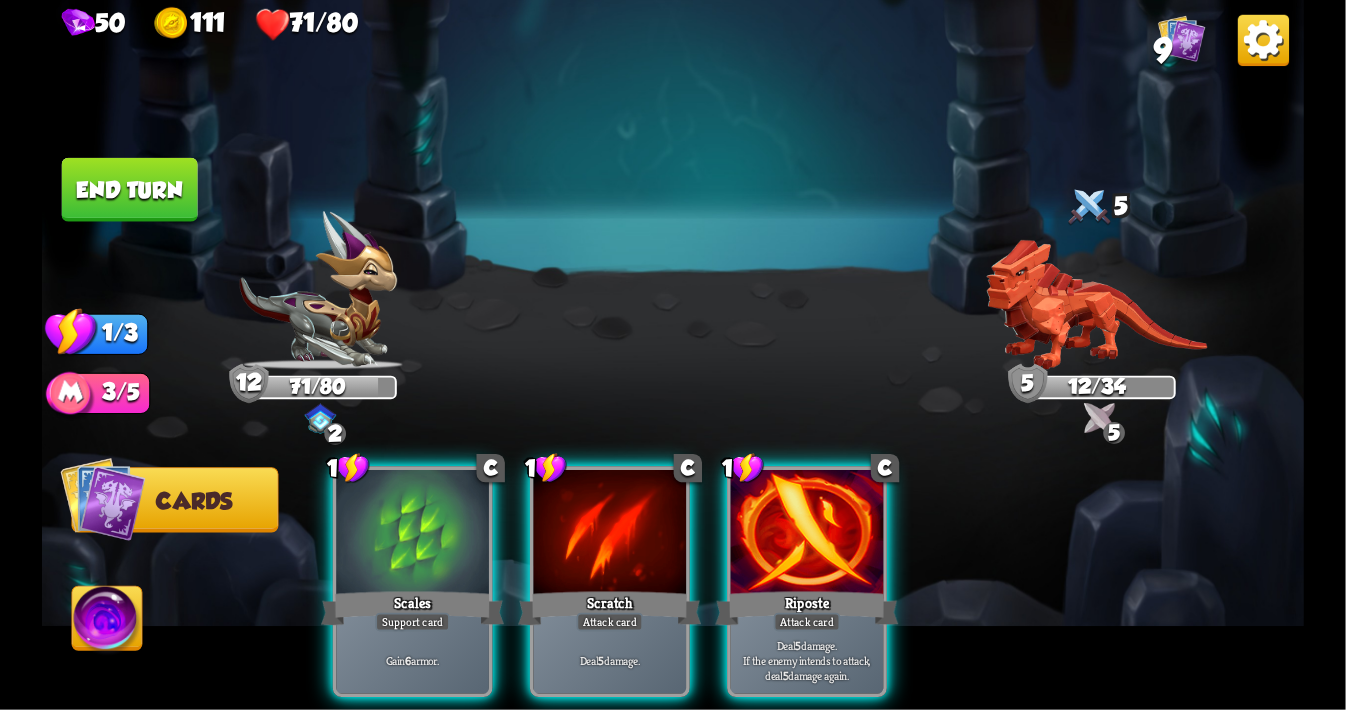 click at bounding box center (807, 534) 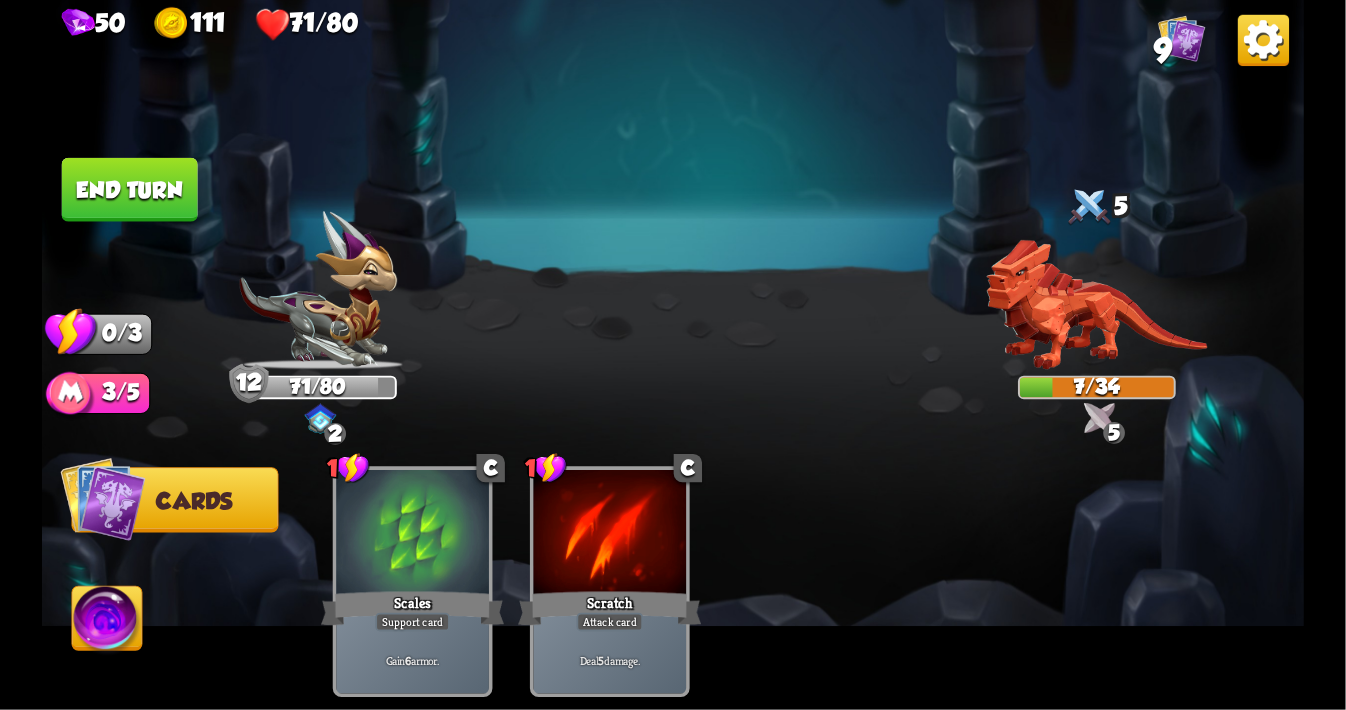 click on "5" at bounding box center [1114, 433] 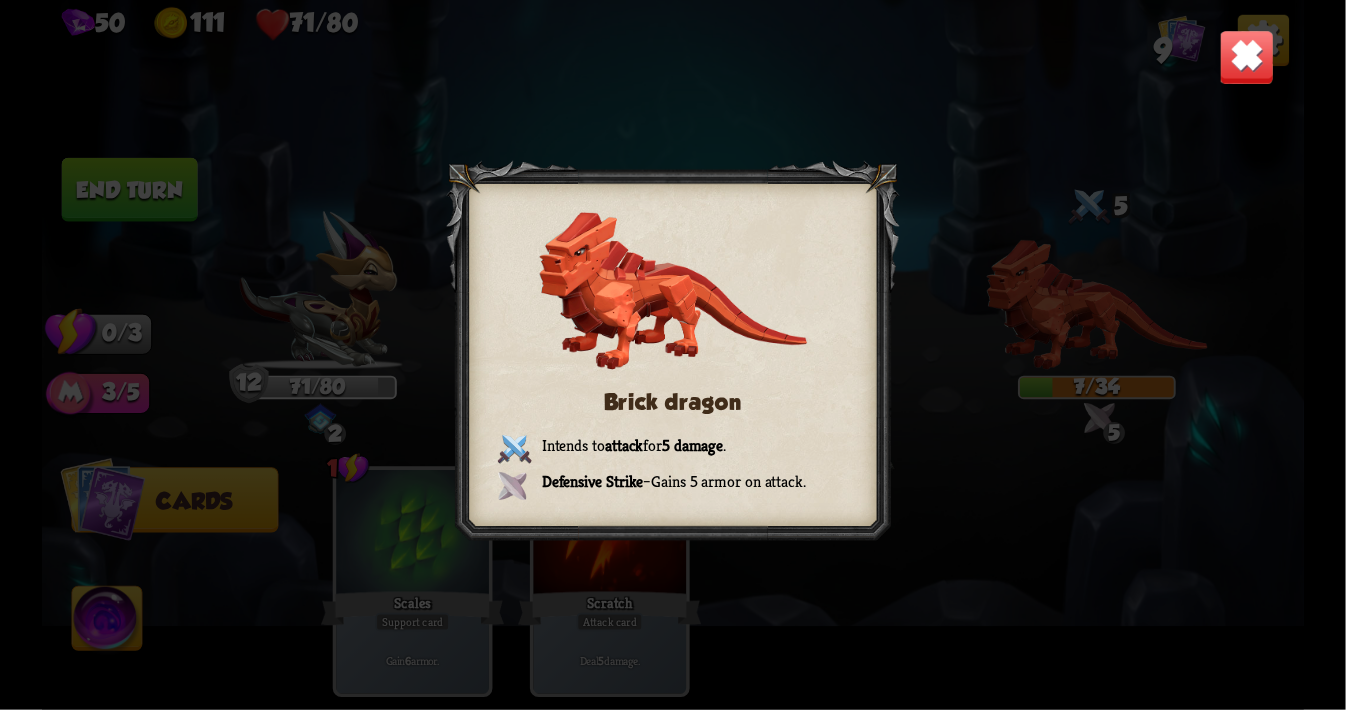 click on "Brick dragon
Intends to  attack  for  5 damage .
Defensive Strike
–
Gains 5 armor on attack." at bounding box center (673, 355) 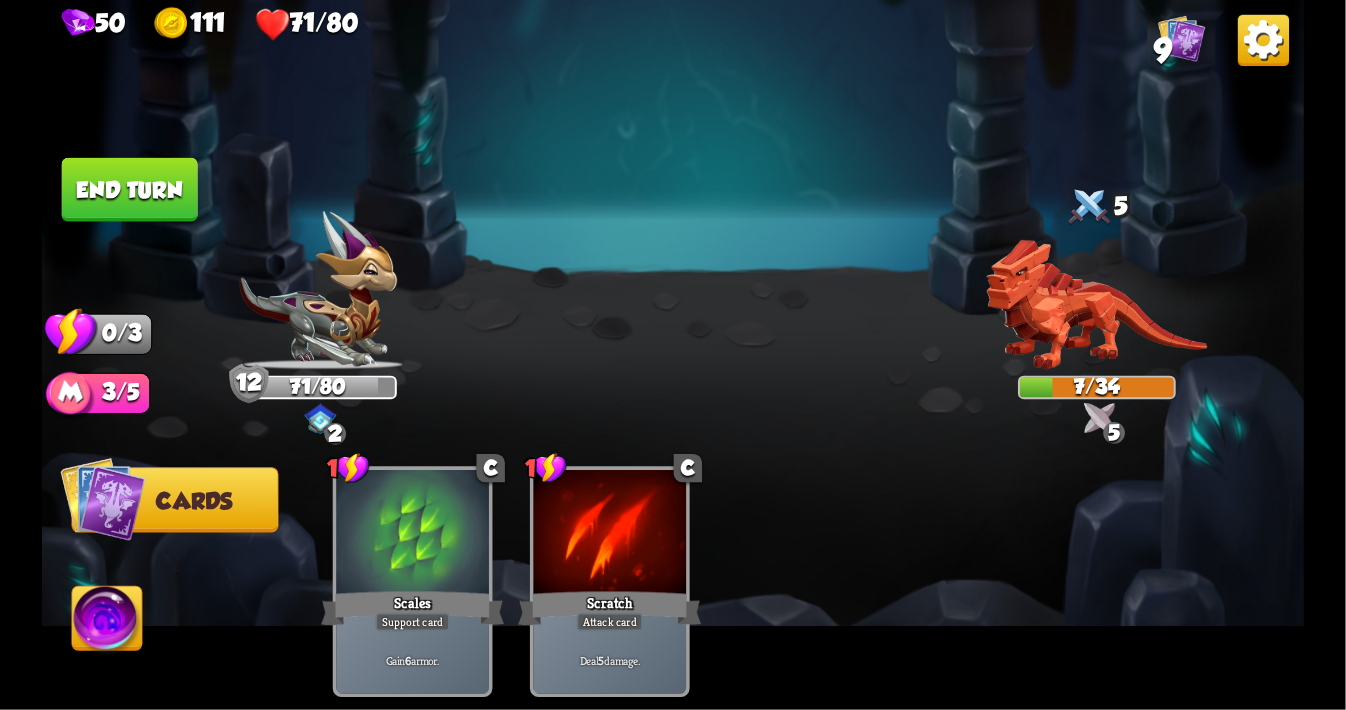 click on "End turn" at bounding box center (130, 190) 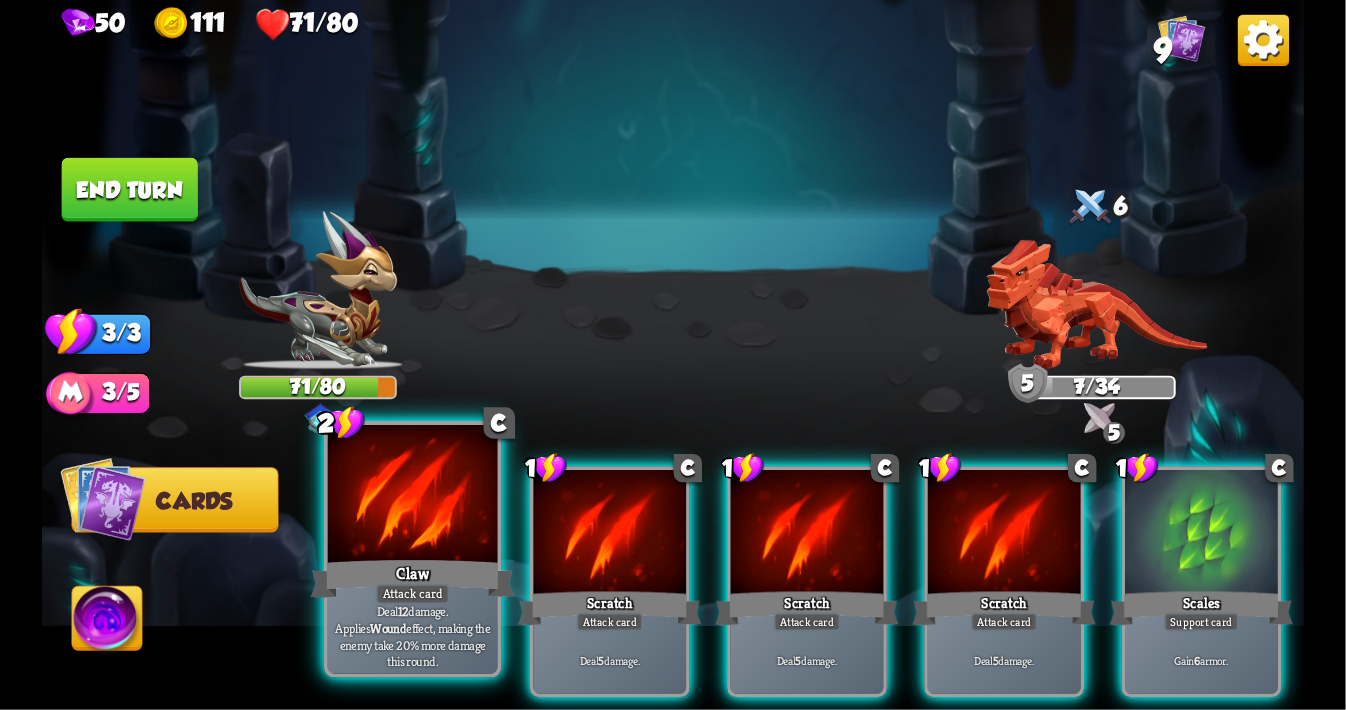 click at bounding box center [413, 496] 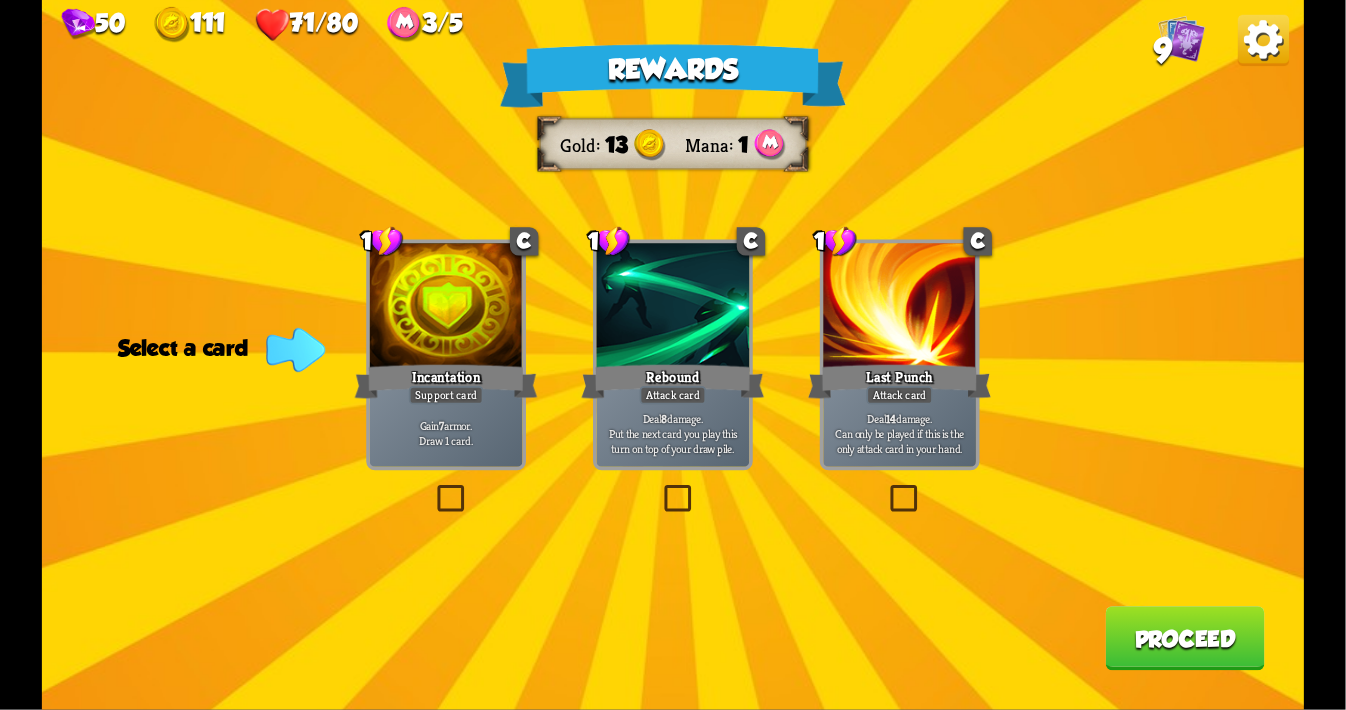 click at bounding box center [433, 488] 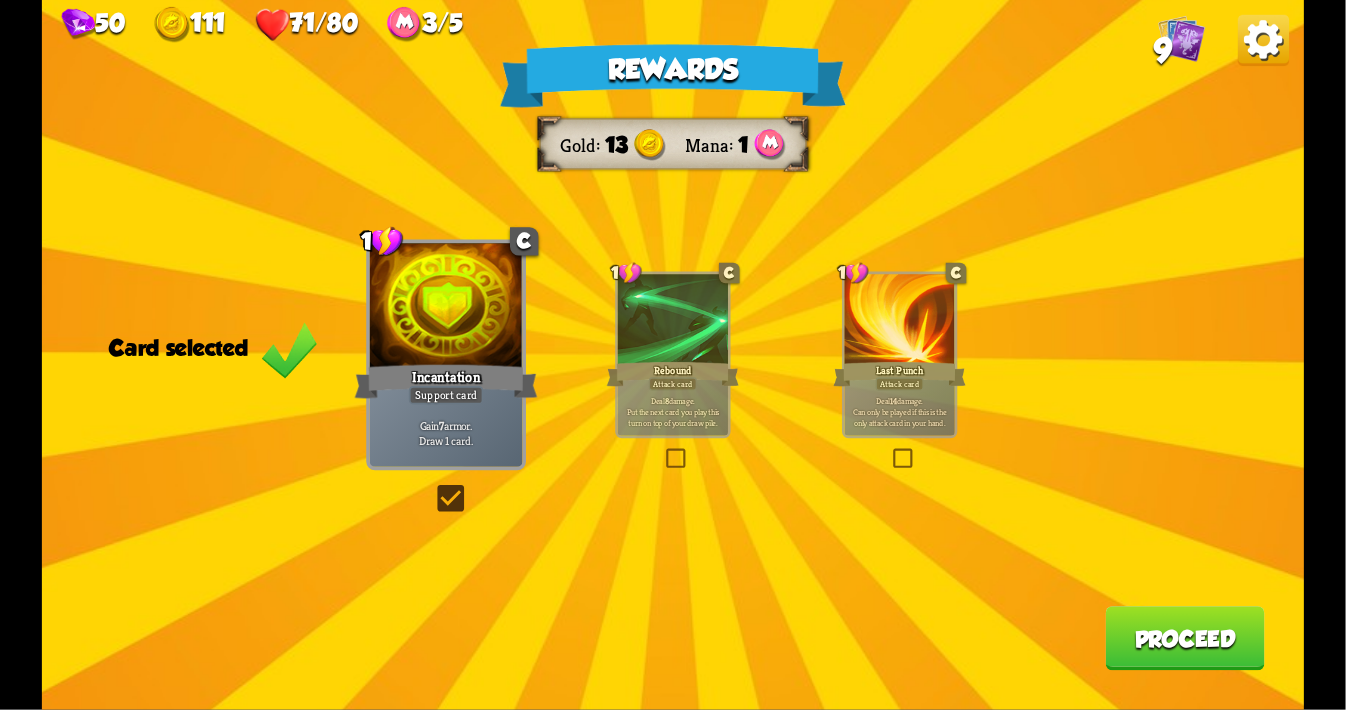 click at bounding box center [433, 488] 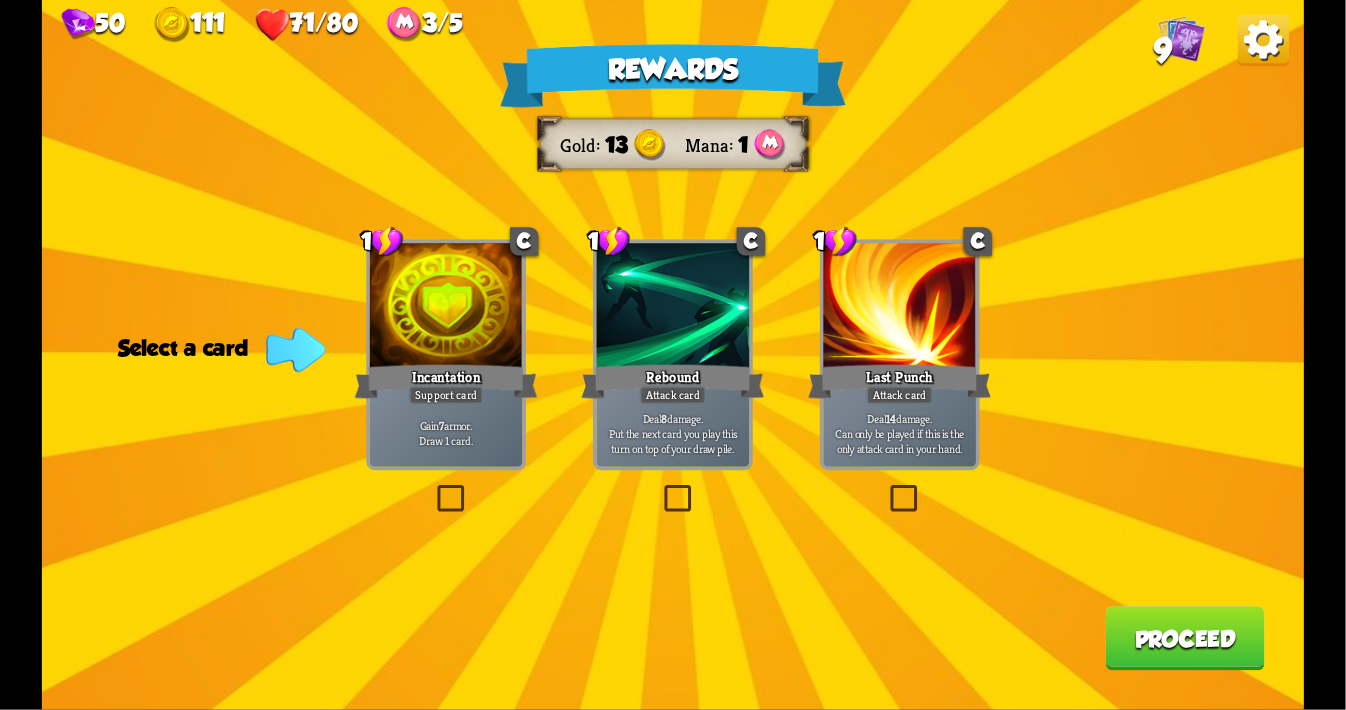 click at bounding box center (433, 488) 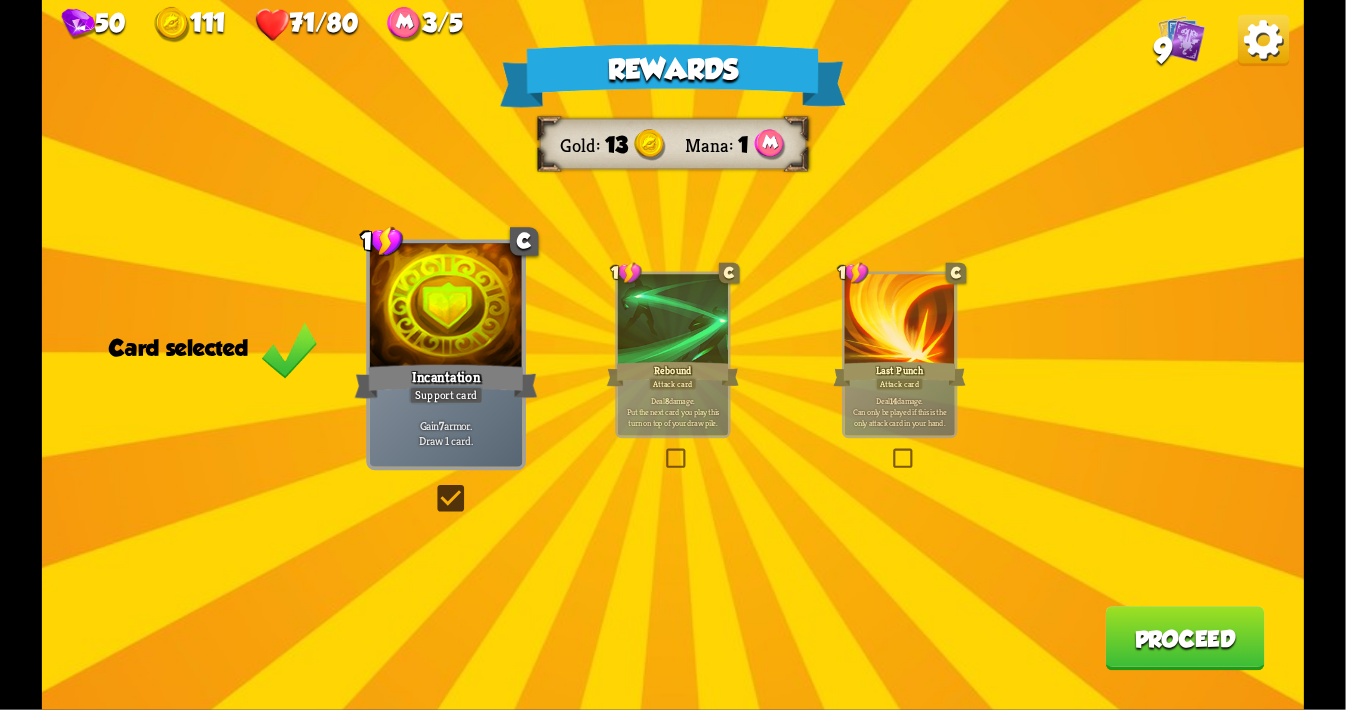 click on "Proceed" at bounding box center [1184, 638] 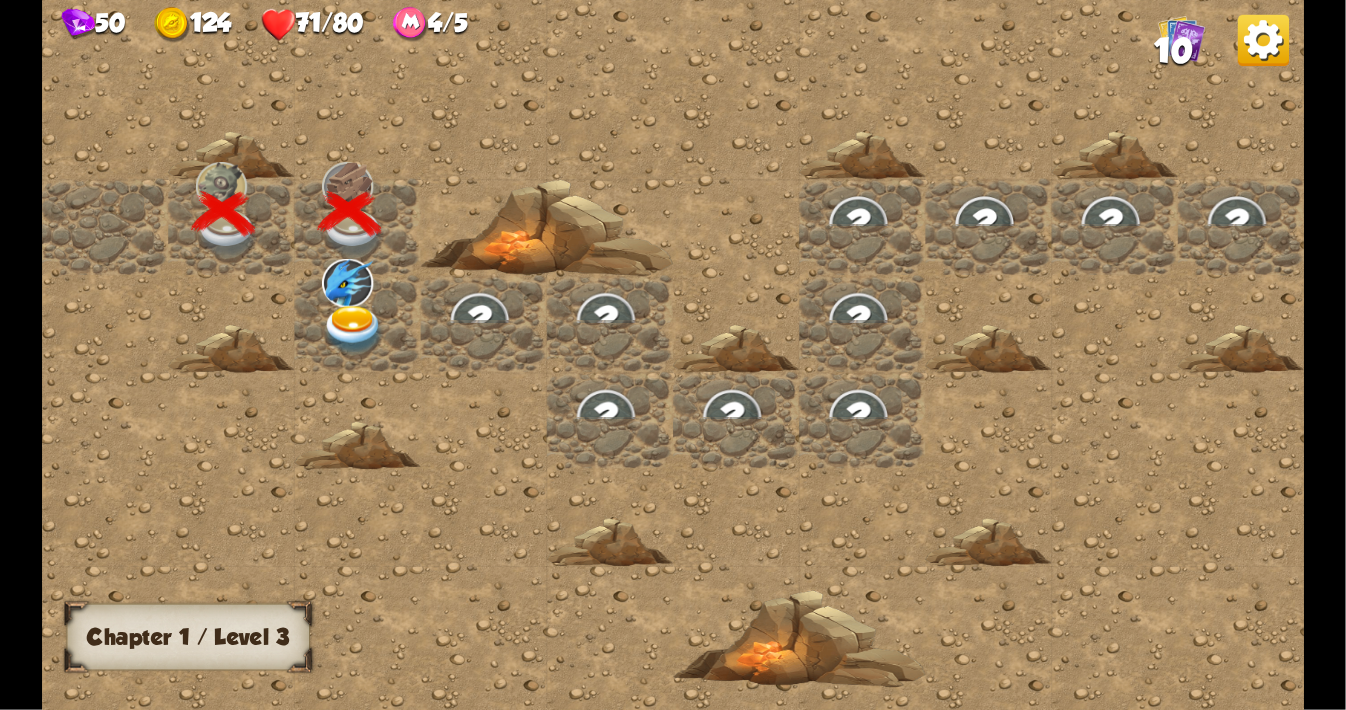 click at bounding box center [353, 330] 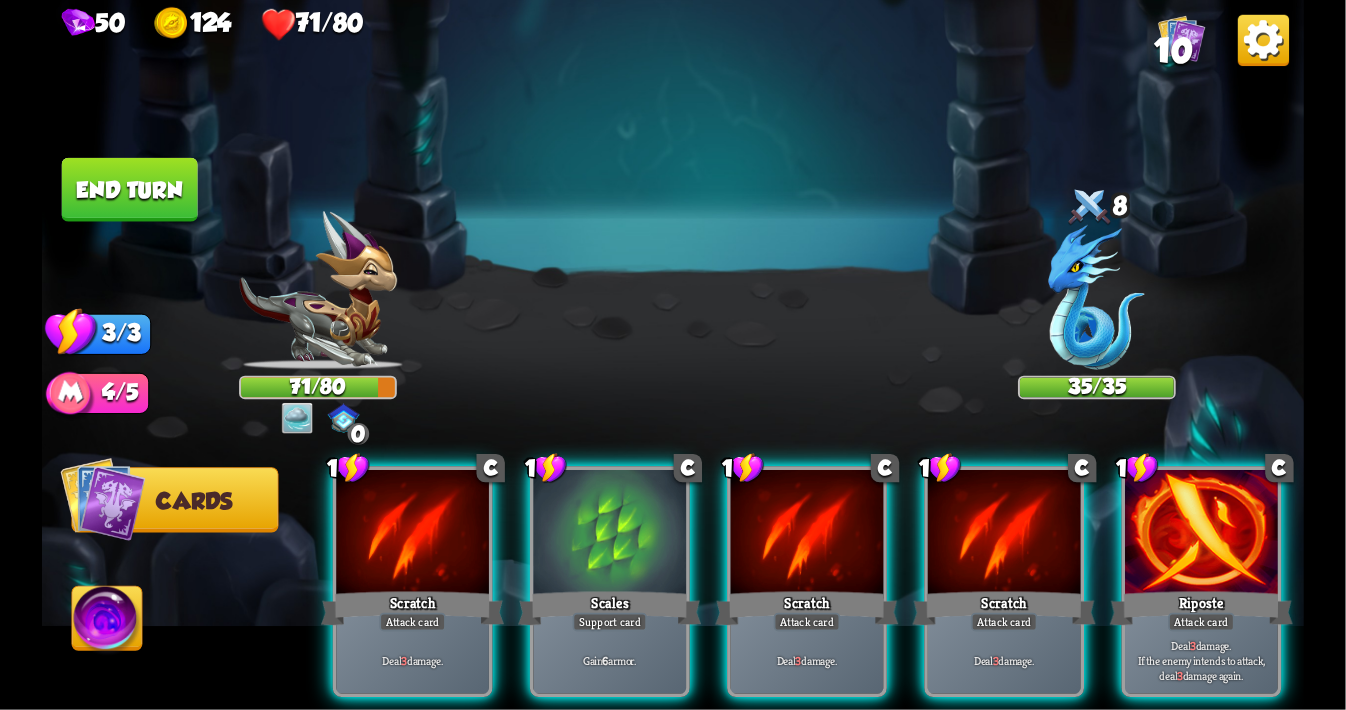 click at bounding box center (1097, 297) 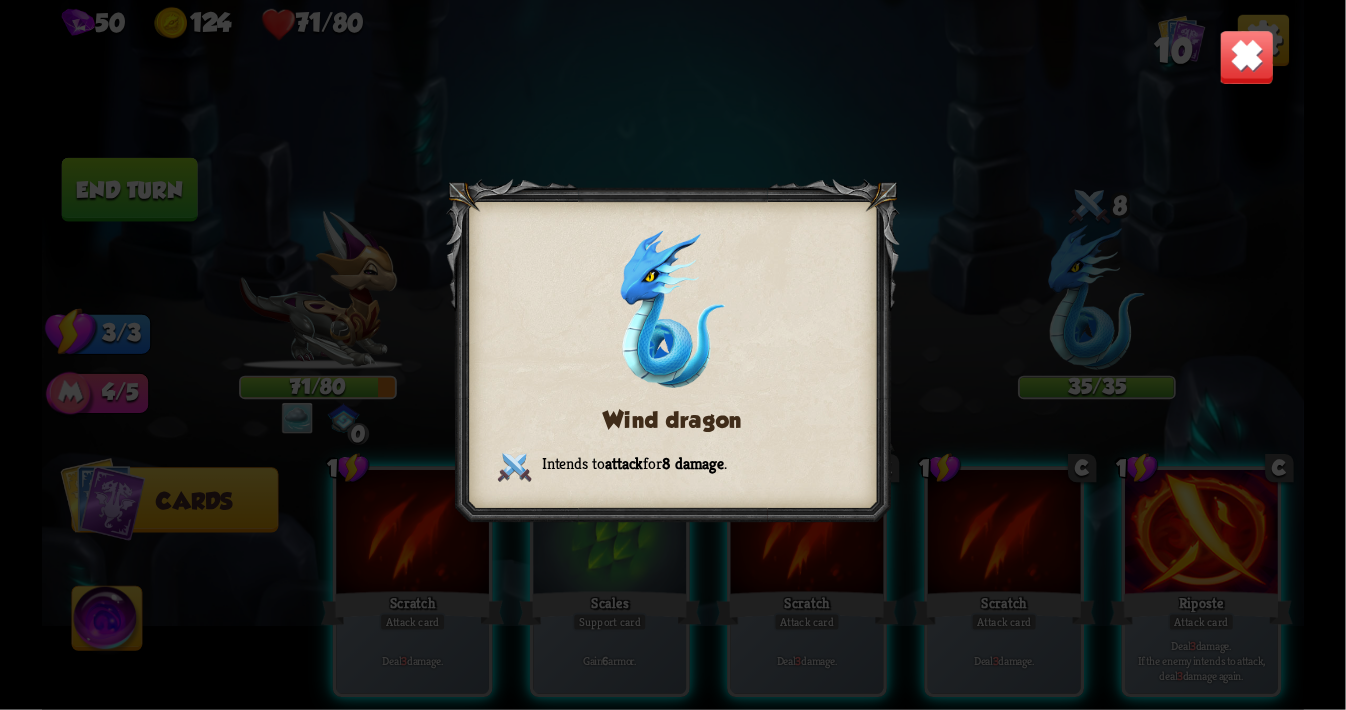 click on "Wind dragon
Intends to  attack  for  8 damage ." at bounding box center [673, 355] 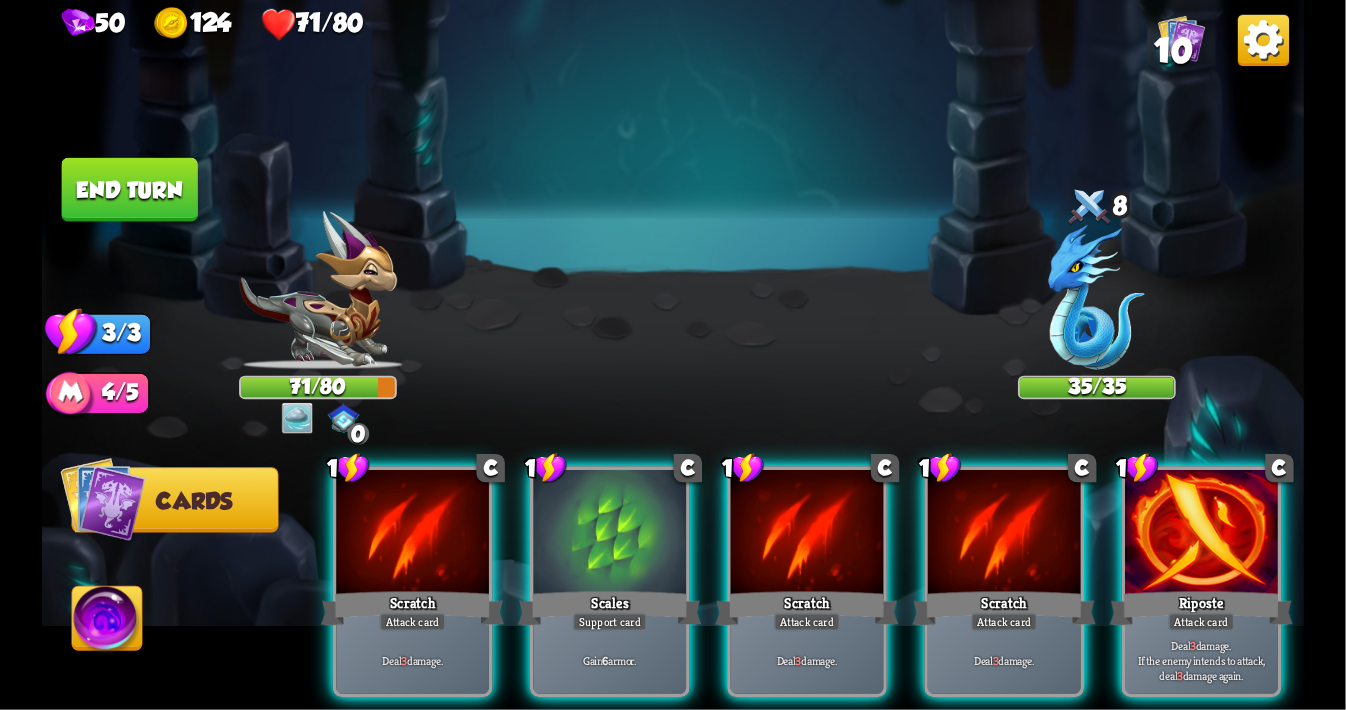 click on "0     0         0" at bounding box center (318, 418) 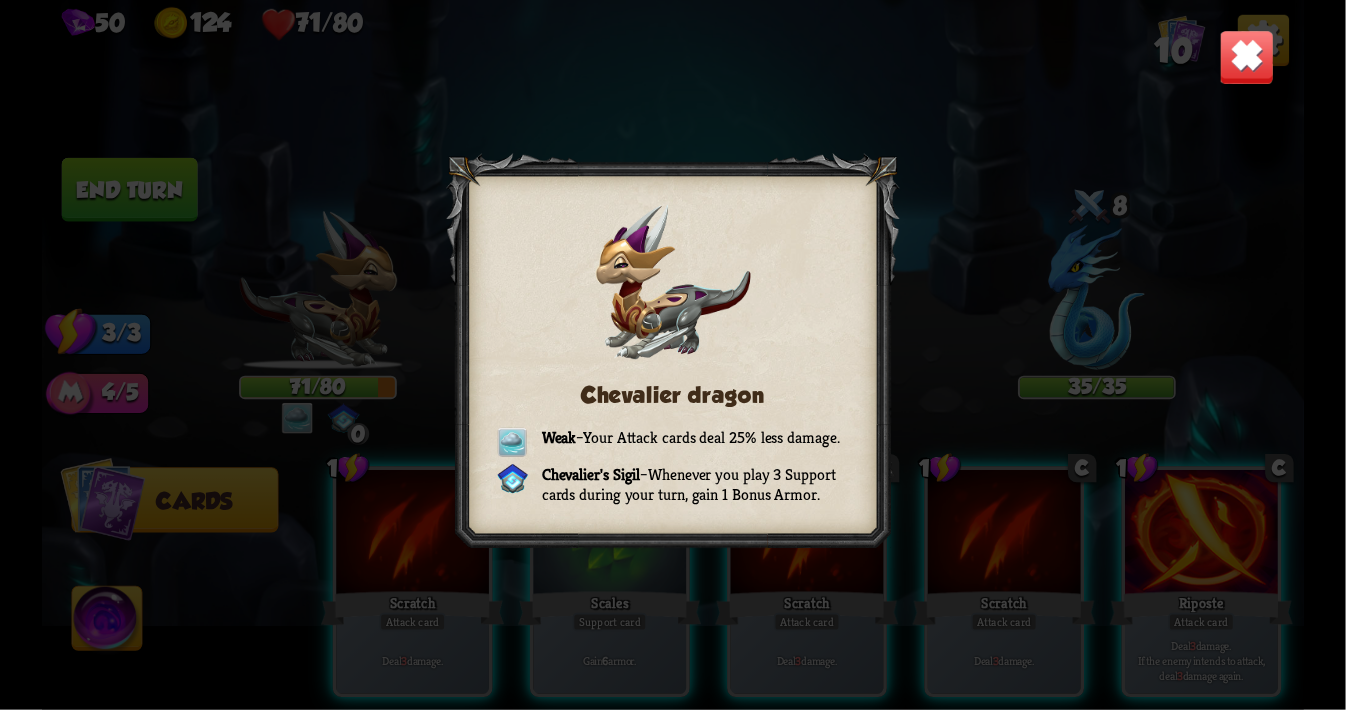 click at bounding box center [1246, 57] 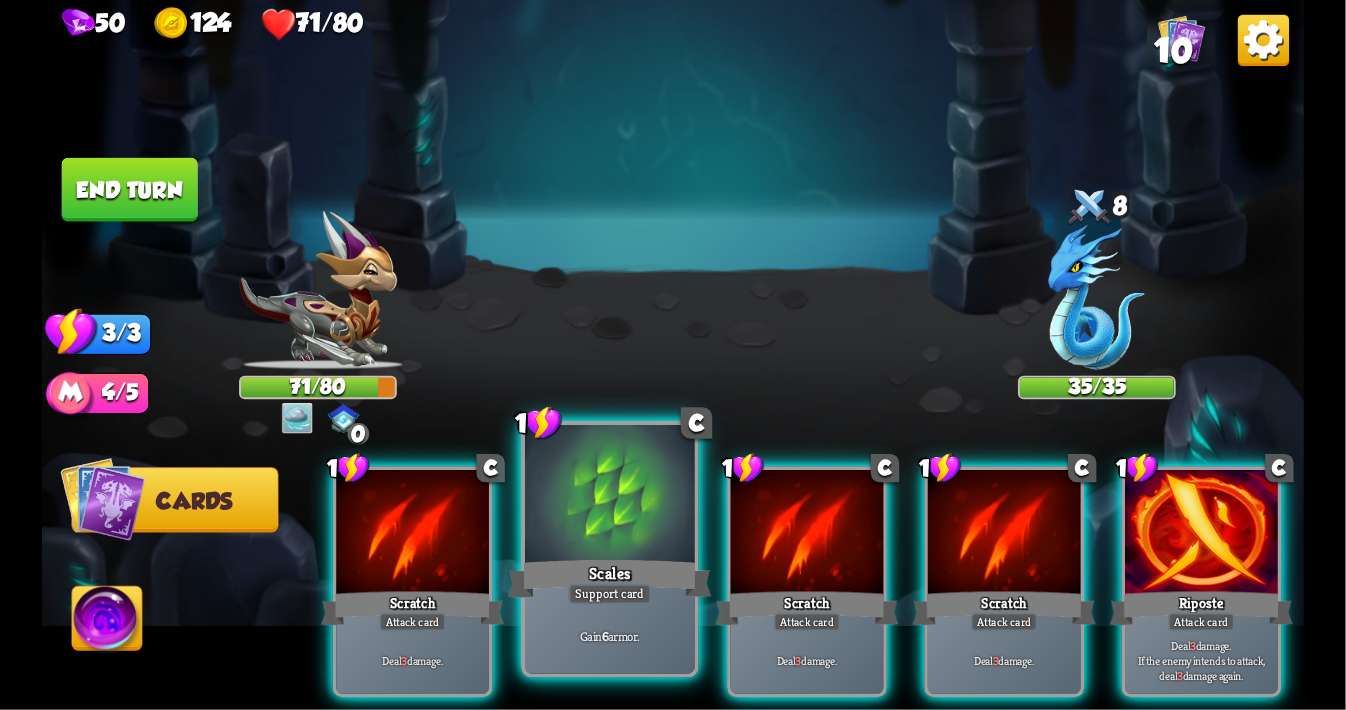 click at bounding box center [610, 496] 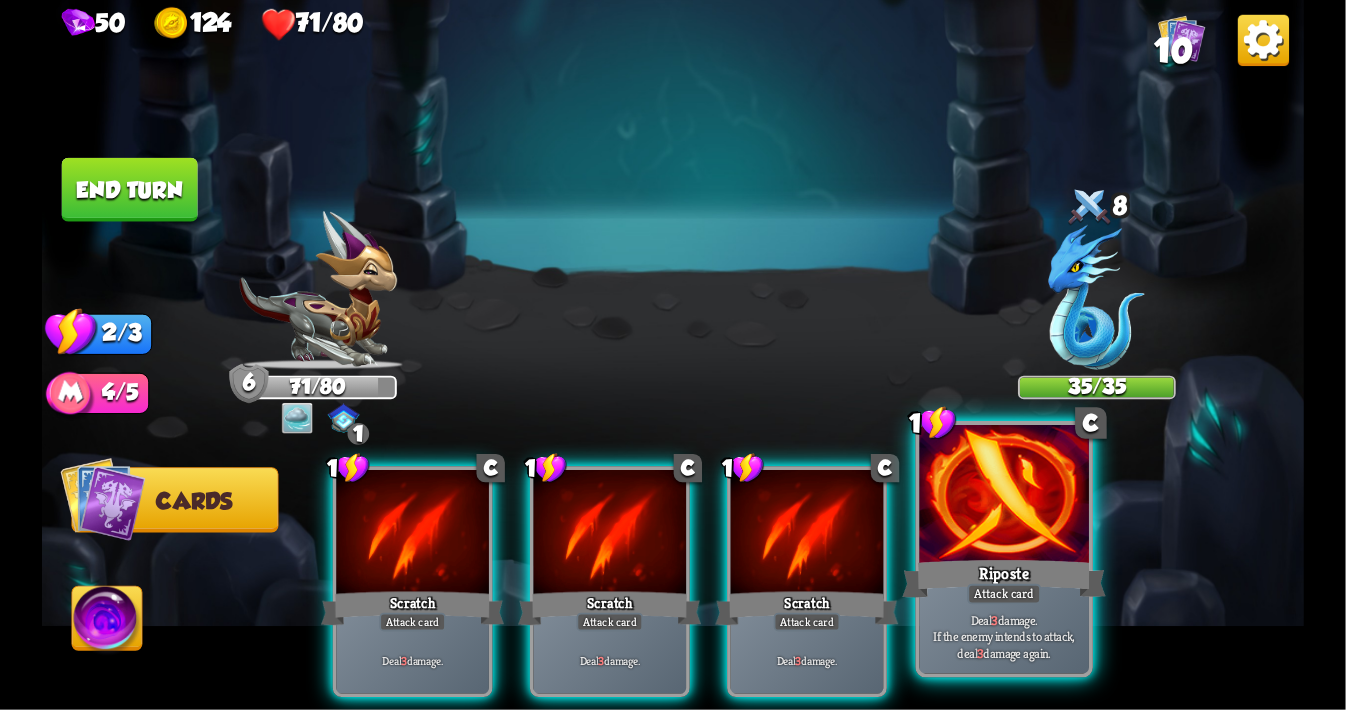 click at bounding box center [1005, 496] 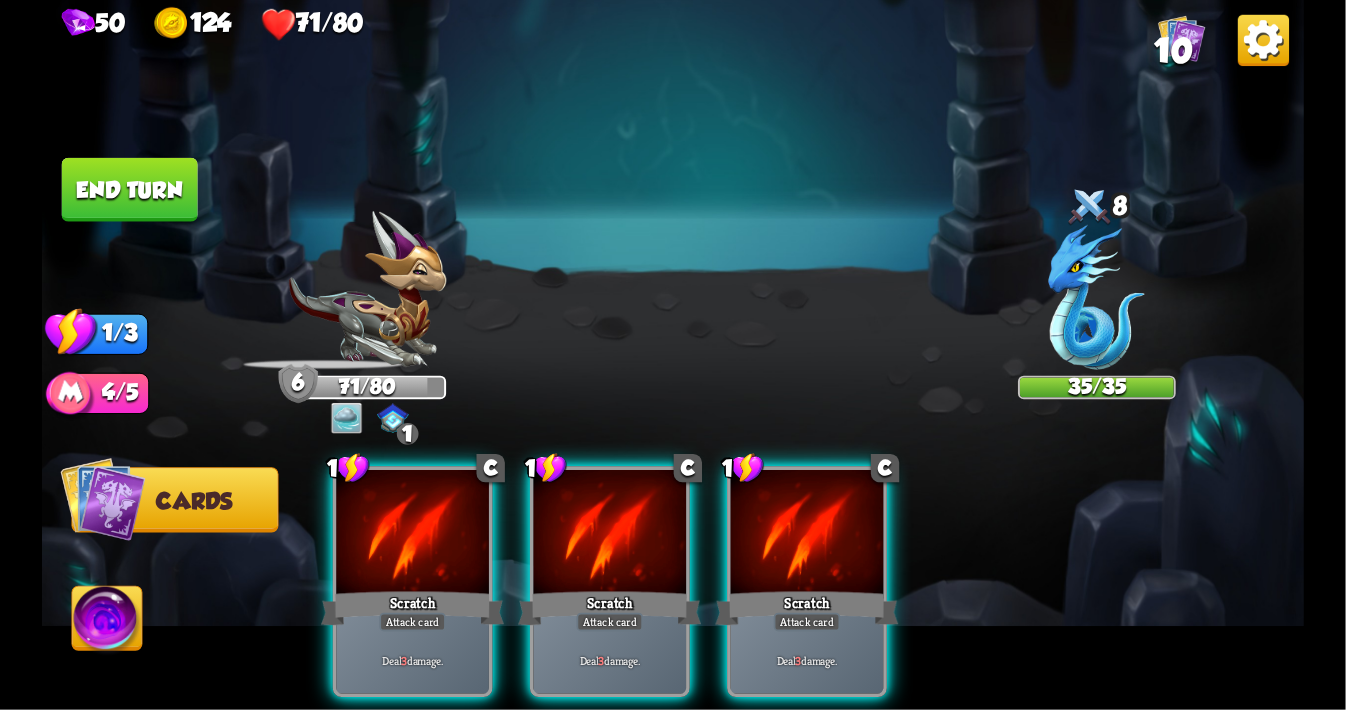 click on "1
C   Scratch     Attack card   Deal  3  damage.
1
C   Scratch     Attack card   Deal  3  damage.
1
C   Scratch     Attack card   Deal  3  damage." at bounding box center [799, 552] 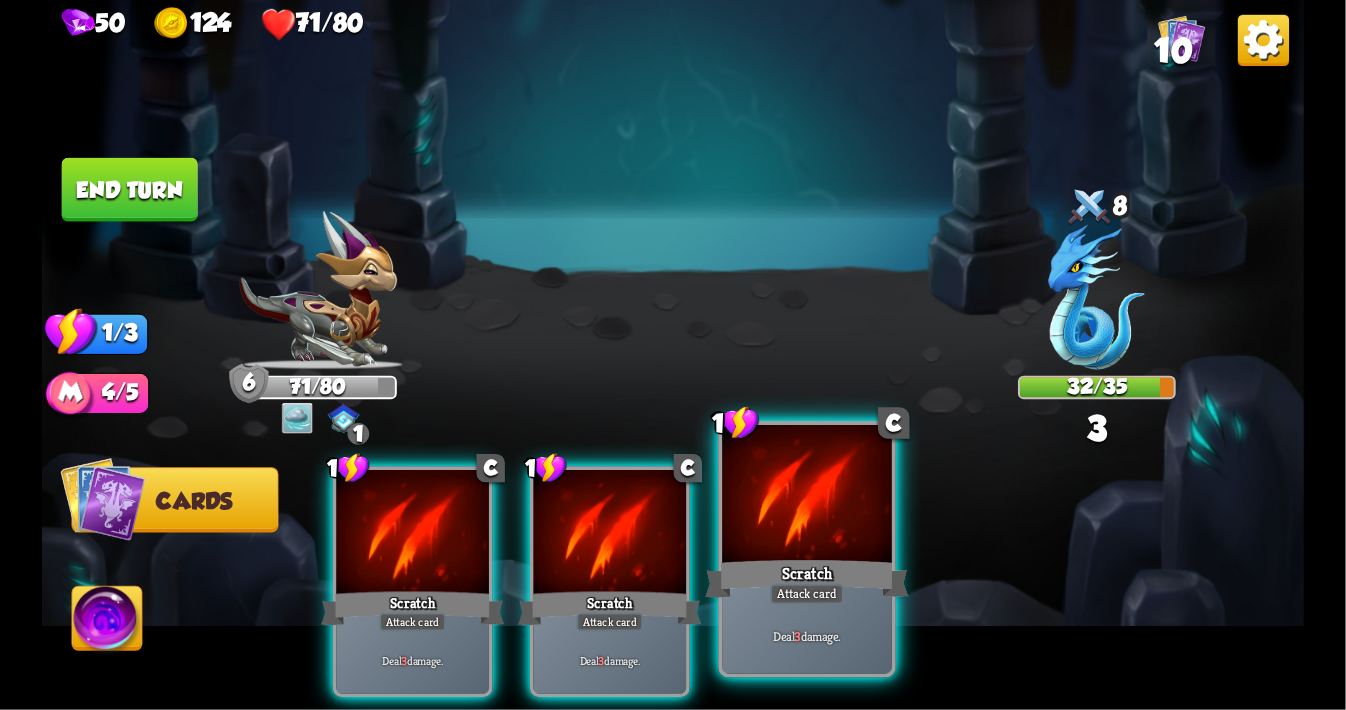 click at bounding box center (807, 496) 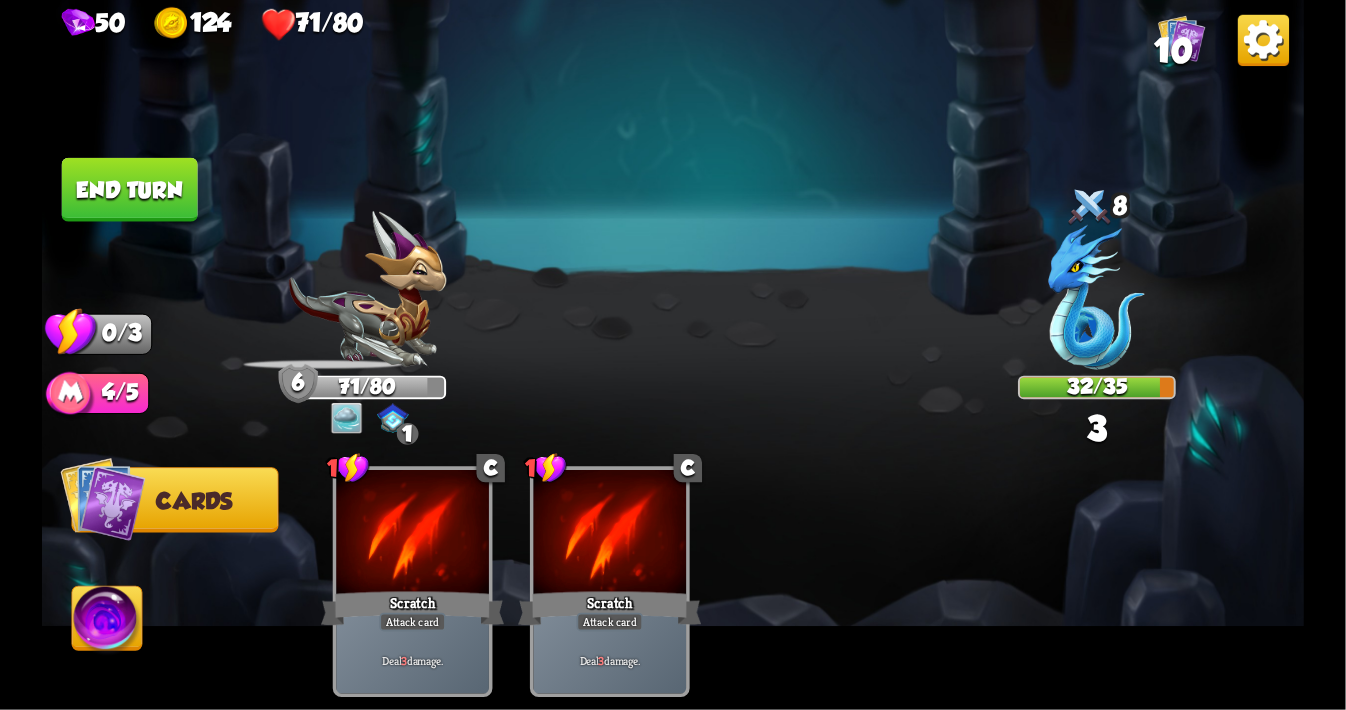 click on "End turn" at bounding box center (130, 190) 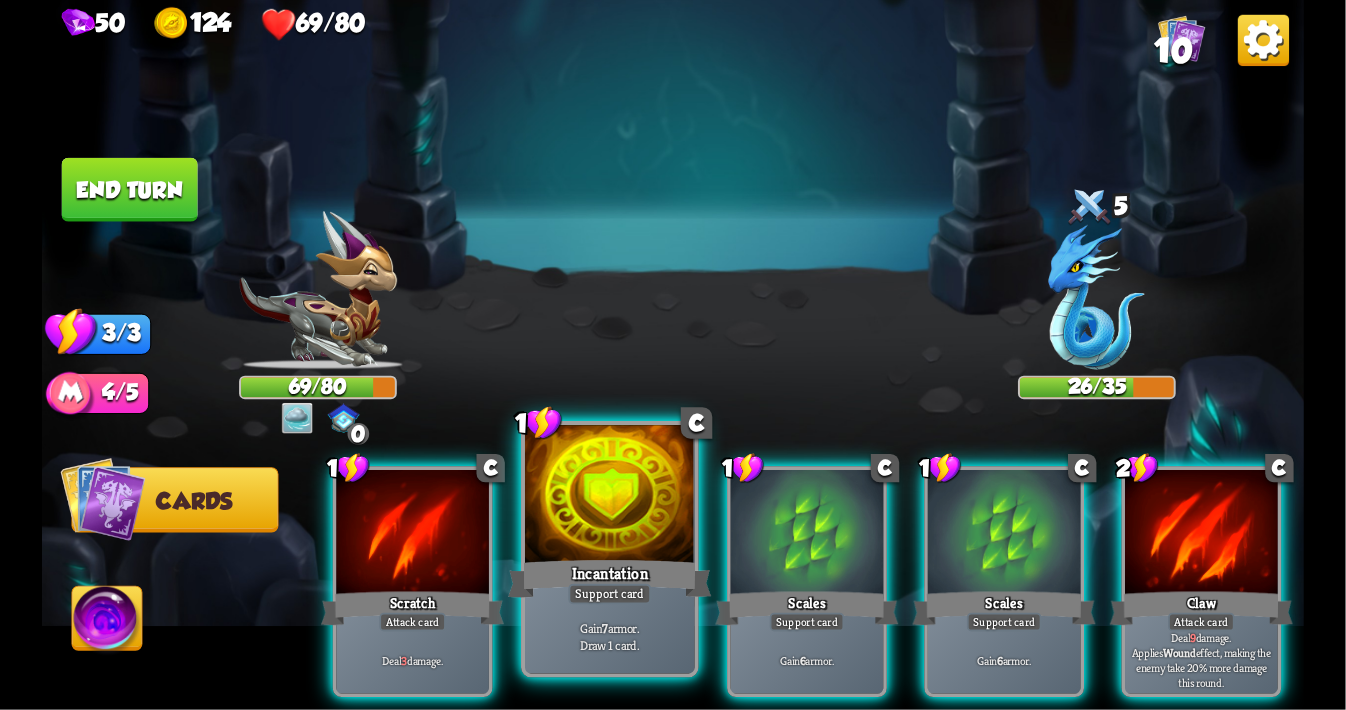 click on "Incantation" at bounding box center [610, 578] 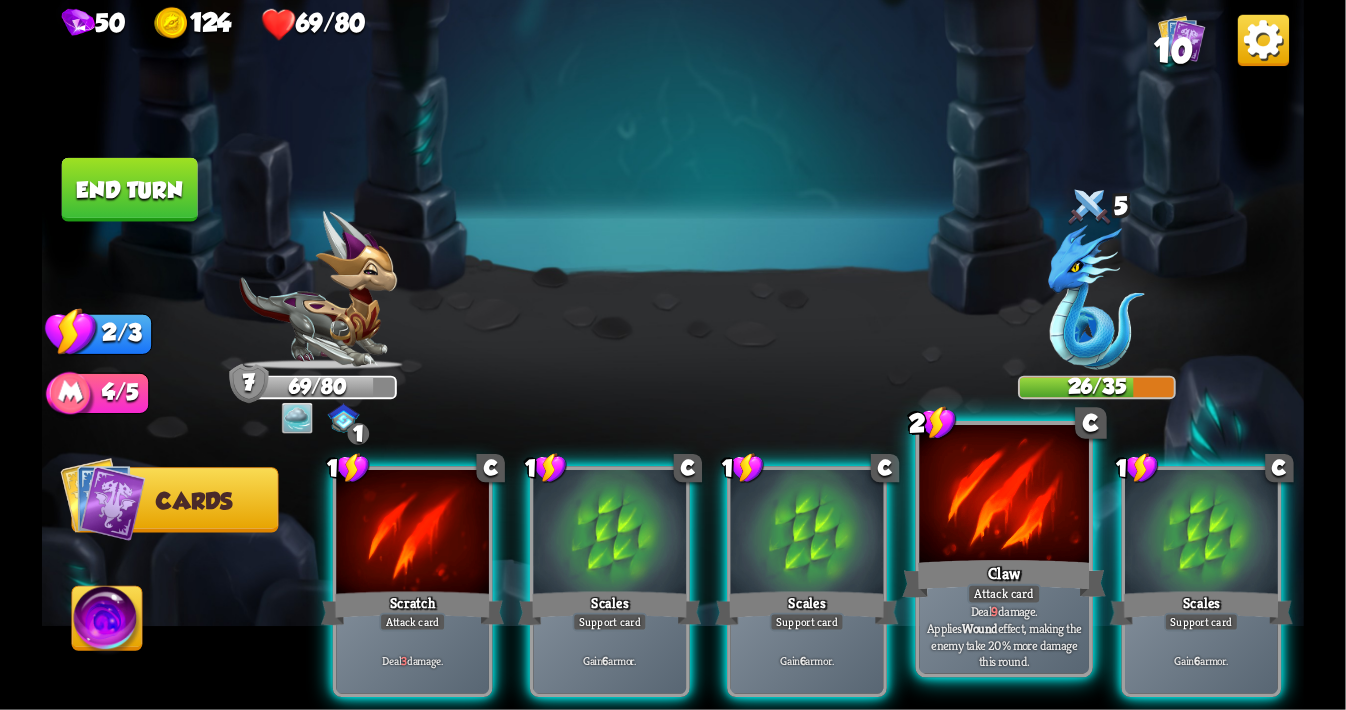 click at bounding box center [1005, 496] 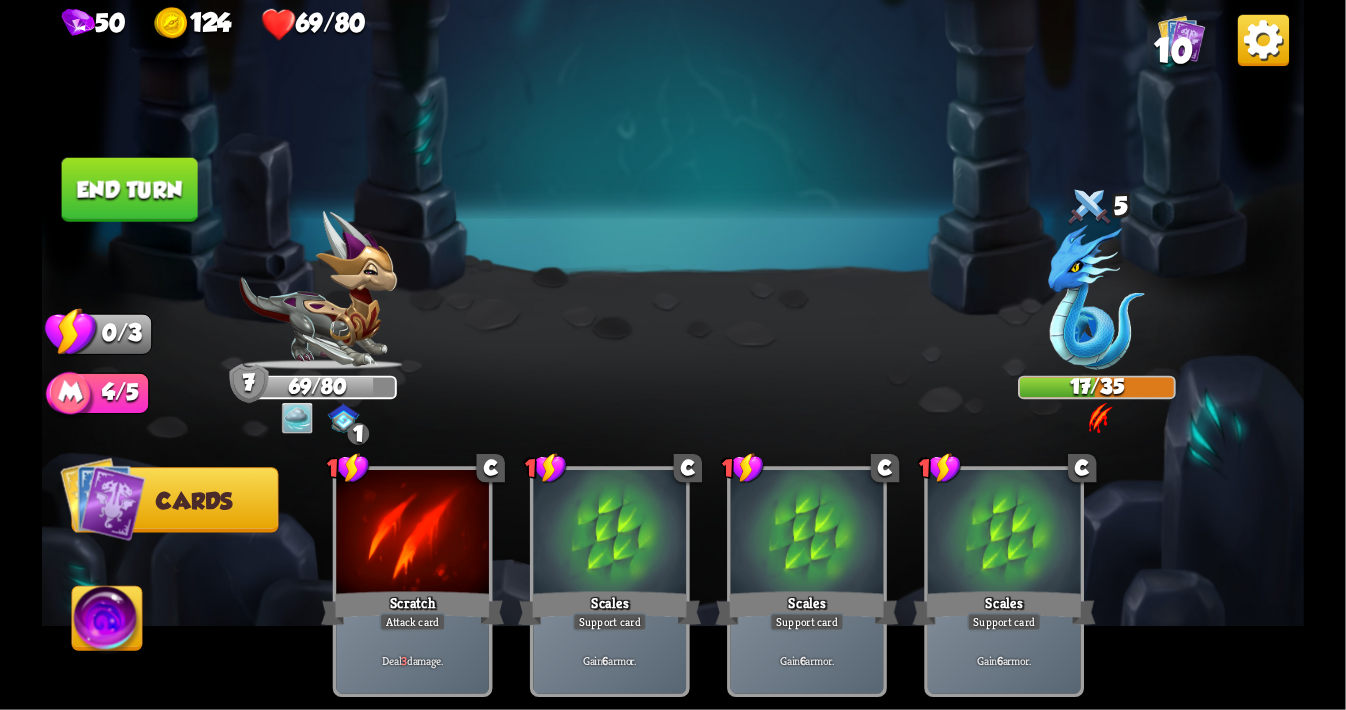 click on "End turn" at bounding box center (130, 190) 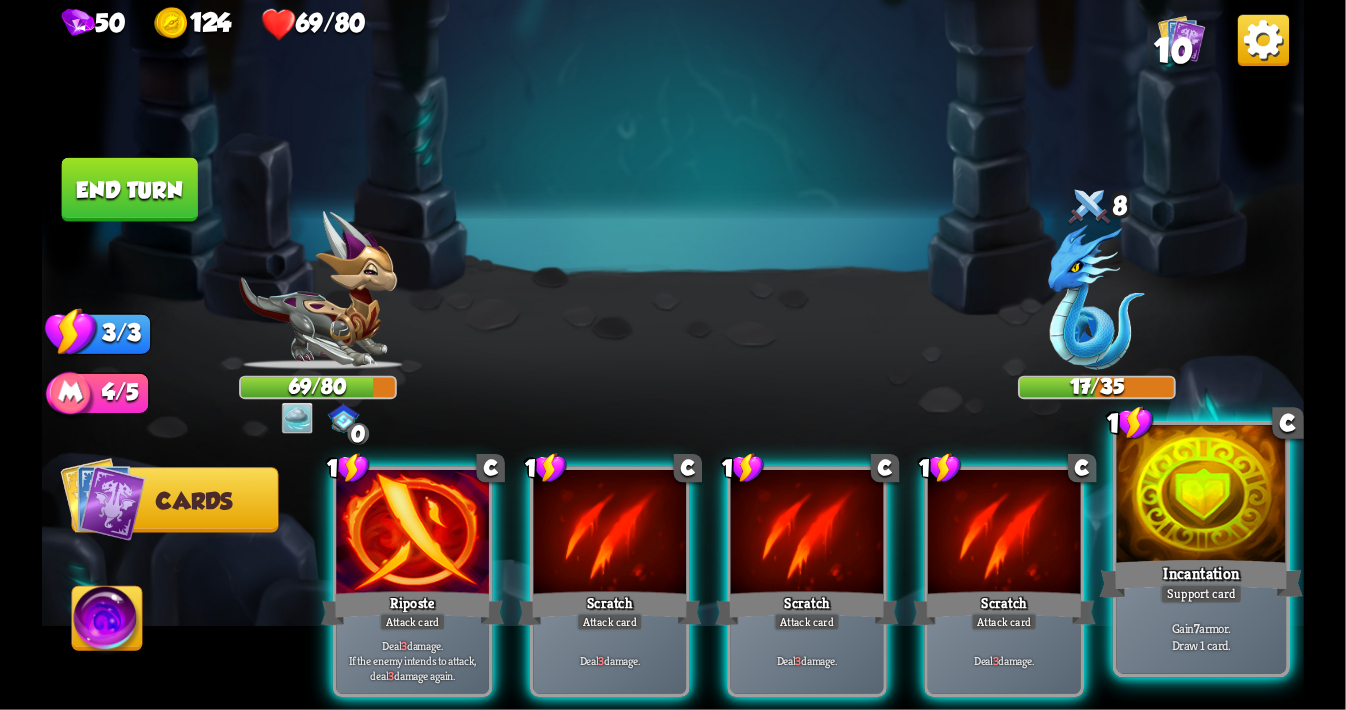click at bounding box center [1202, 496] 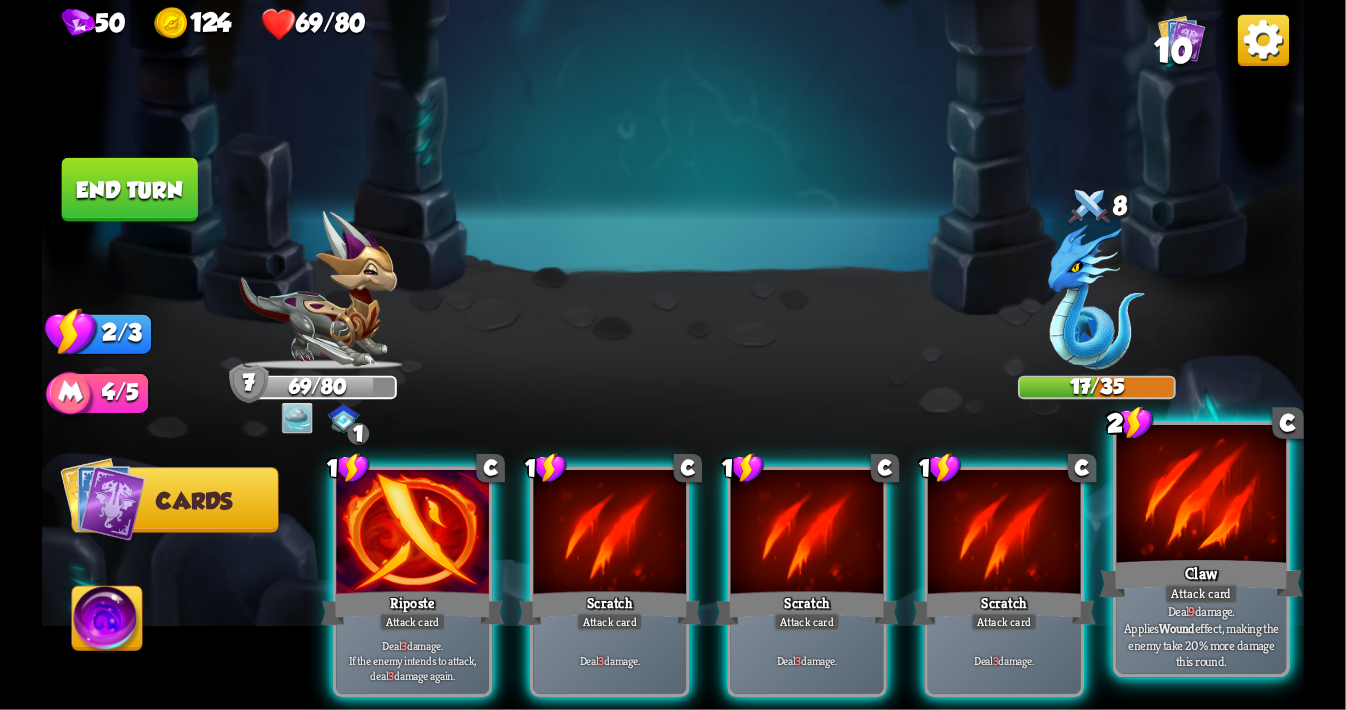 click at bounding box center [1202, 496] 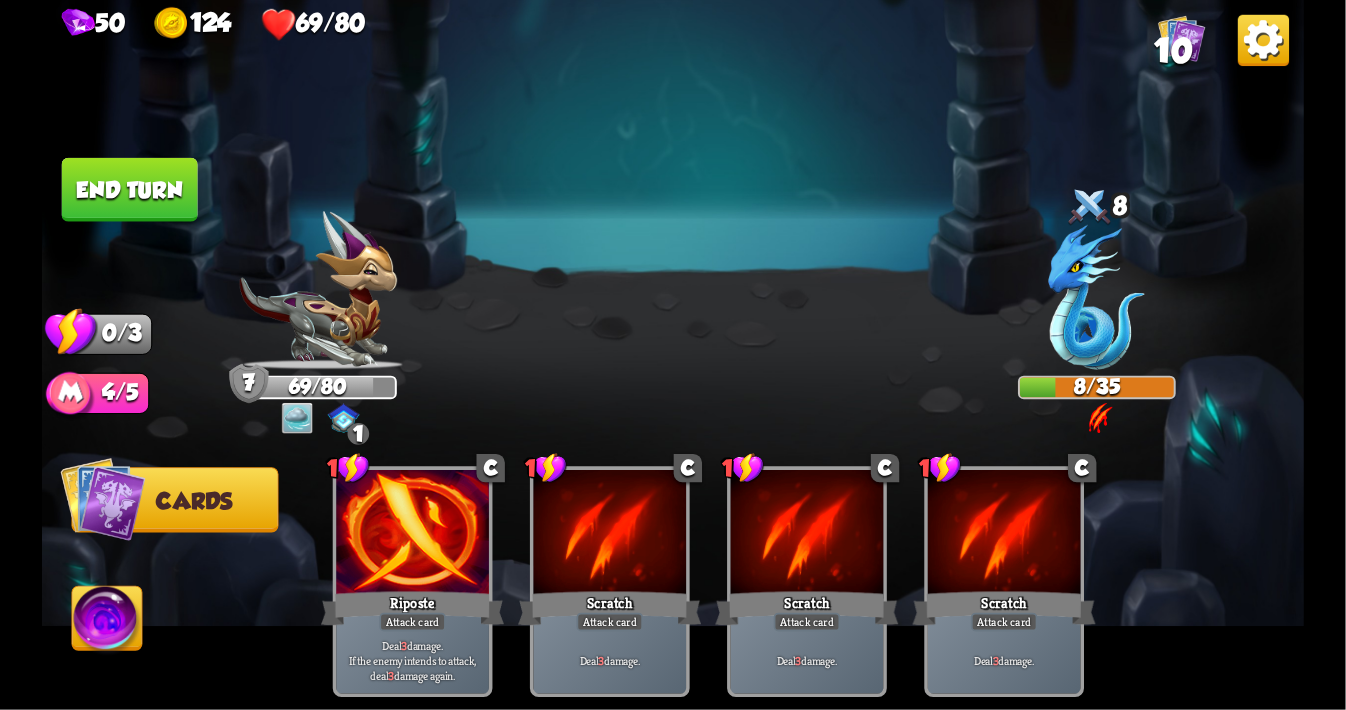 click on "End turn" at bounding box center (130, 190) 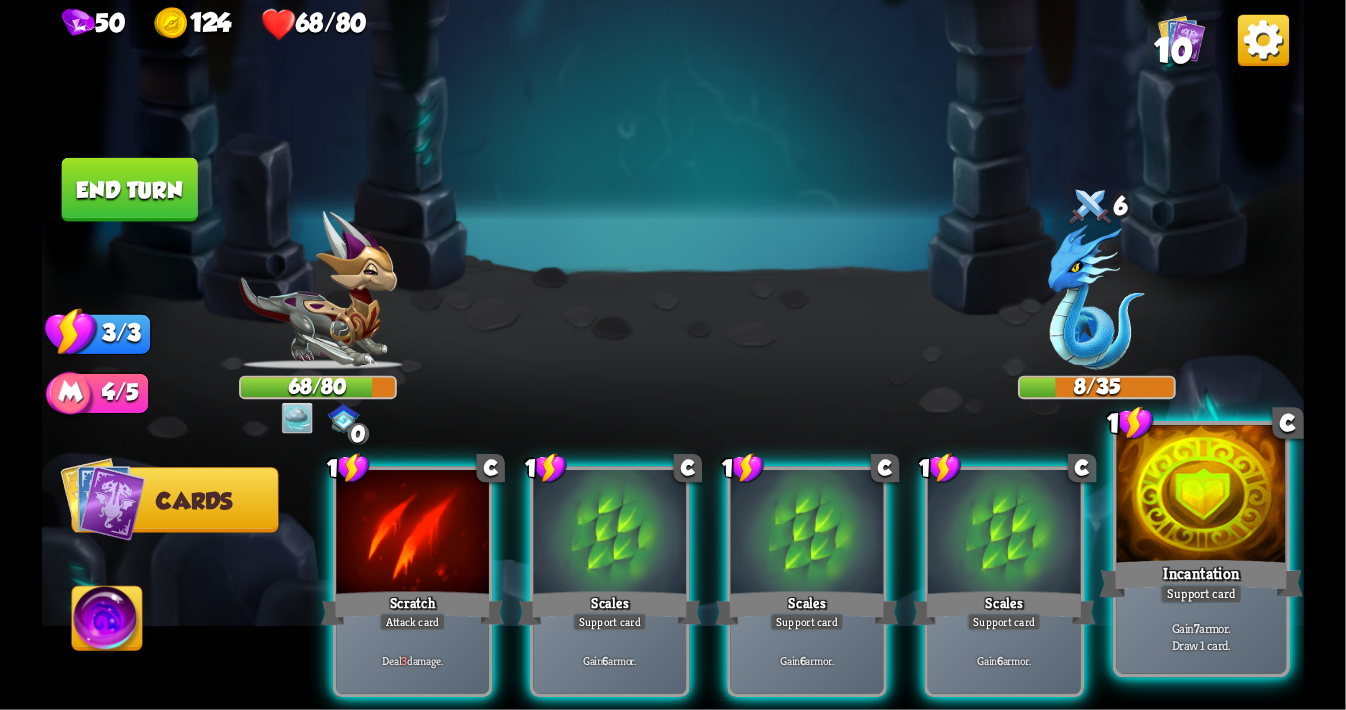 click at bounding box center [1202, 496] 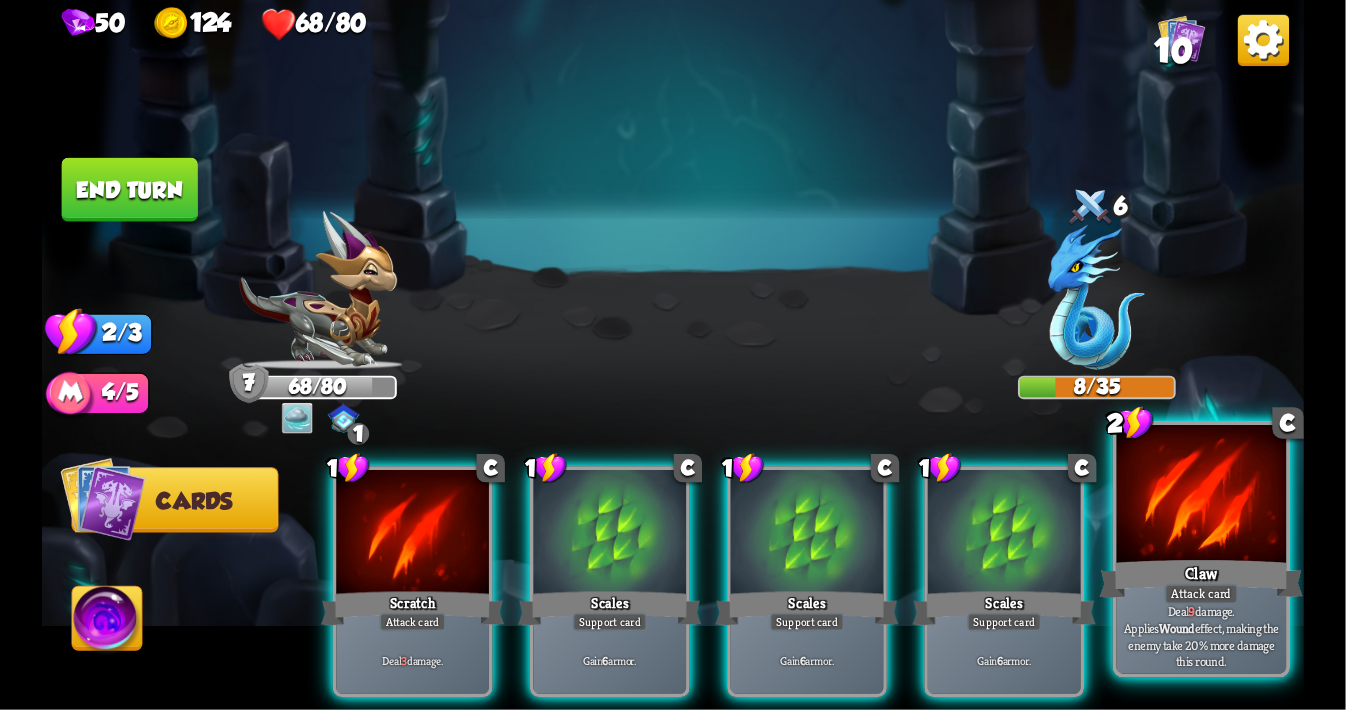 click at bounding box center (1202, 496) 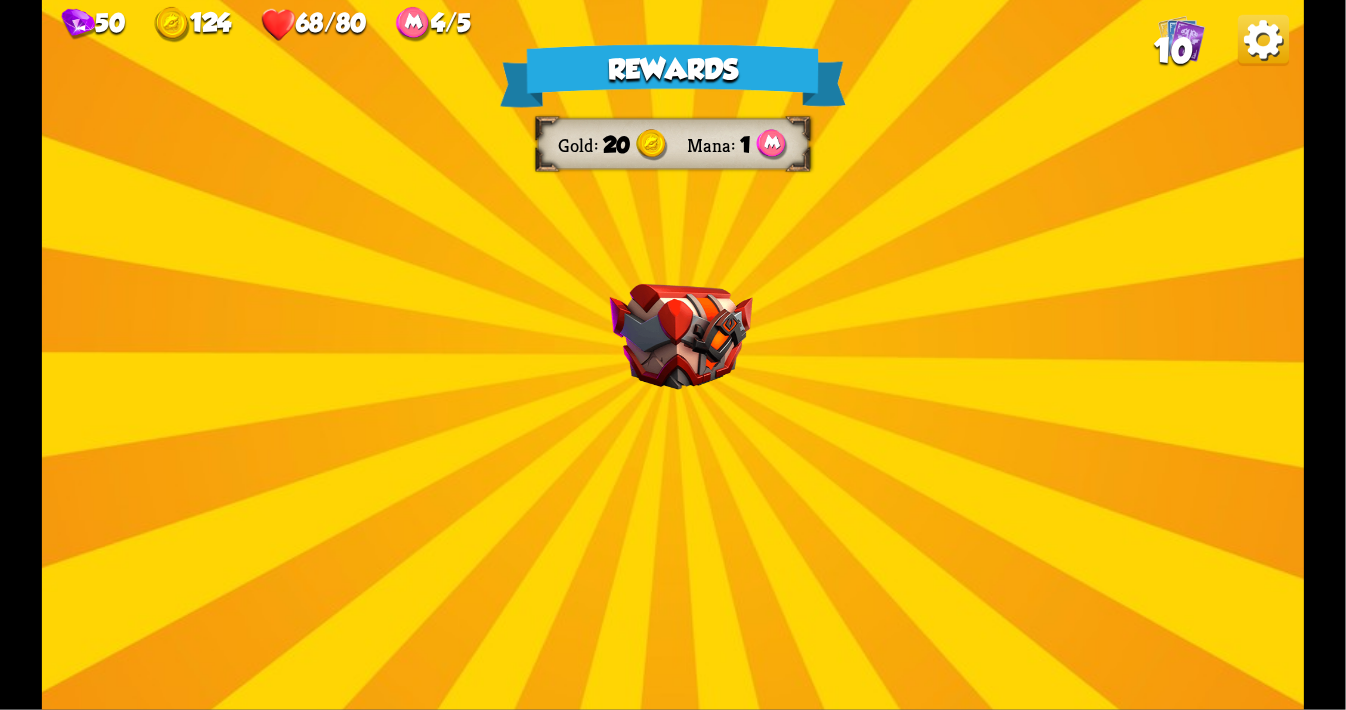 click on "Rewards           Gold   20     Mana   1
Select a card
2
C   Claw     Attack card   Deal  12  damage. Applies  Wound  effect, making the enemy take 20% more damage this round.
2
C   Tactical Strike     Attack card   Deal  7  damage. Gain  8  armor.
1
C   Dragon Glass     Attack card   Deal  12  damage. Reduce the damage of this card by 2 this battle.               Proceed" at bounding box center [673, 355] 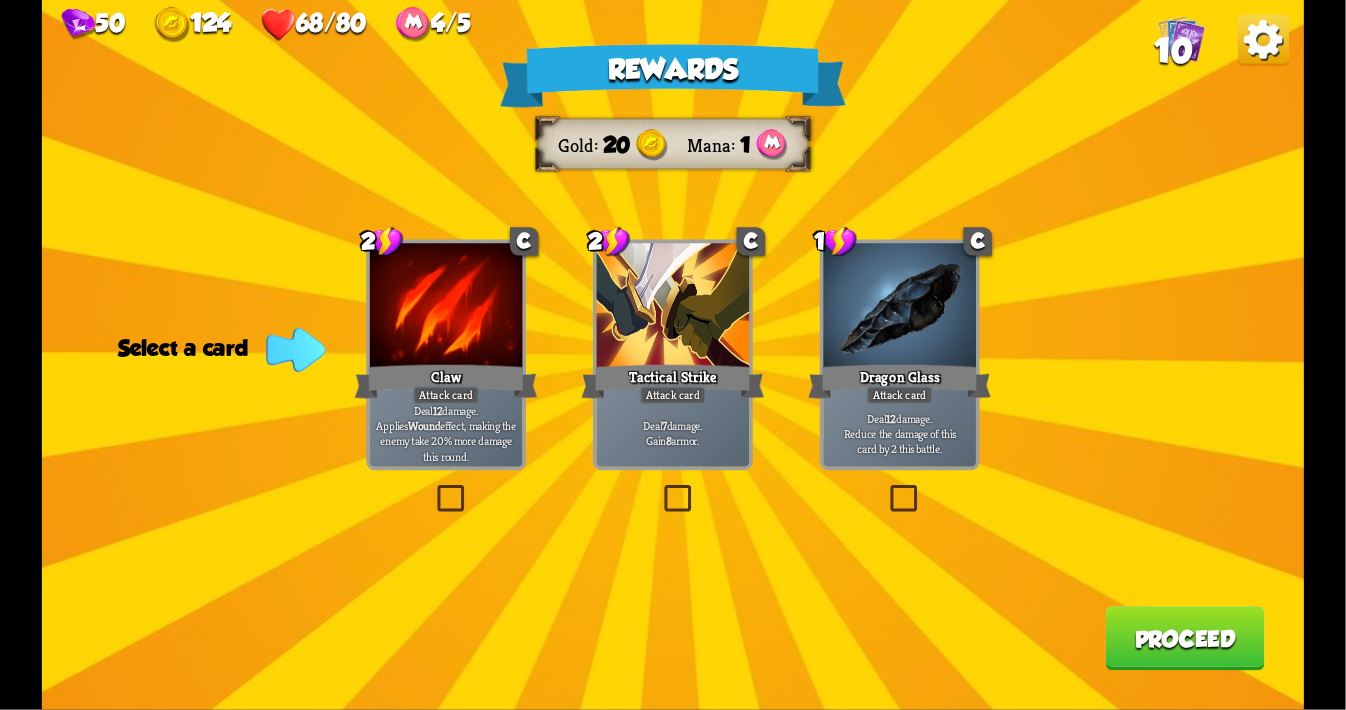 click at bounding box center [660, 488] 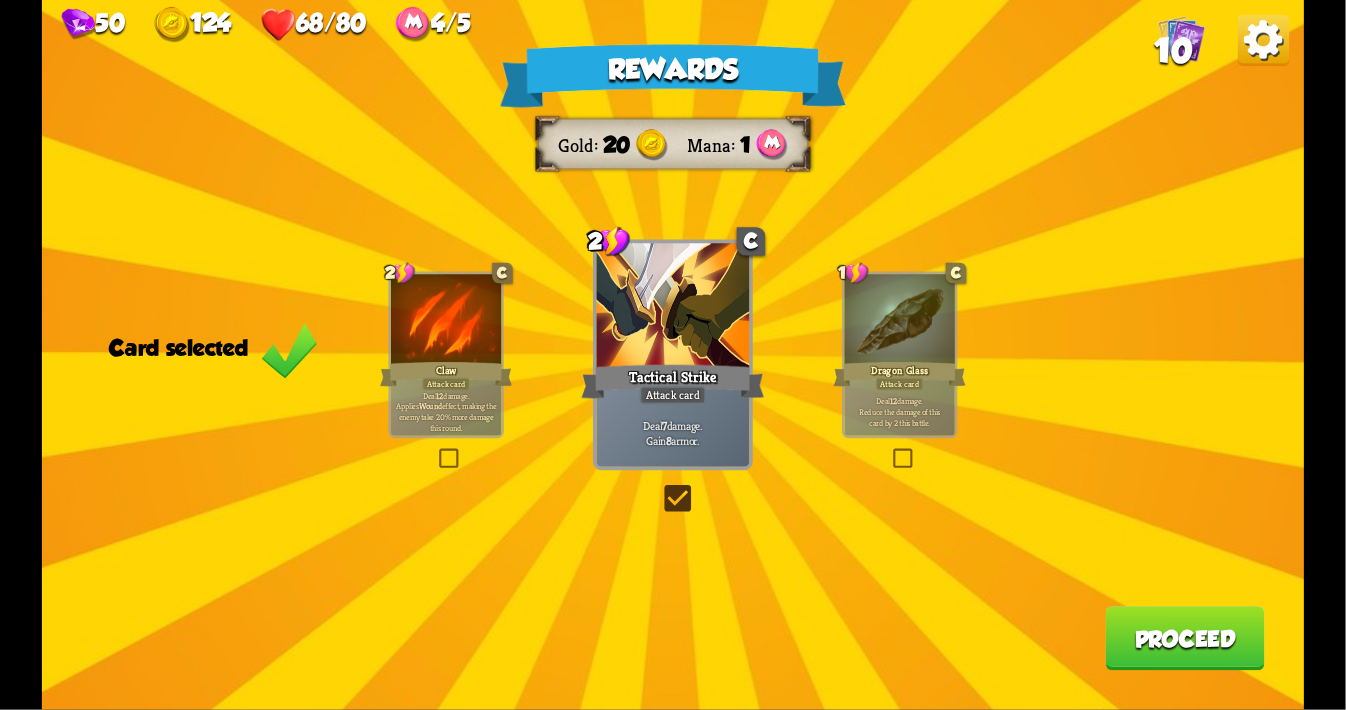 click on "Proceed" at bounding box center [1184, 638] 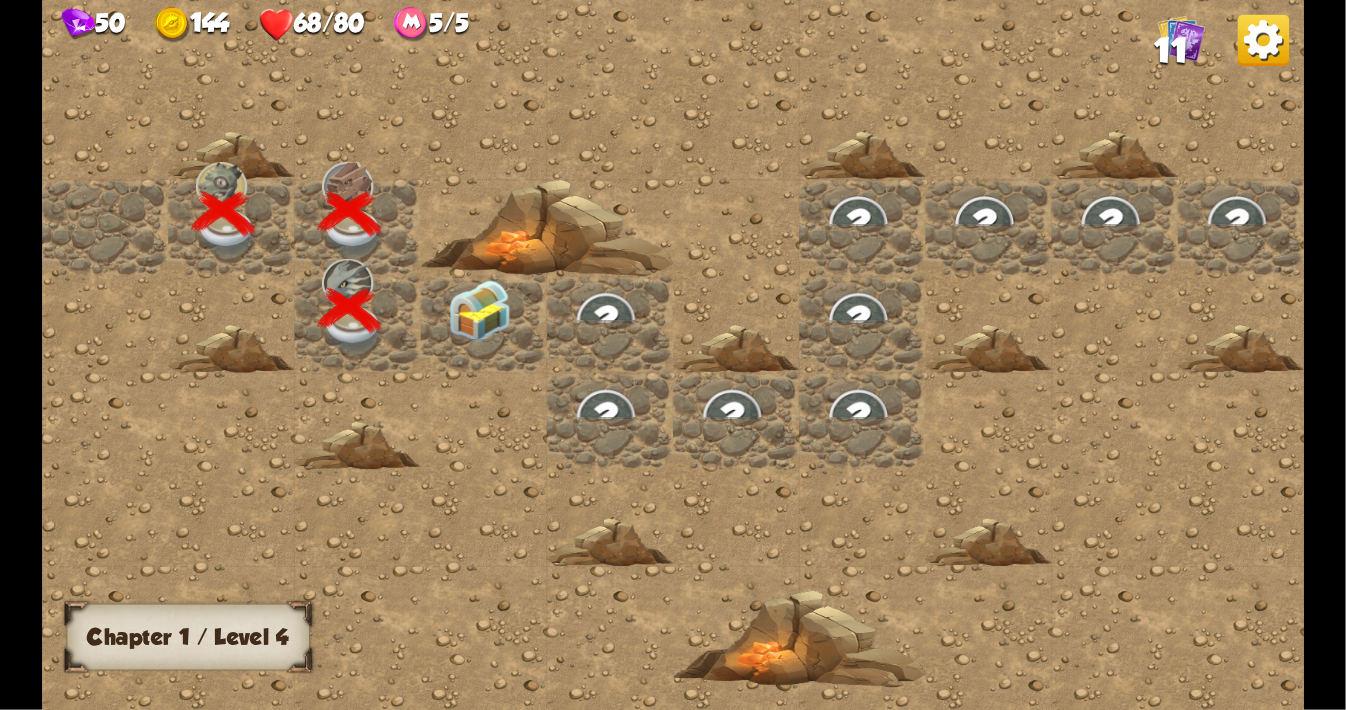 click at bounding box center [479, 311] 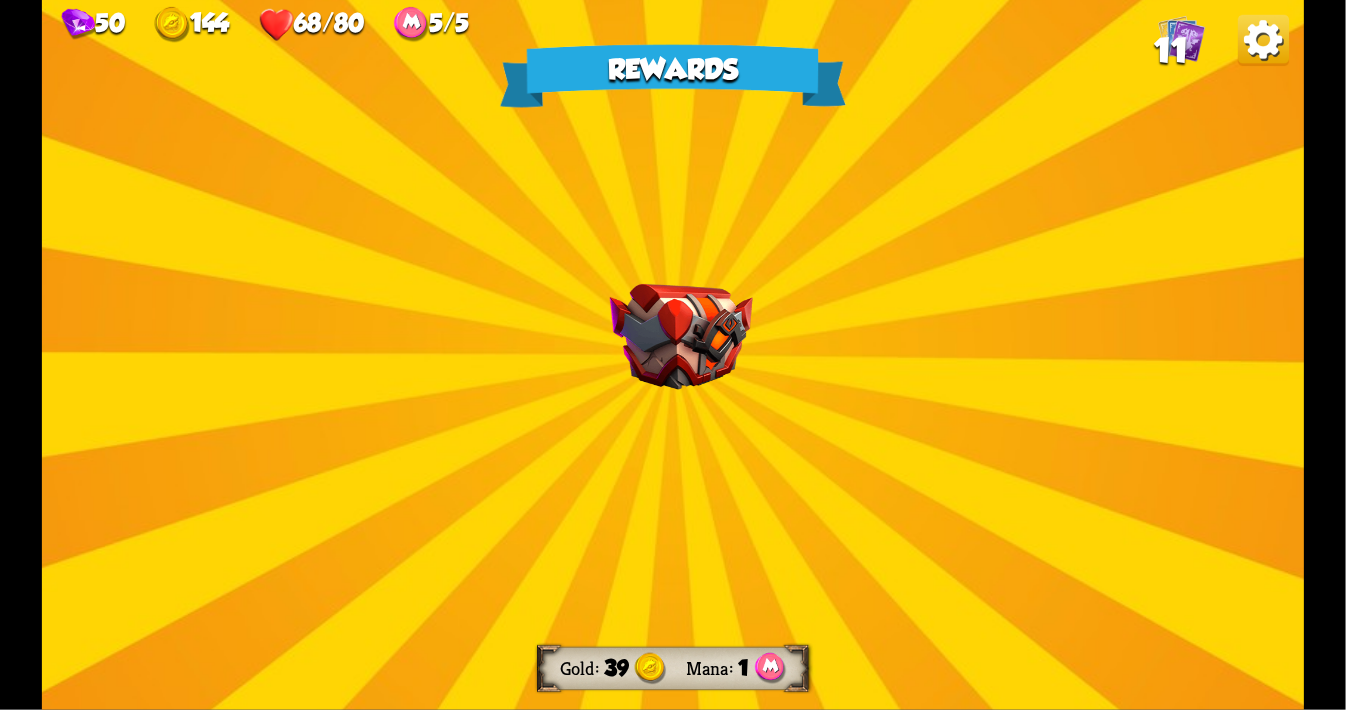 click at bounding box center (681, 337) 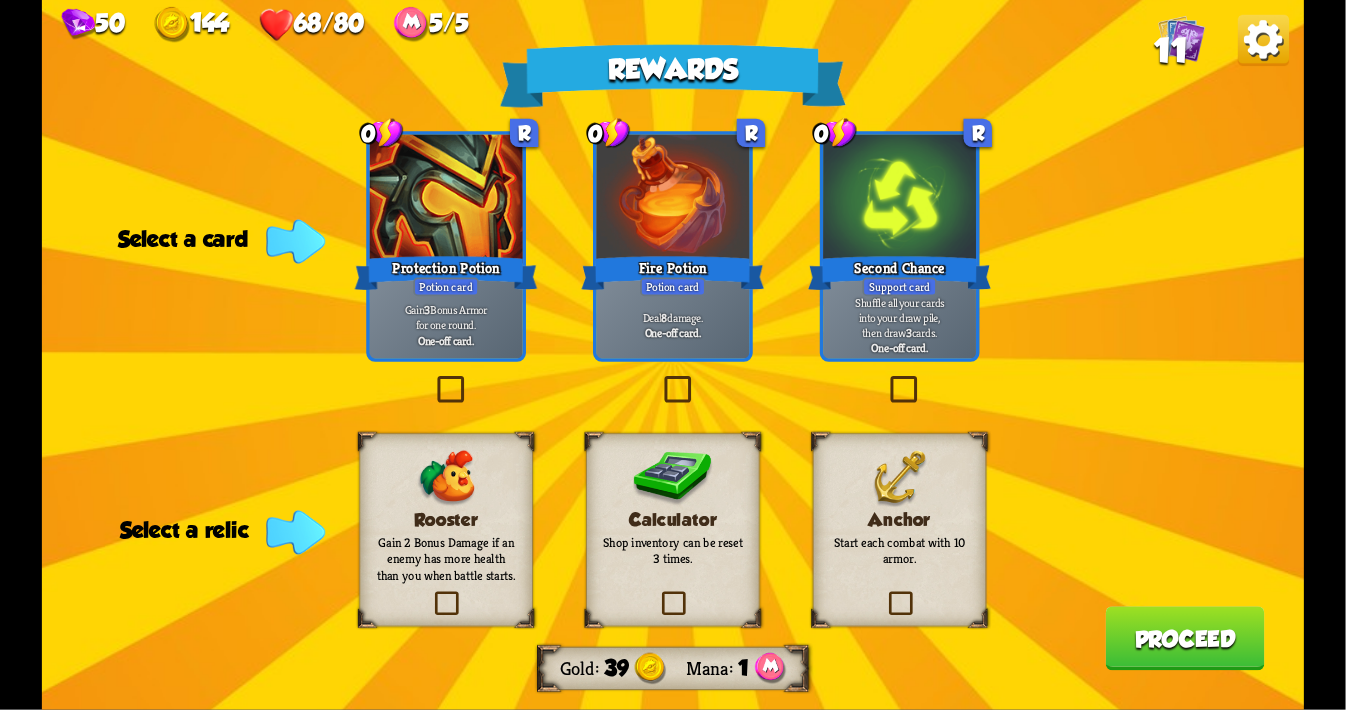 click at bounding box center [660, 380] 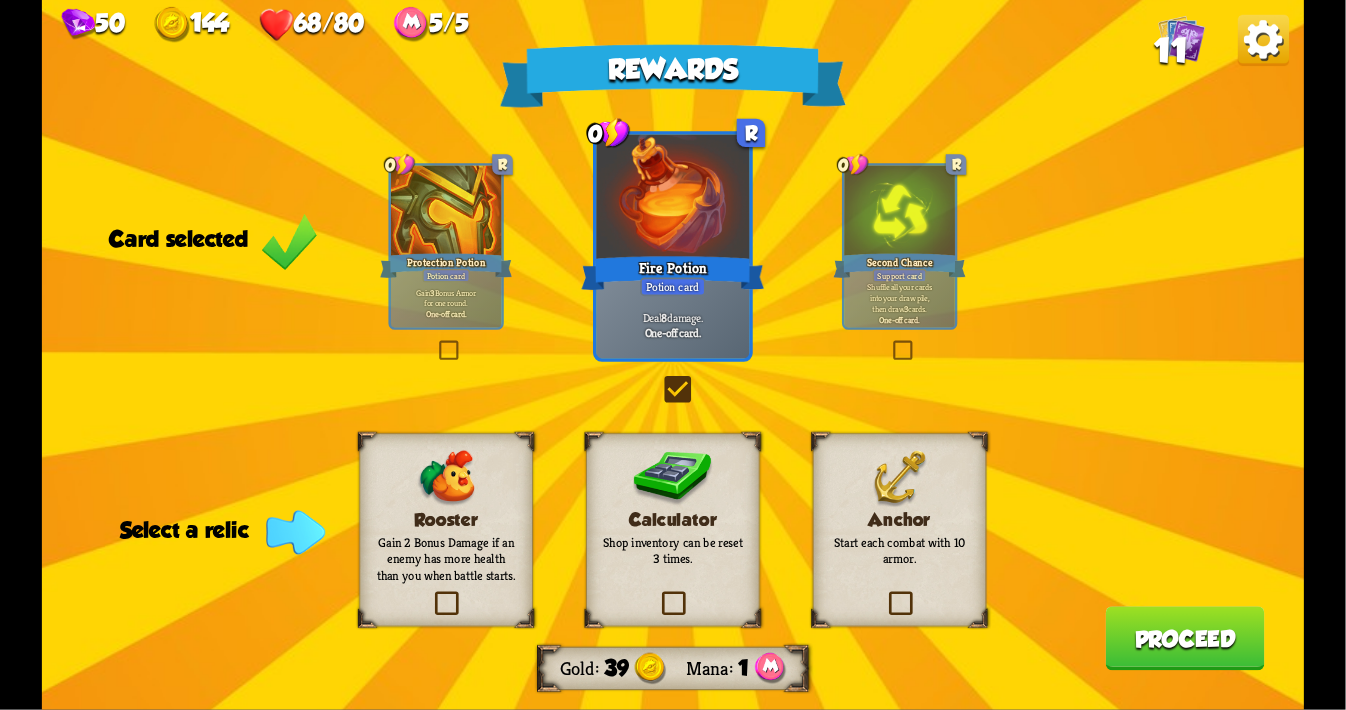 click at bounding box center [885, 594] 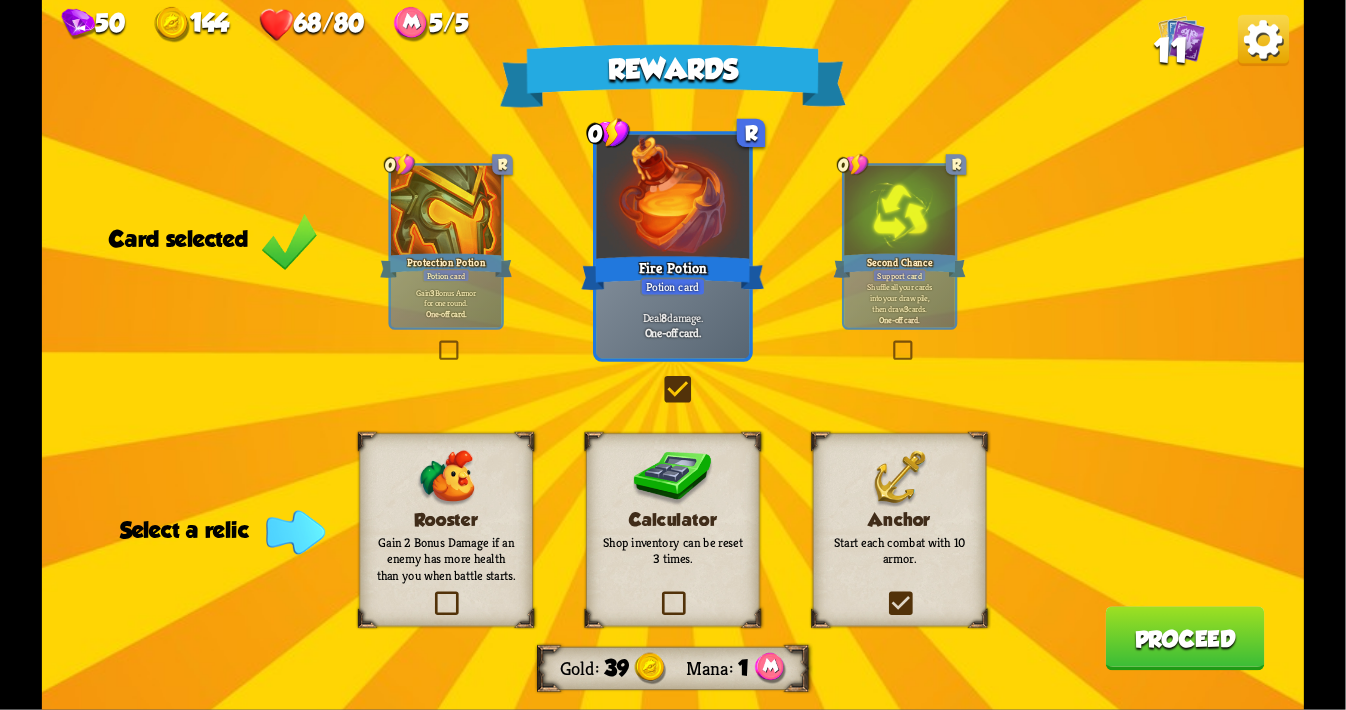 click at bounding box center (0, 0) 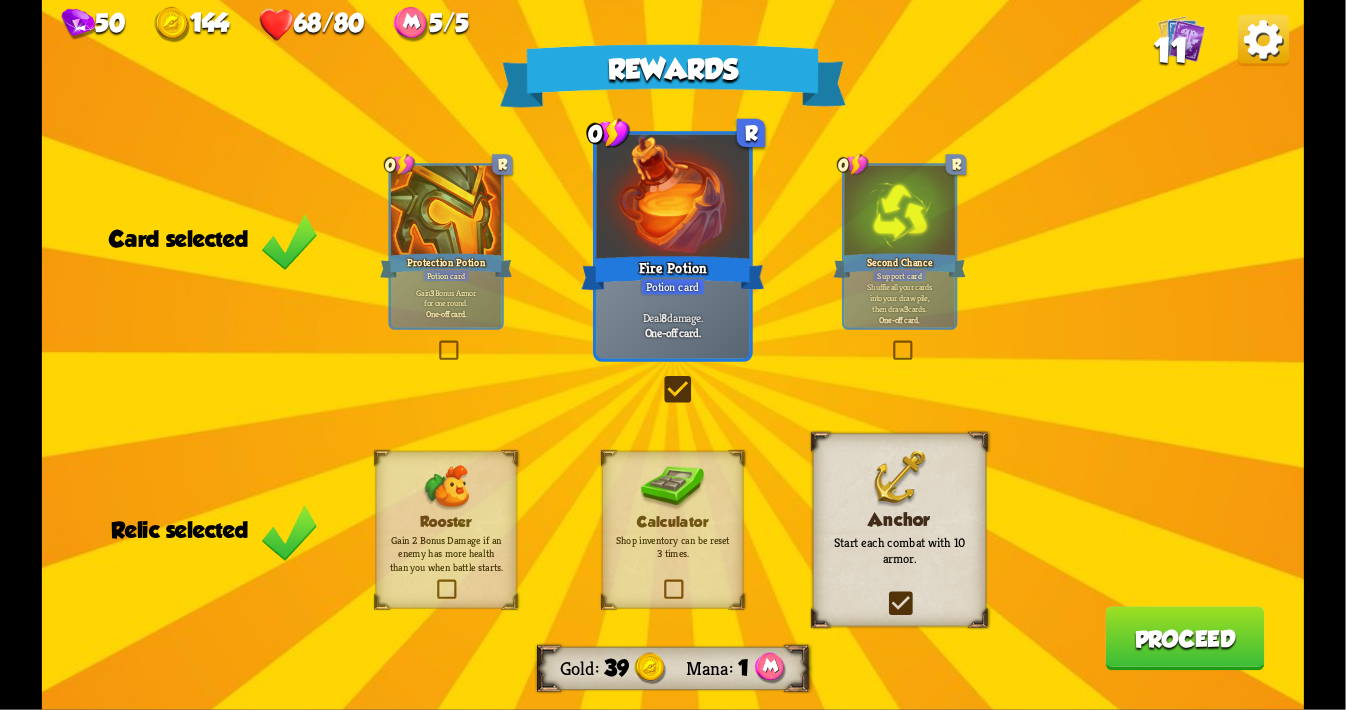 click on "Proceed" at bounding box center (1184, 638) 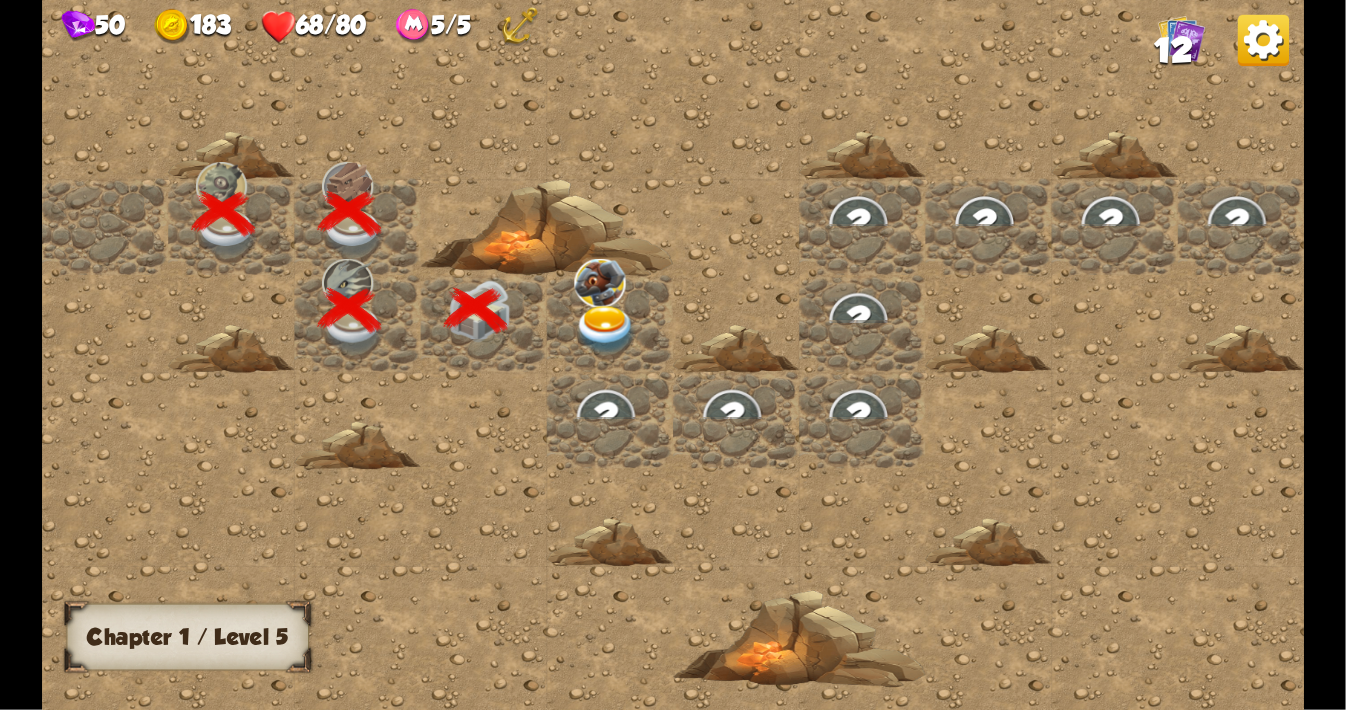 click at bounding box center (605, 330) 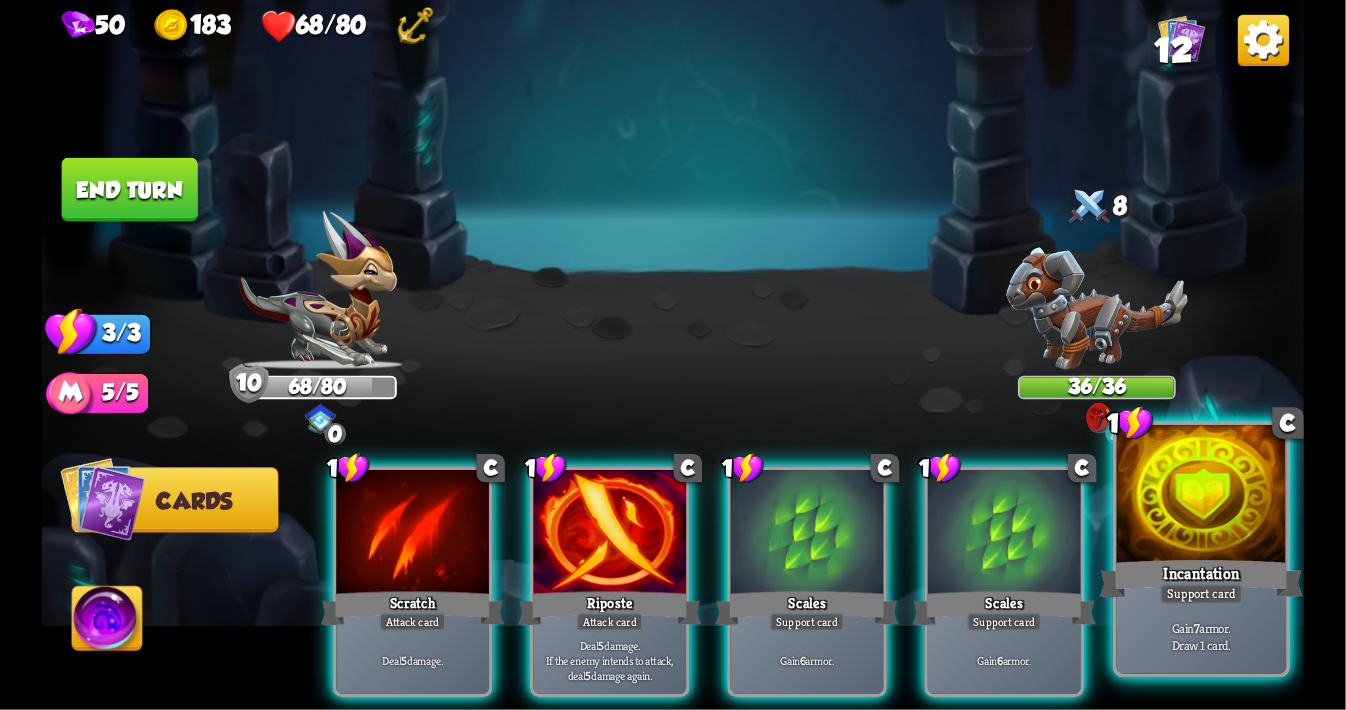 click at bounding box center (1202, 496) 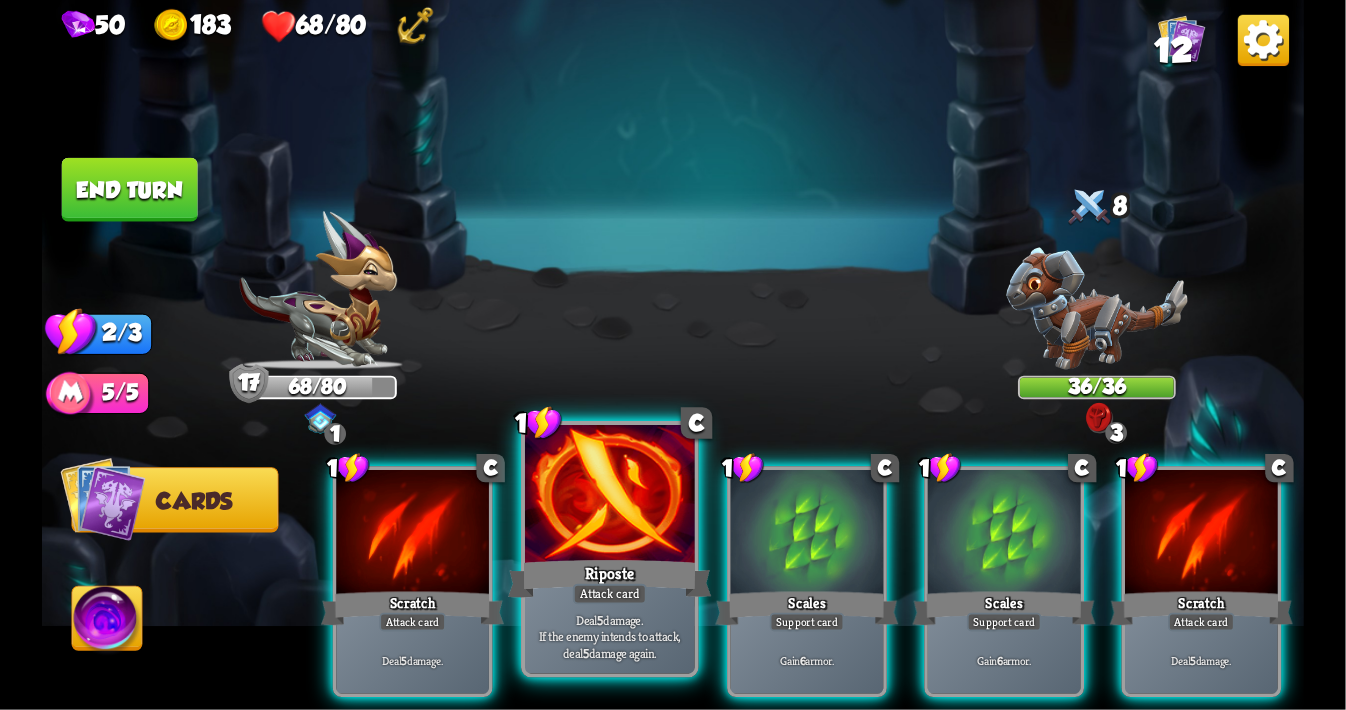 click at bounding box center (610, 496) 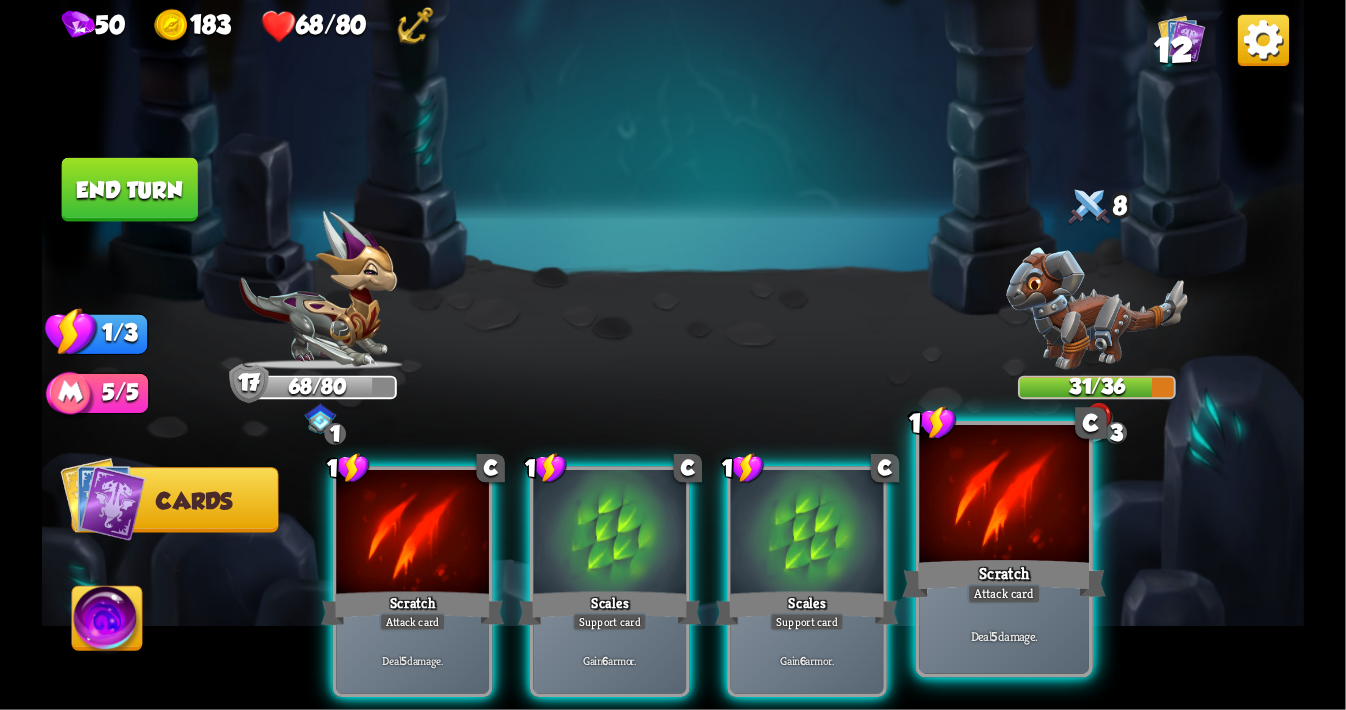 click at bounding box center [1005, 496] 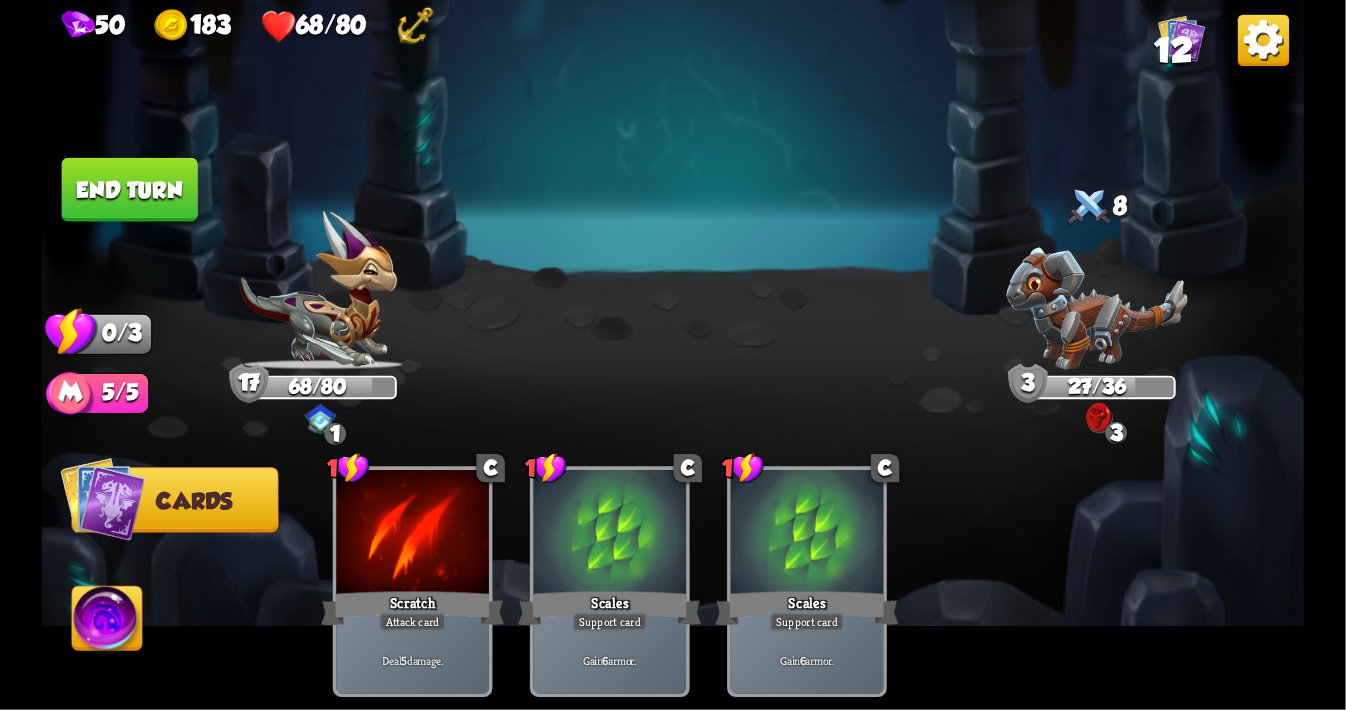 click on "End turn" at bounding box center (130, 190) 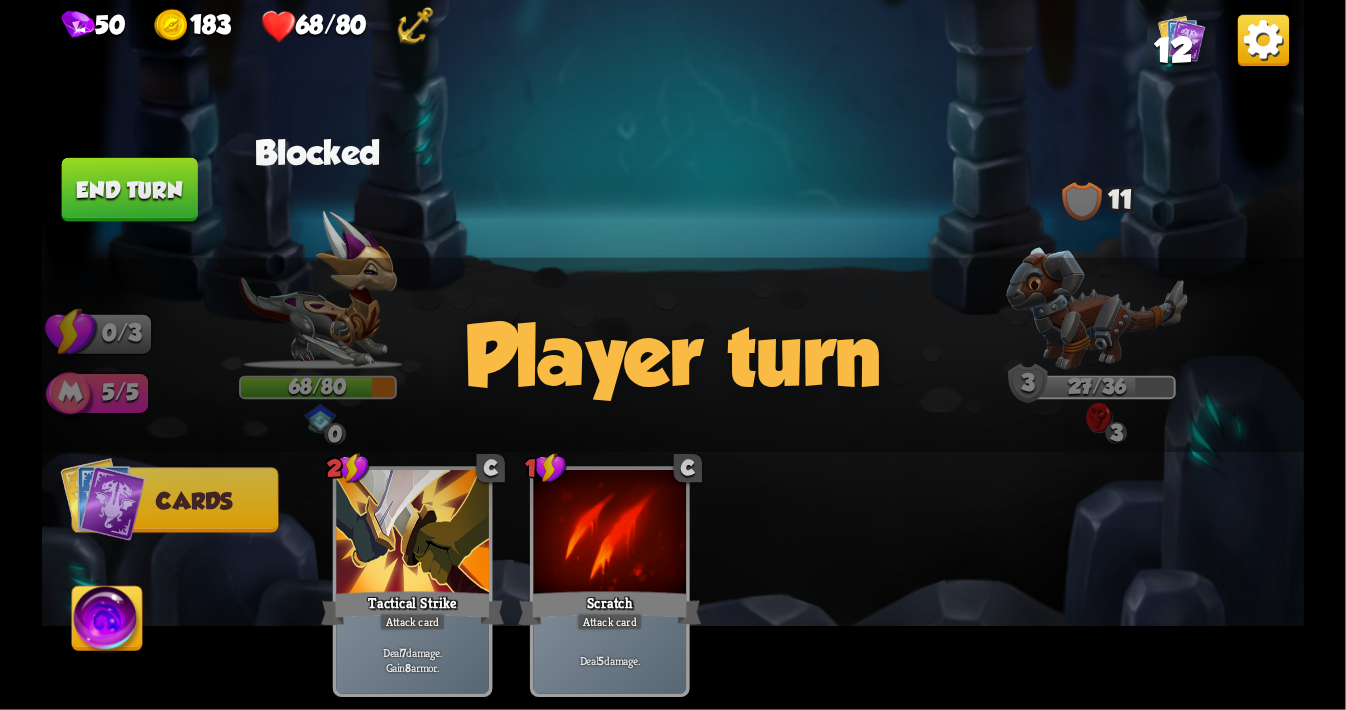 click at bounding box center [1263, 40] 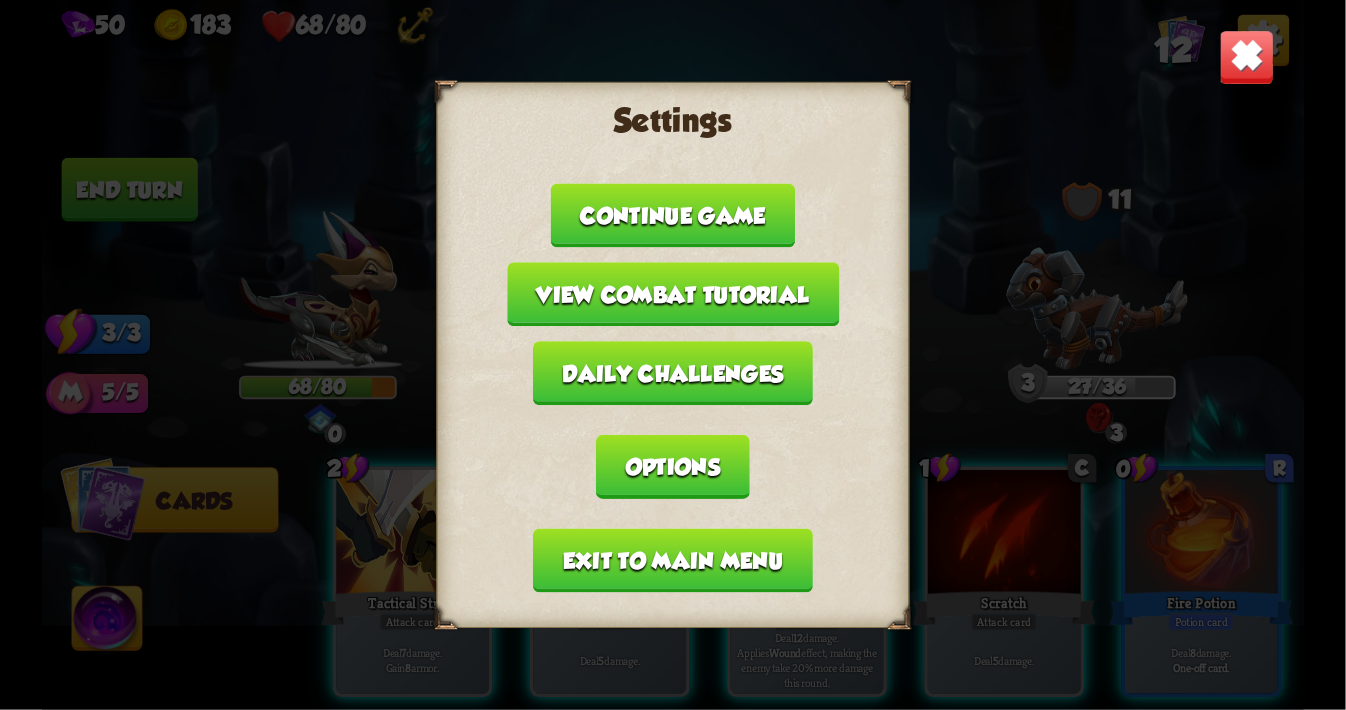 click at bounding box center (1246, 57) 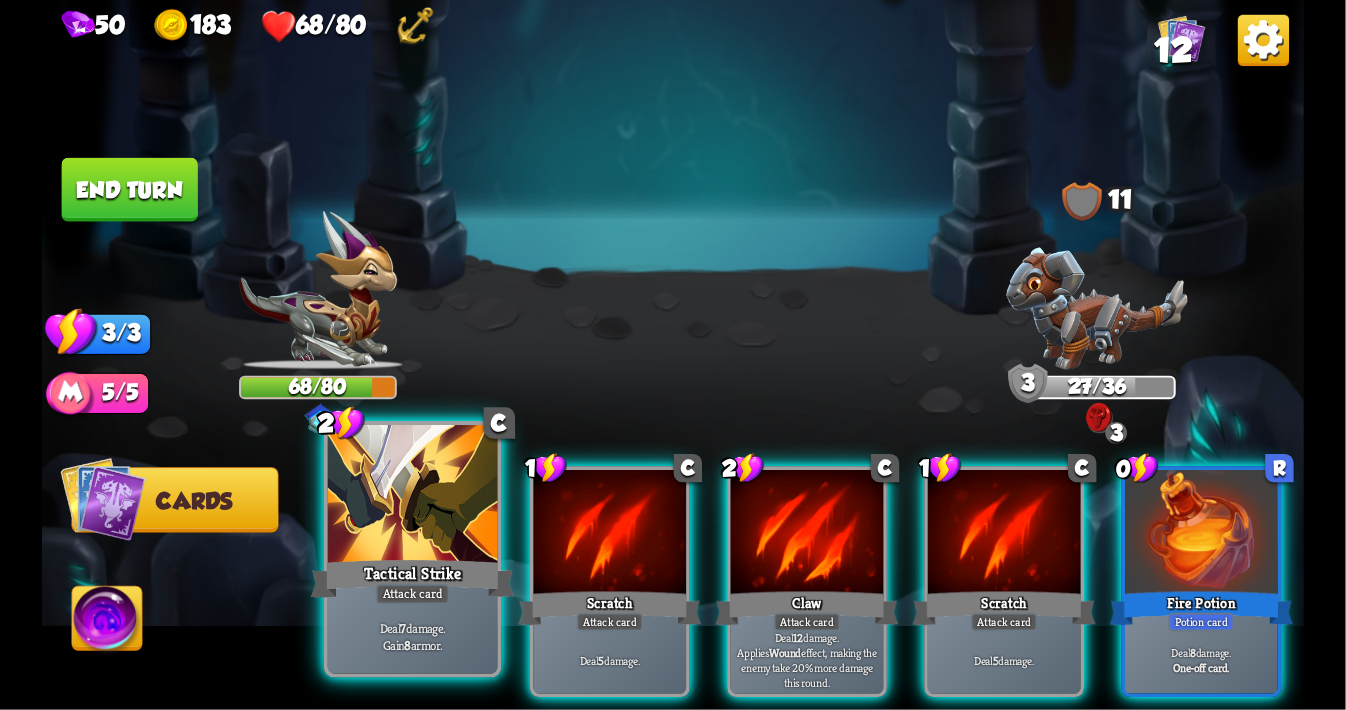 click at bounding box center (413, 496) 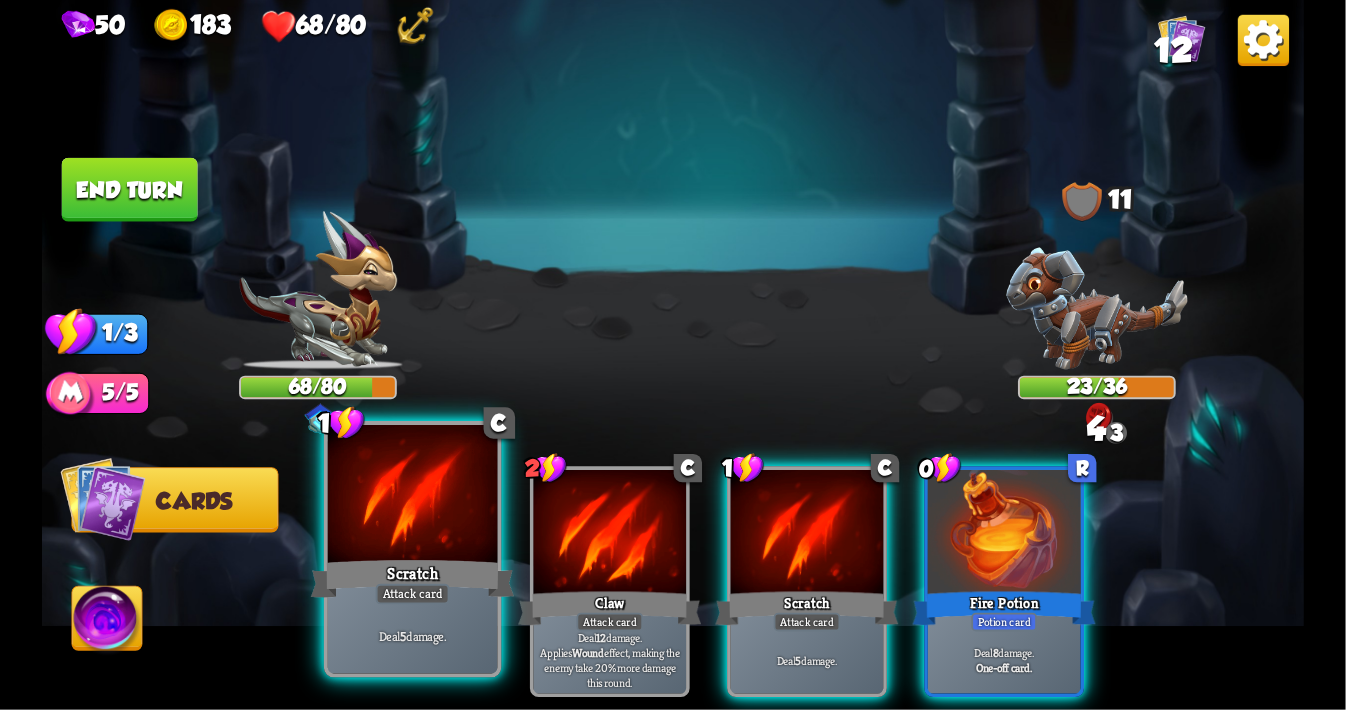 click at bounding box center [413, 496] 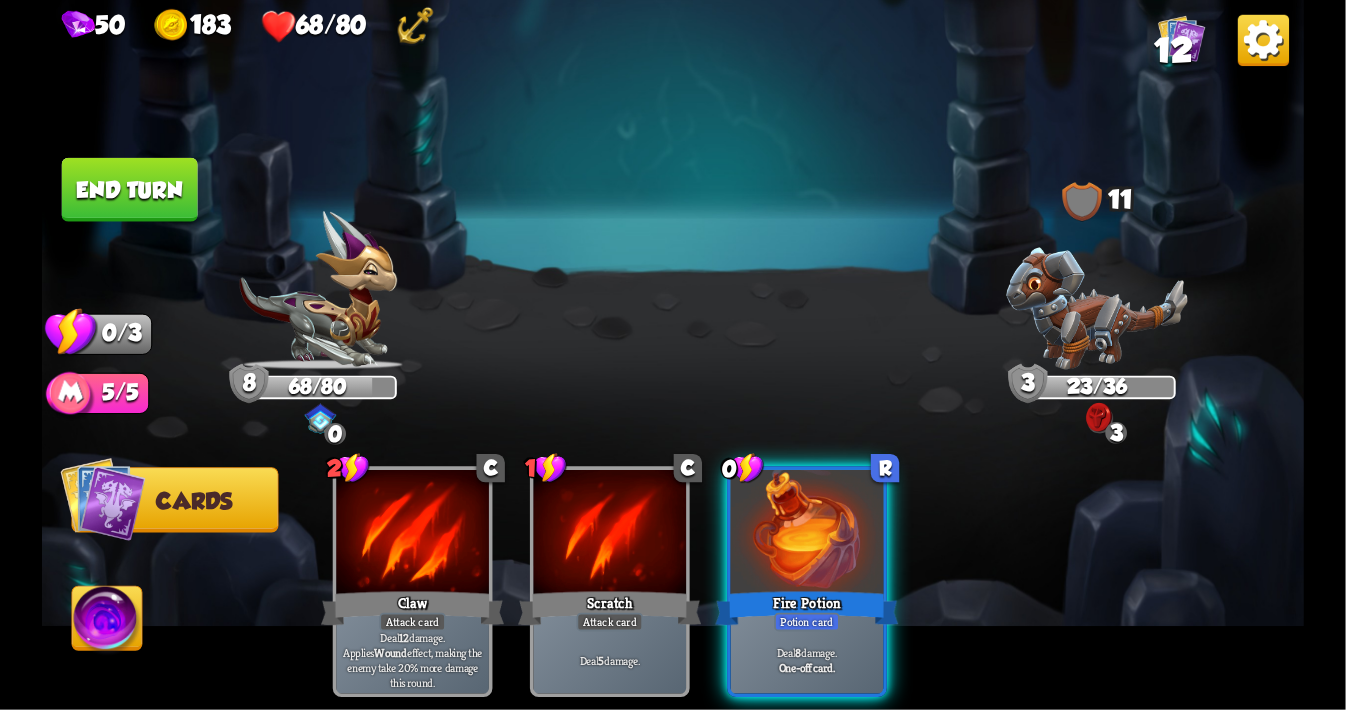 click on "End turn" at bounding box center (130, 190) 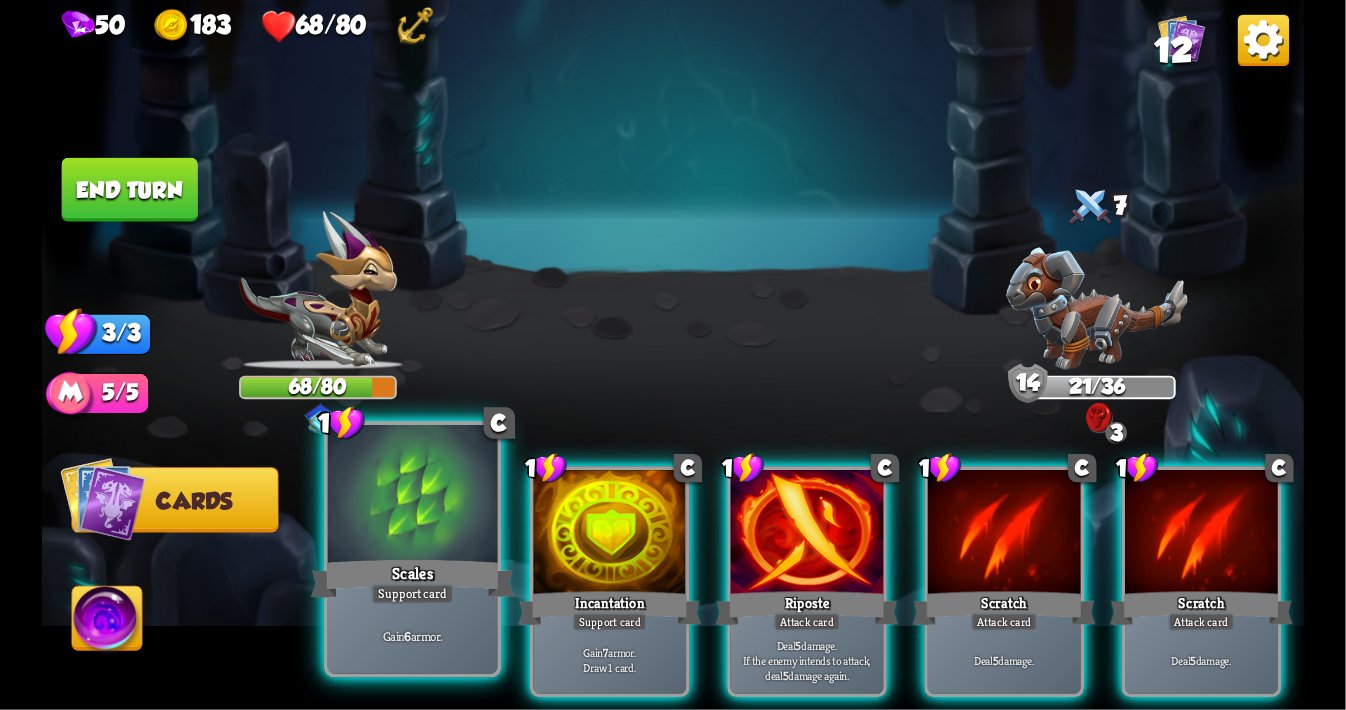 click at bounding box center [413, 496] 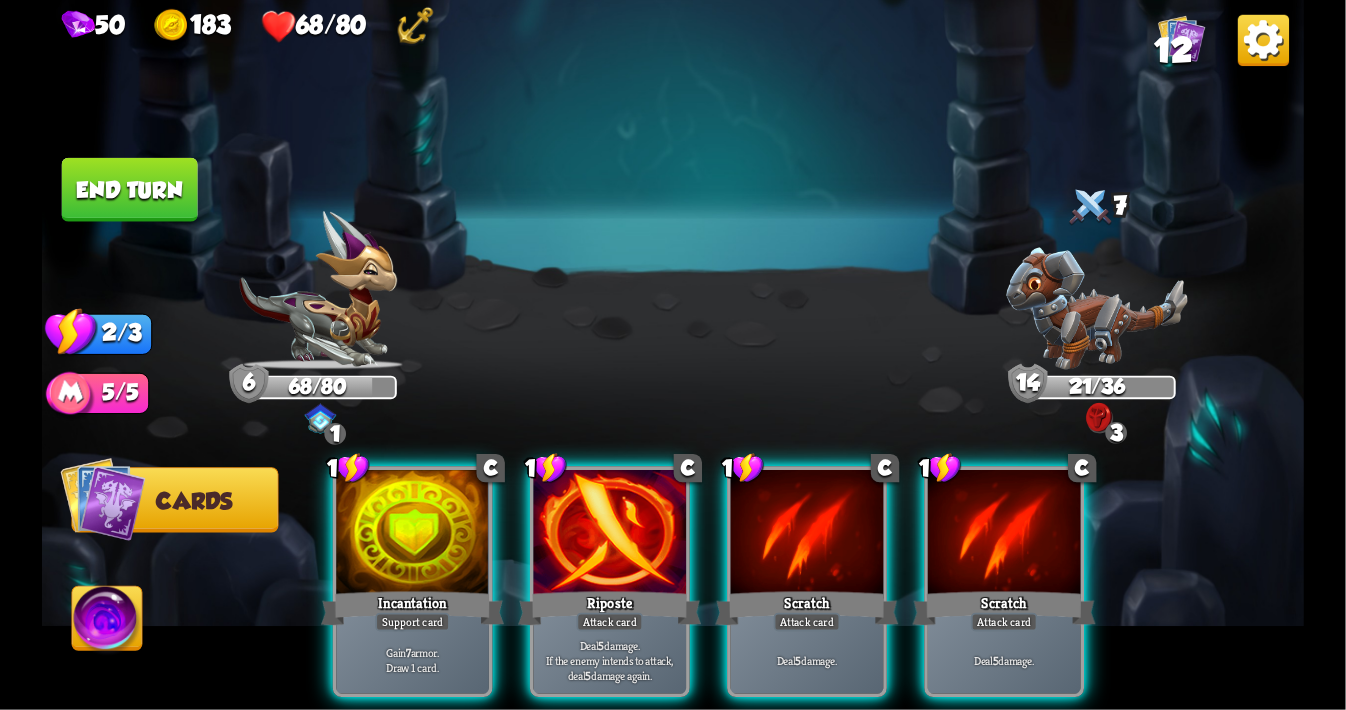 click at bounding box center (412, 534) 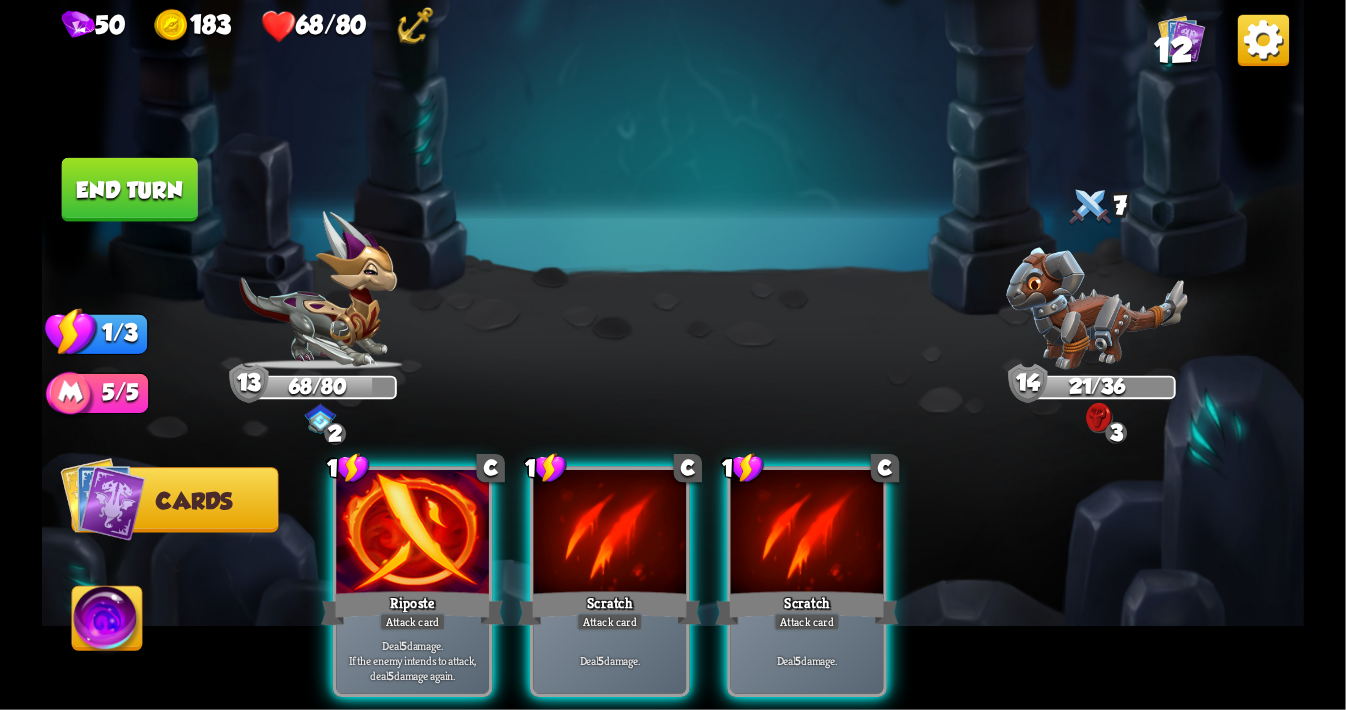 click at bounding box center [412, 534] 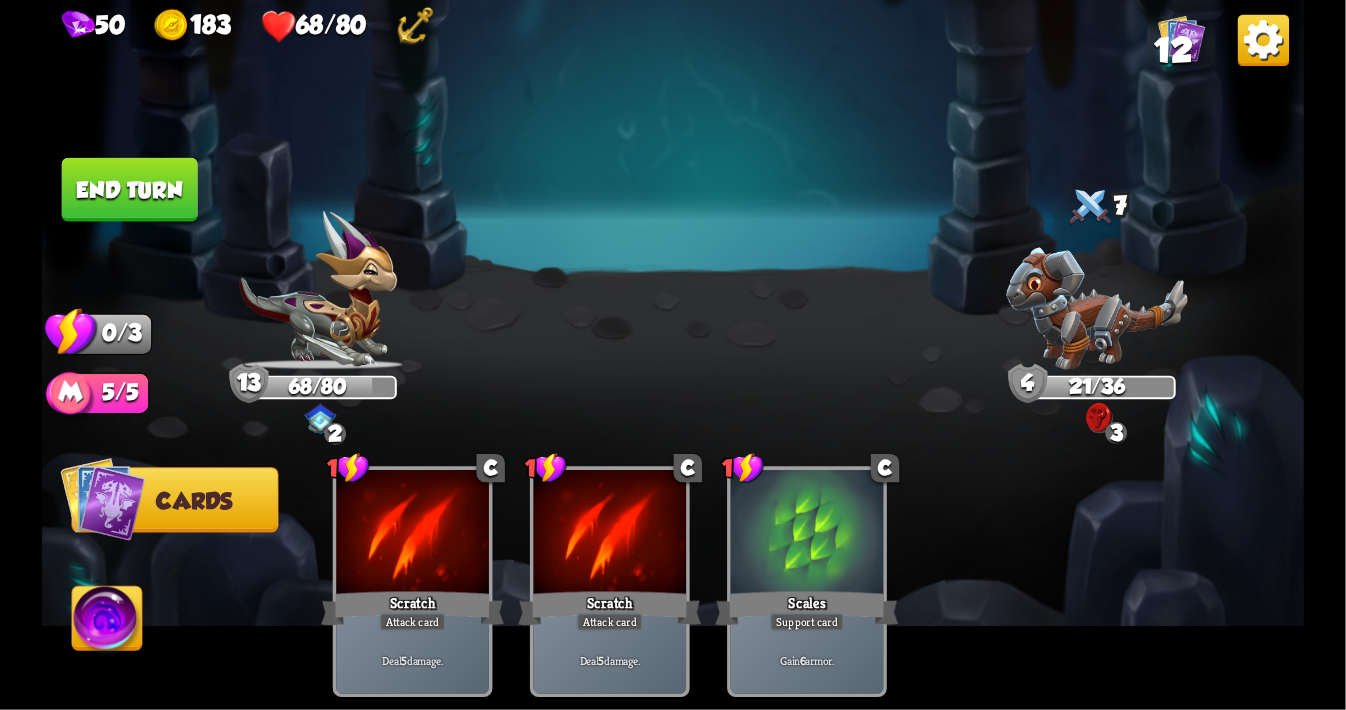 click at bounding box center [673, 355] 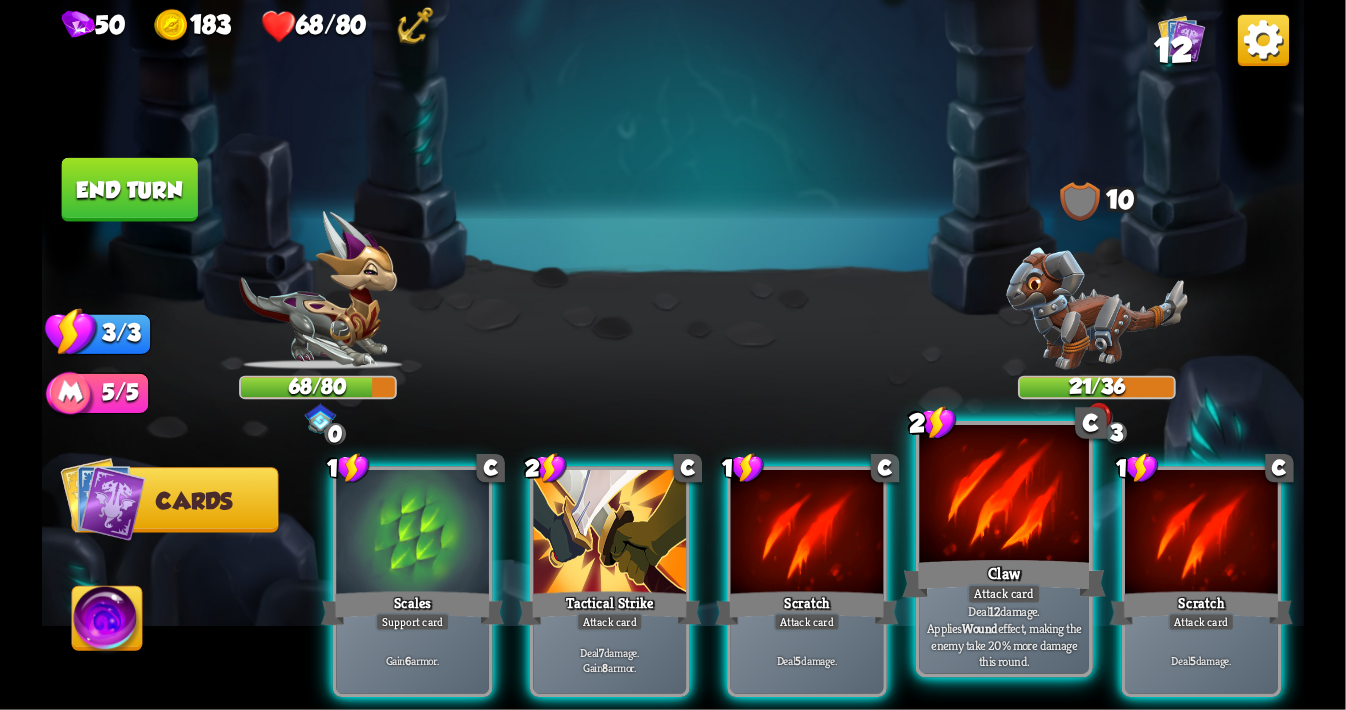 click at bounding box center [1005, 496] 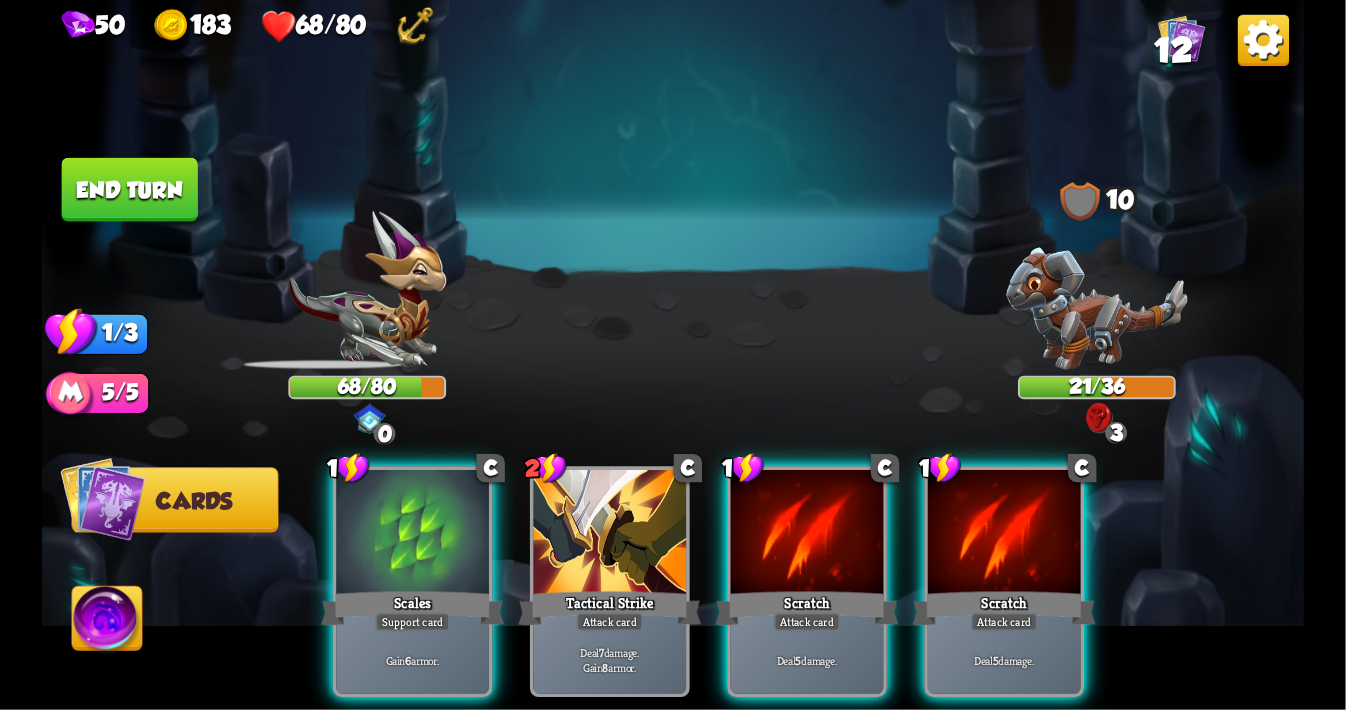 click at bounding box center (1004, 534) 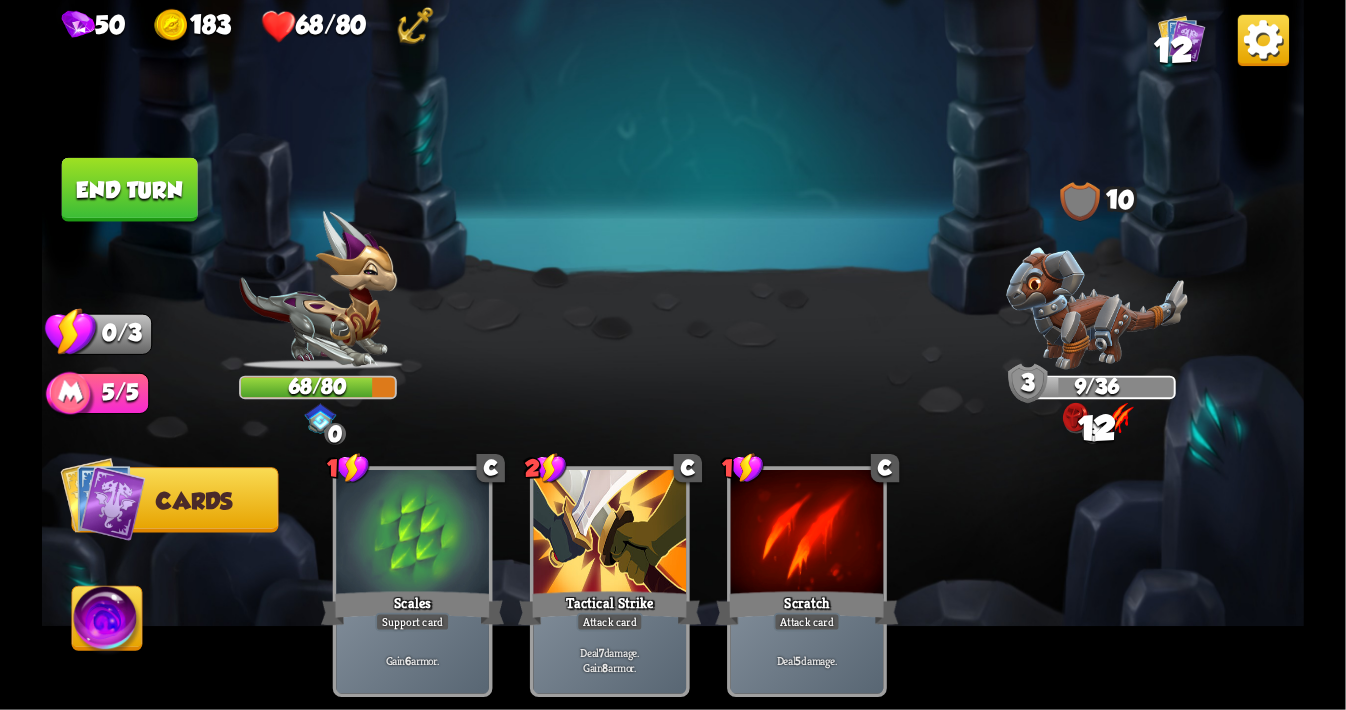 click on "End turn" at bounding box center (130, 190) 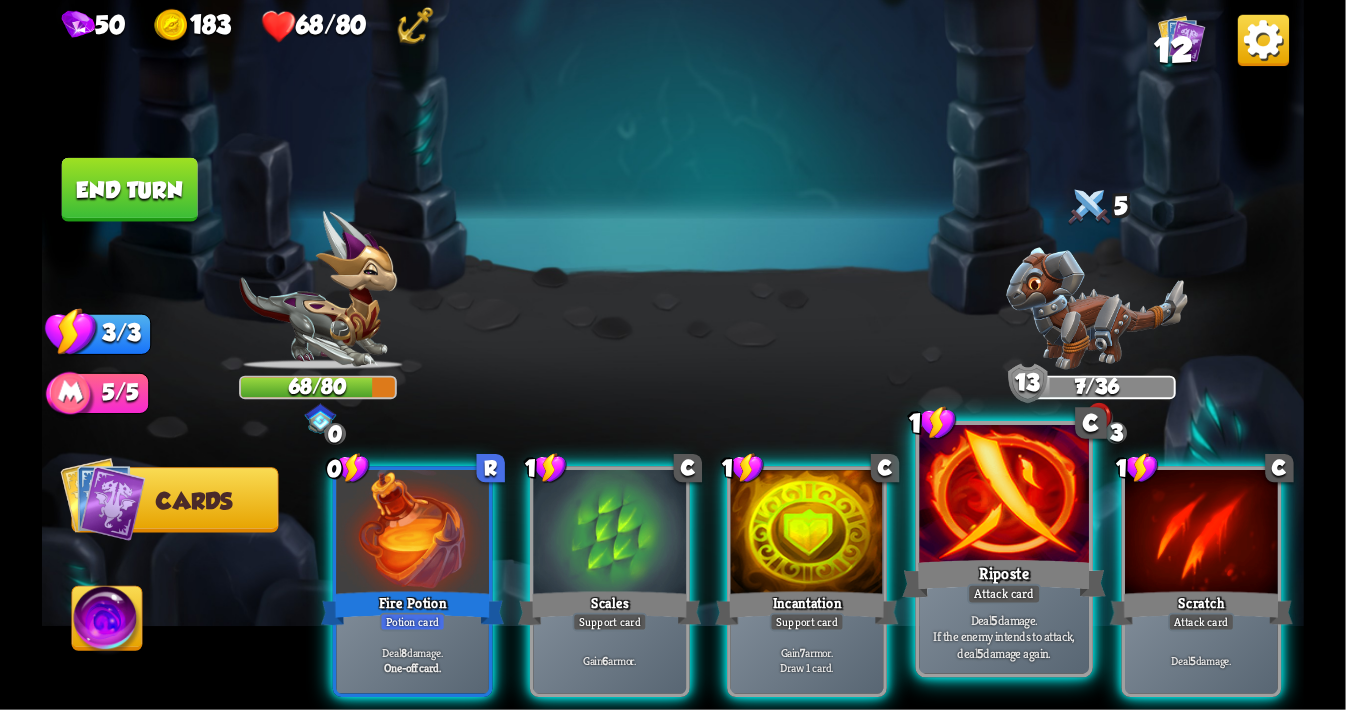 click at bounding box center (1005, 496) 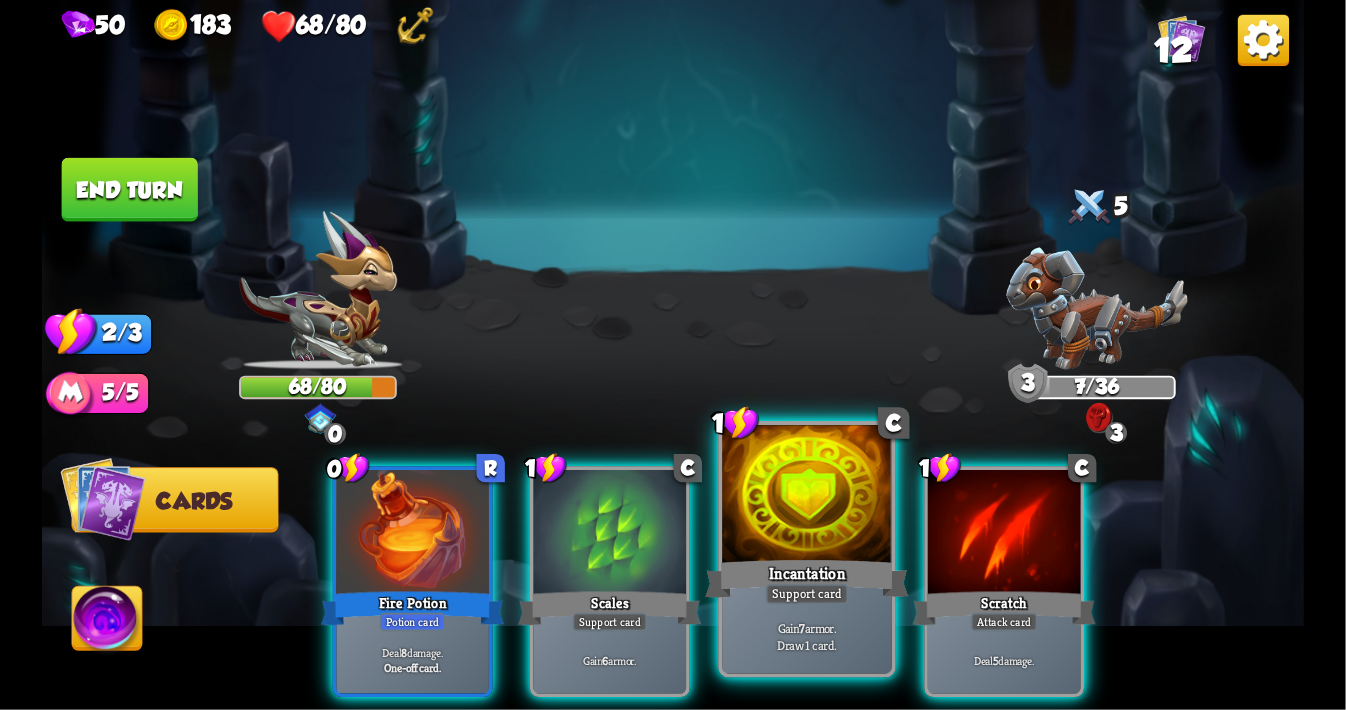 click at bounding box center (807, 496) 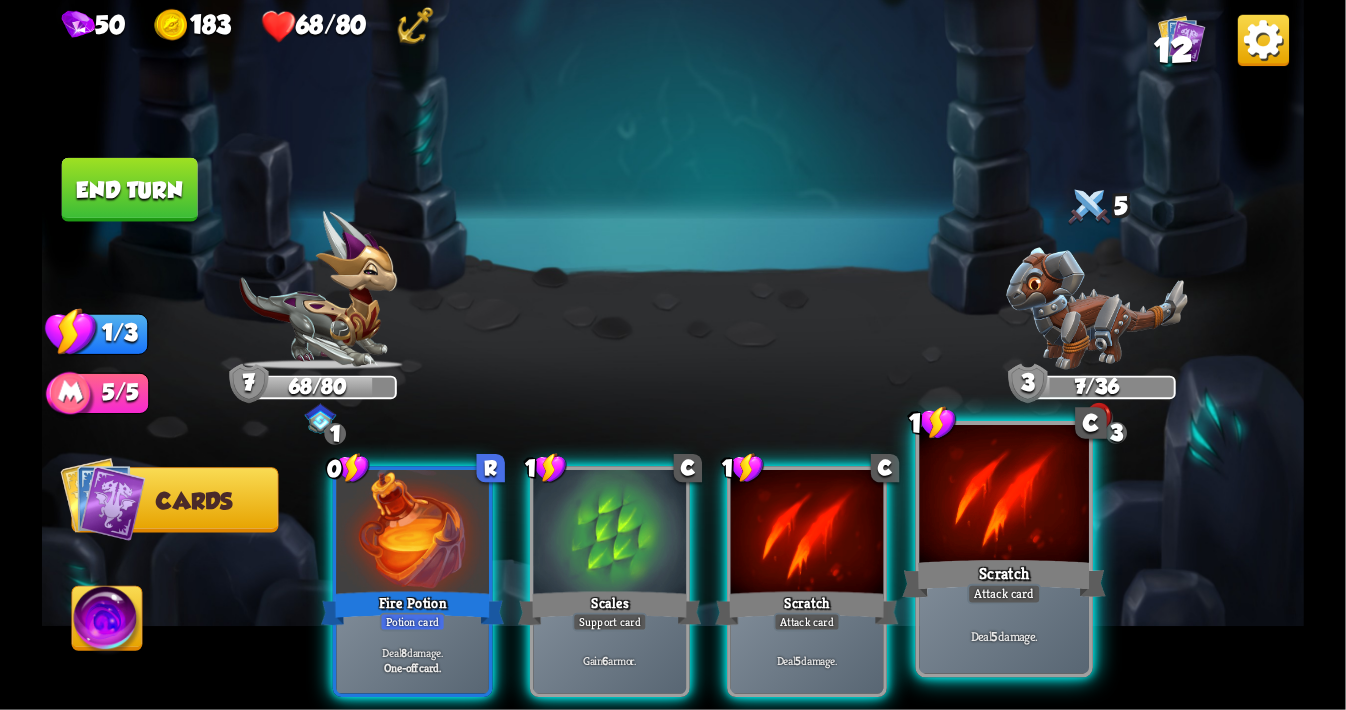 click at bounding box center (1005, 496) 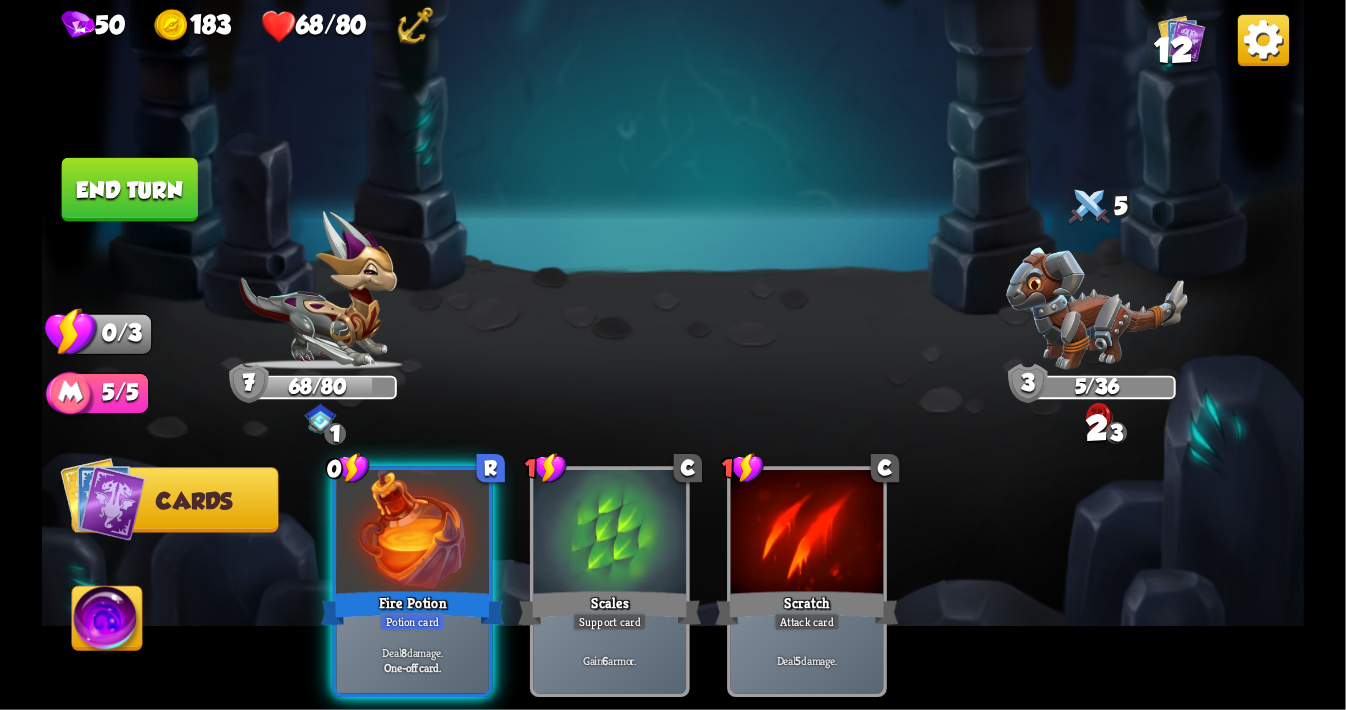 click at bounding box center [673, 355] 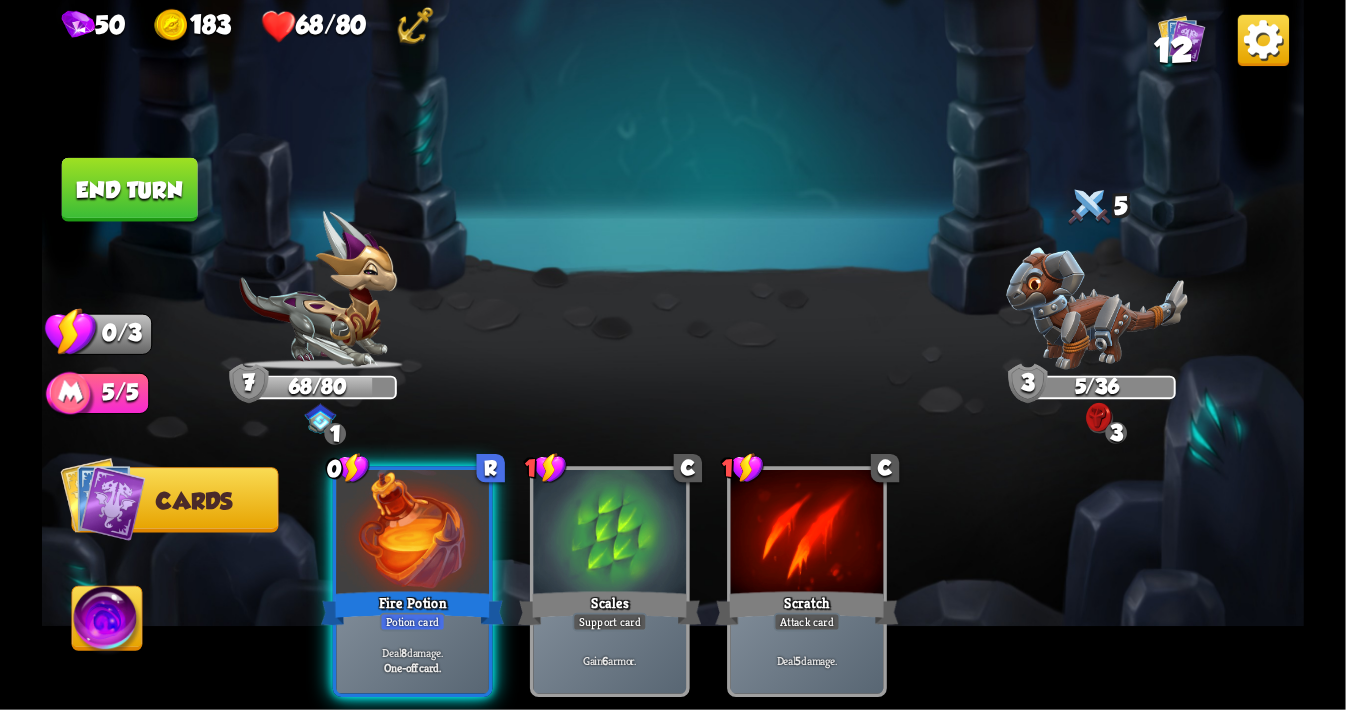 click on "End turn" at bounding box center [130, 190] 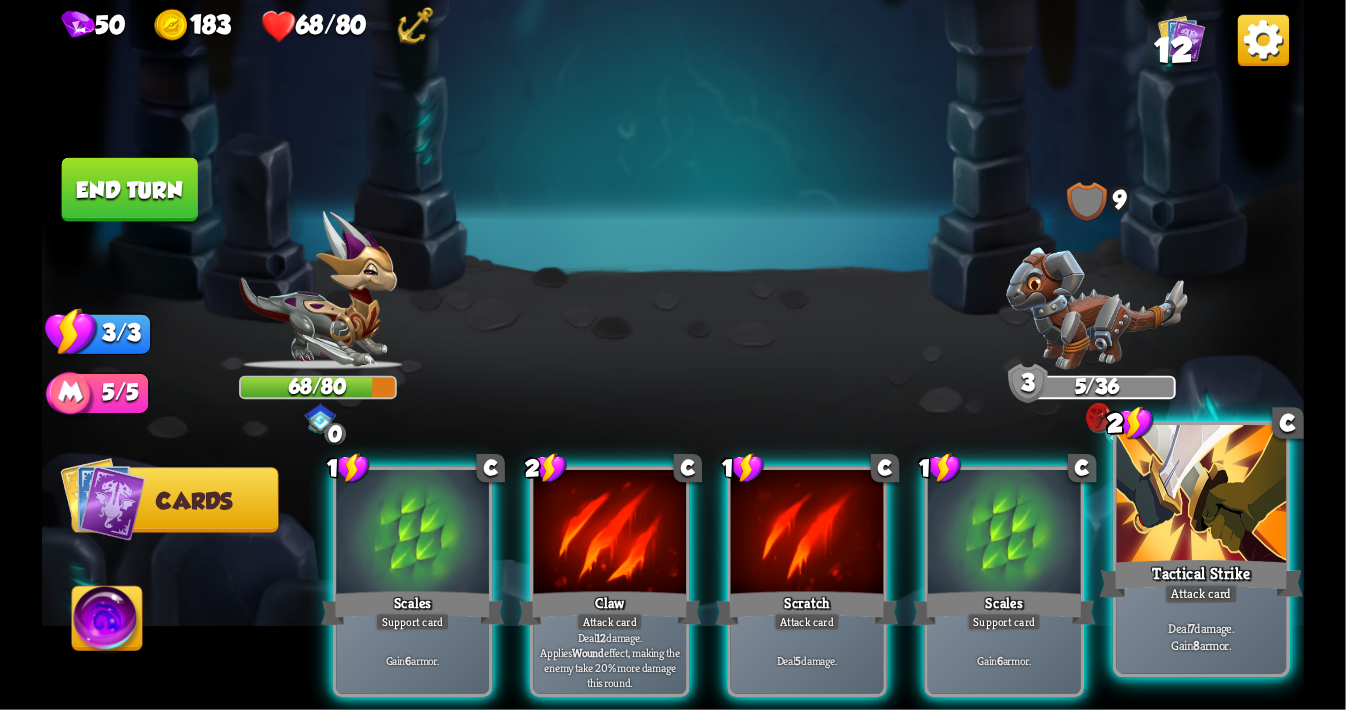 click at bounding box center (1202, 496) 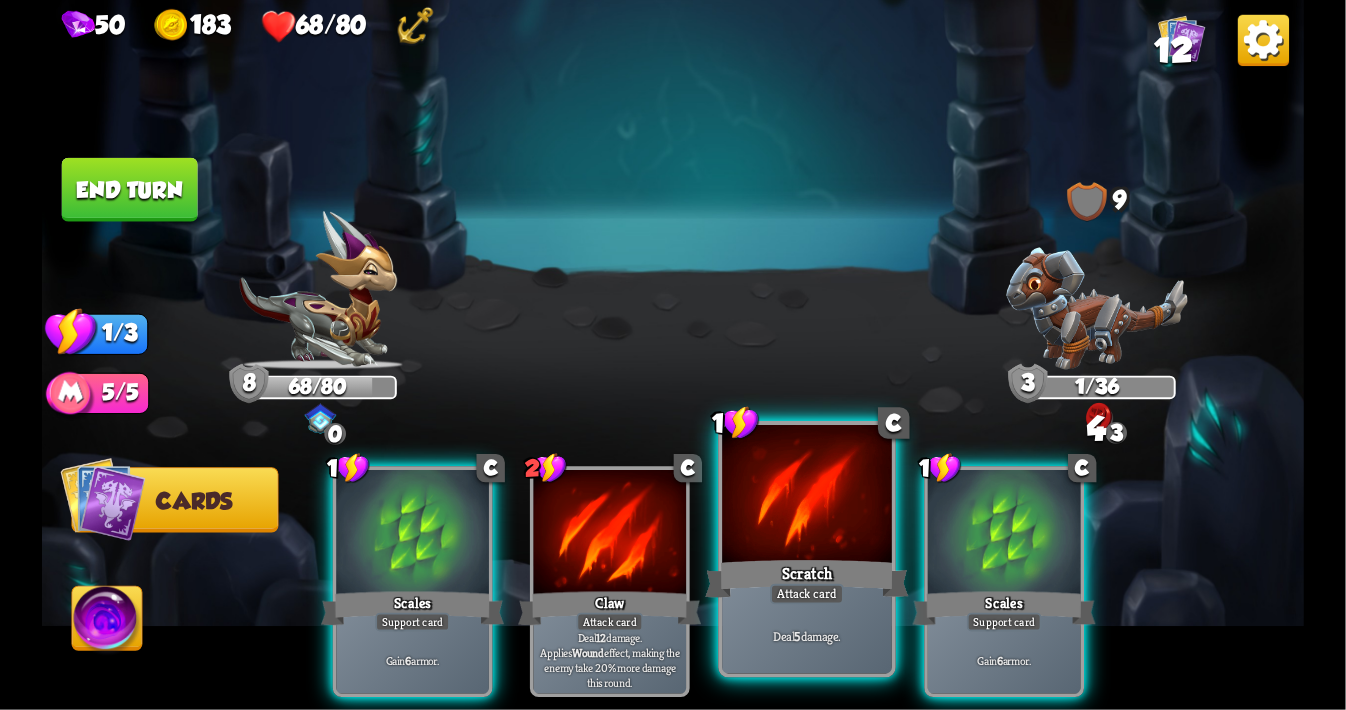 click at bounding box center [807, 496] 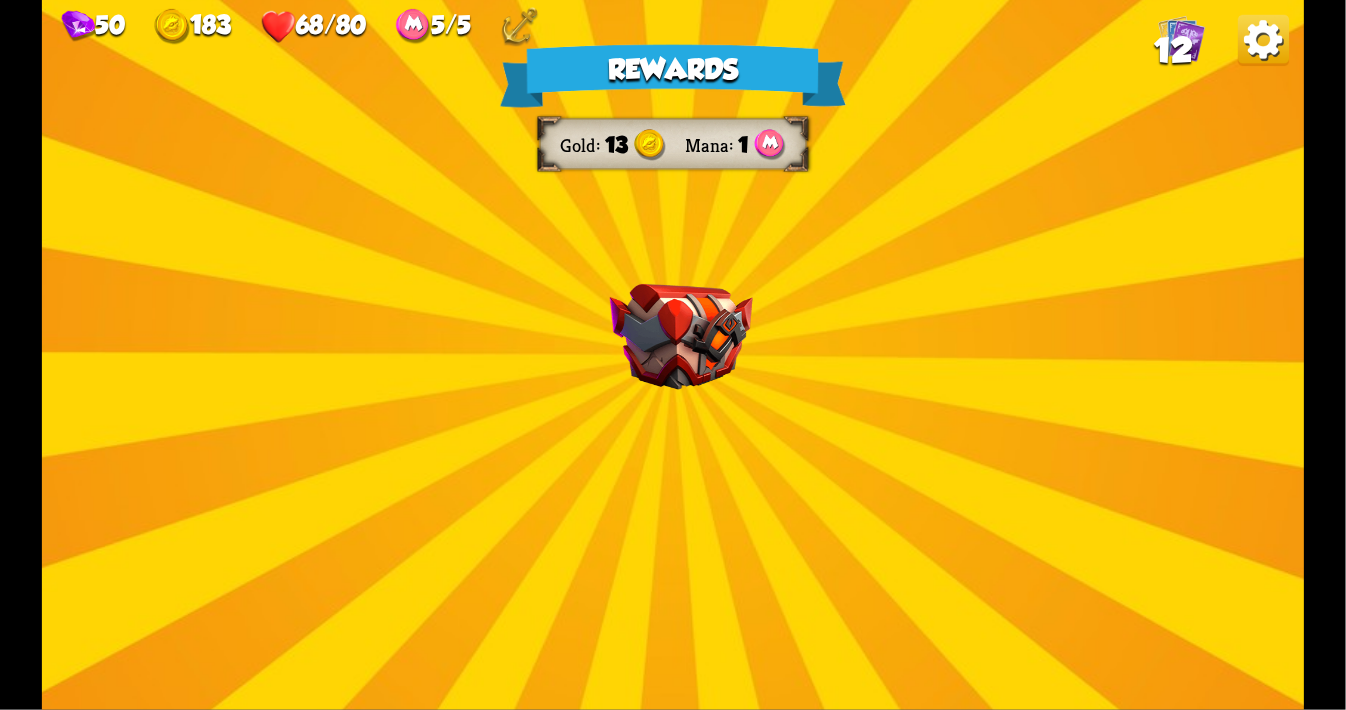 click at bounding box center [681, 337] 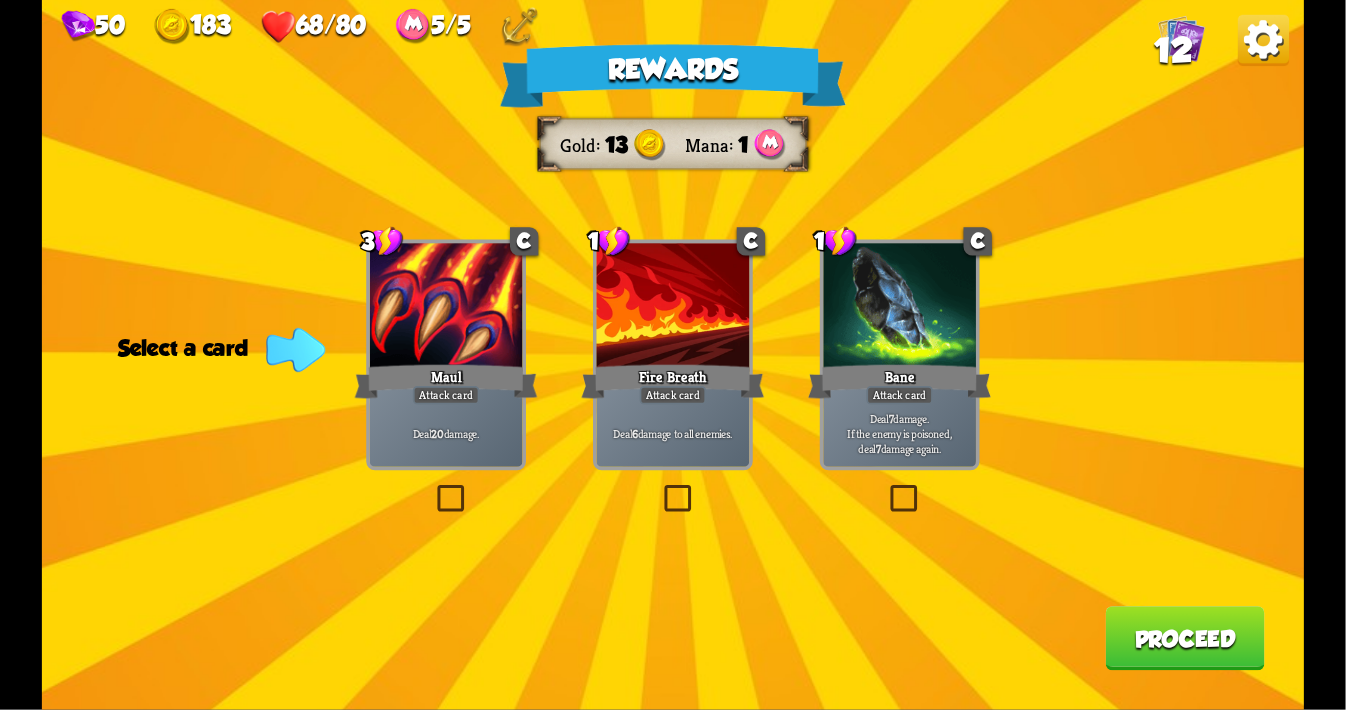click at bounding box center [433, 488] 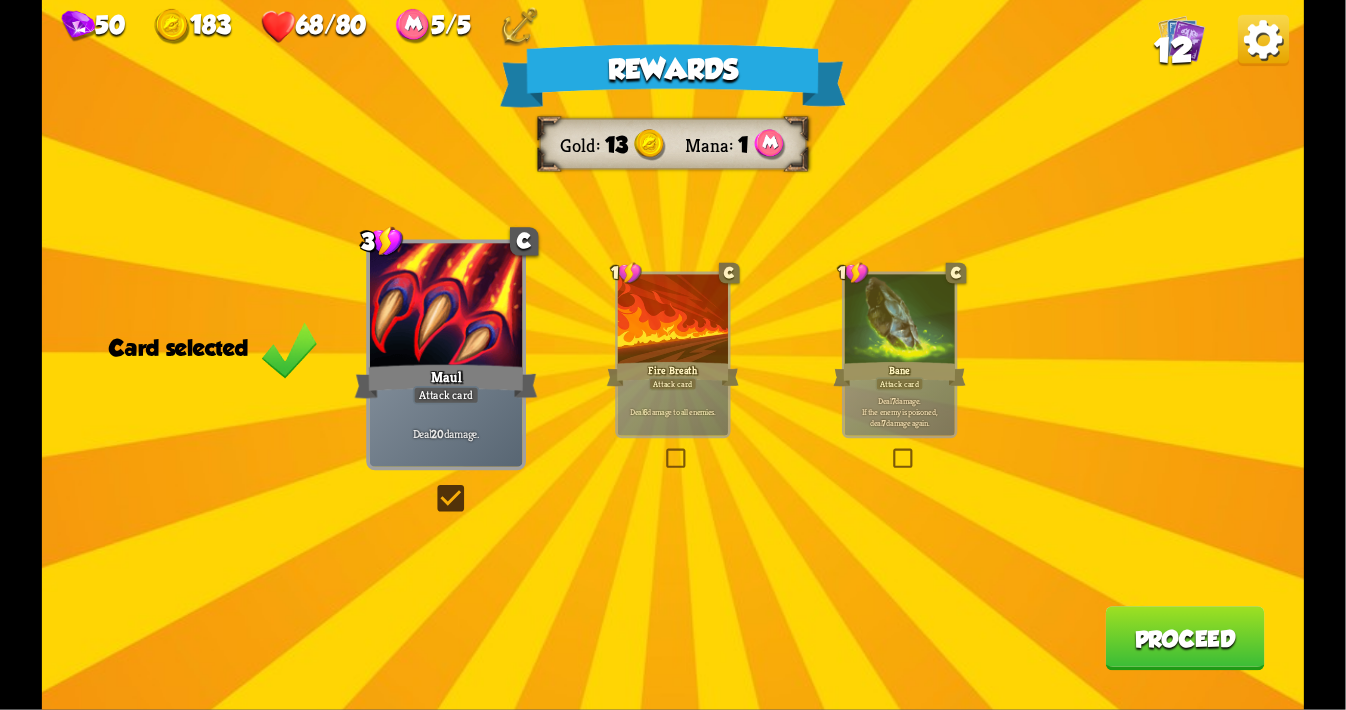 click on "Proceed" at bounding box center (1184, 638) 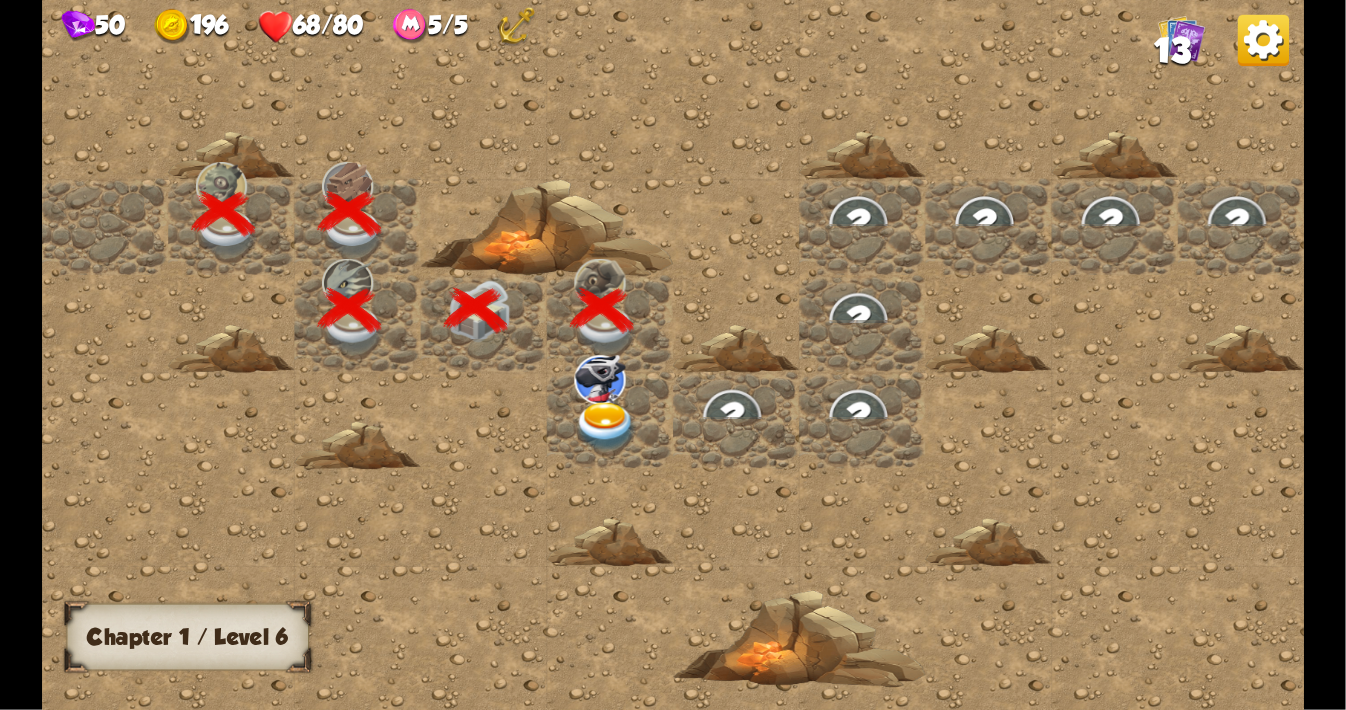 click at bounding box center (605, 426) 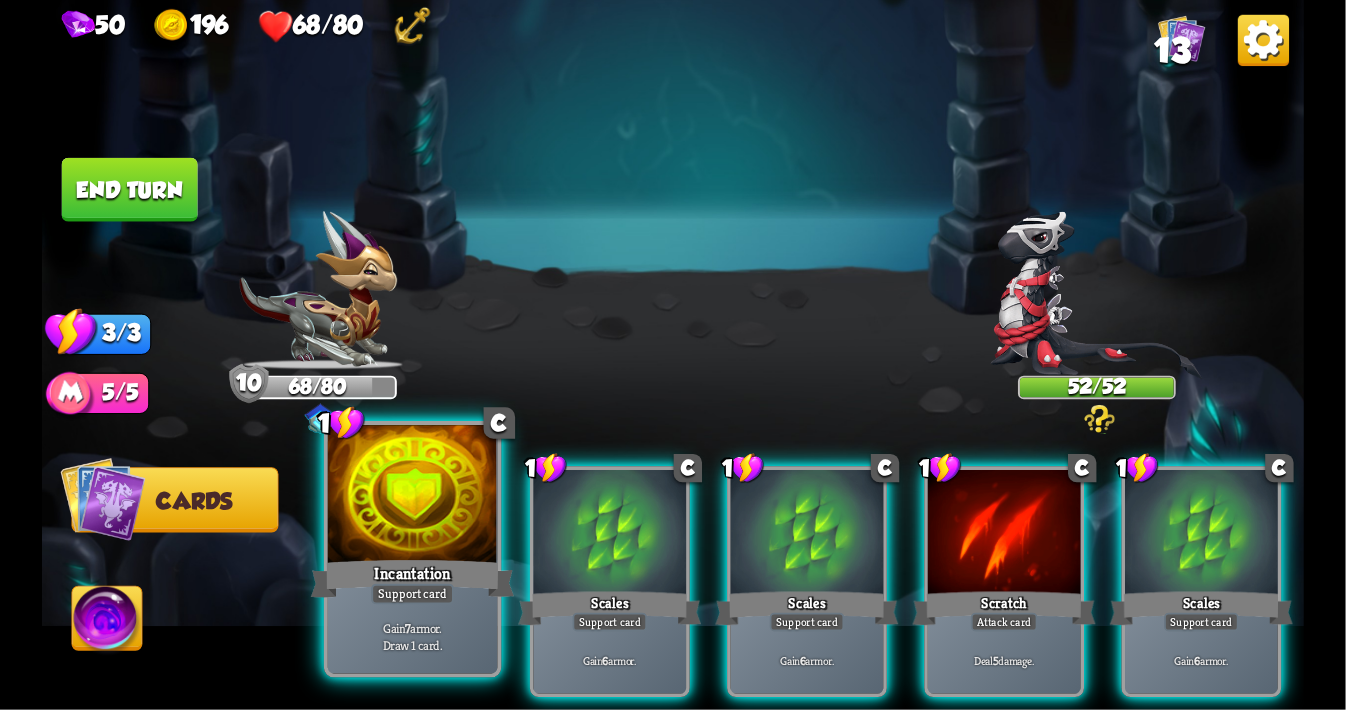 click at bounding box center [413, 496] 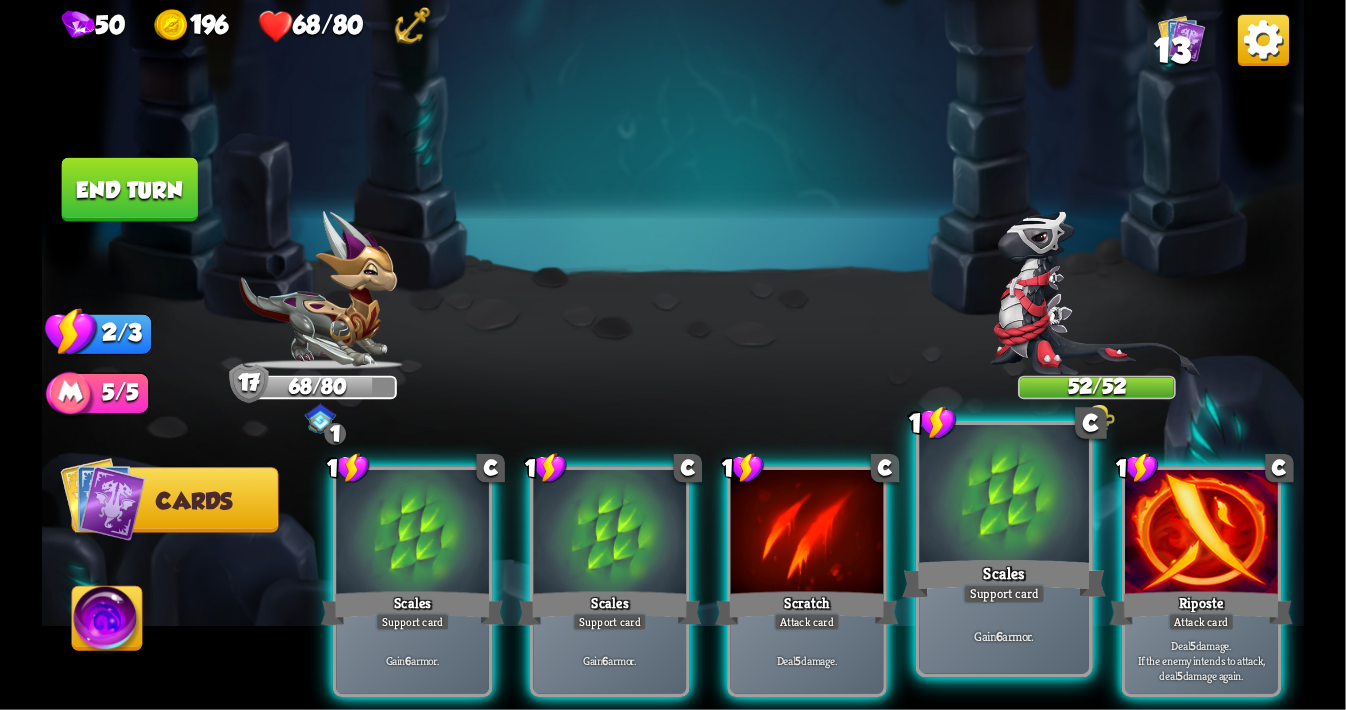 click on "Scales" at bounding box center [1005, 578] 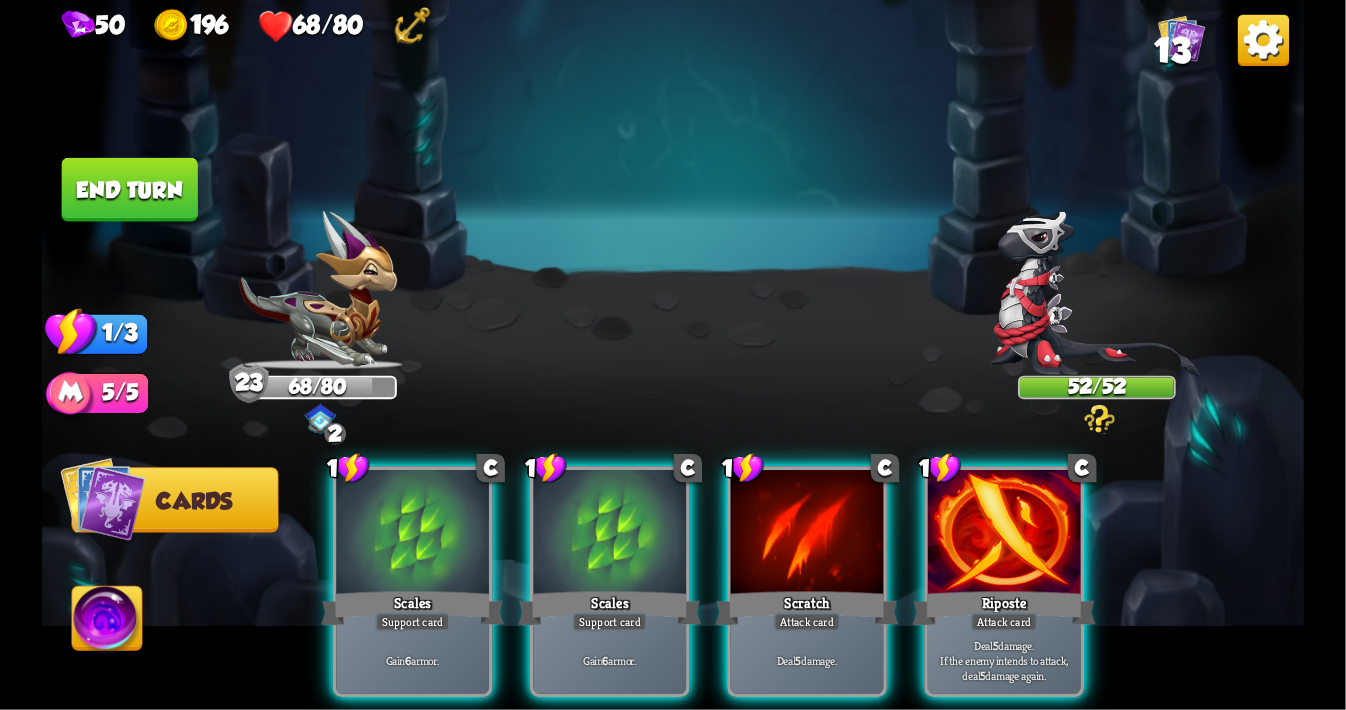 click at bounding box center (1100, 419) 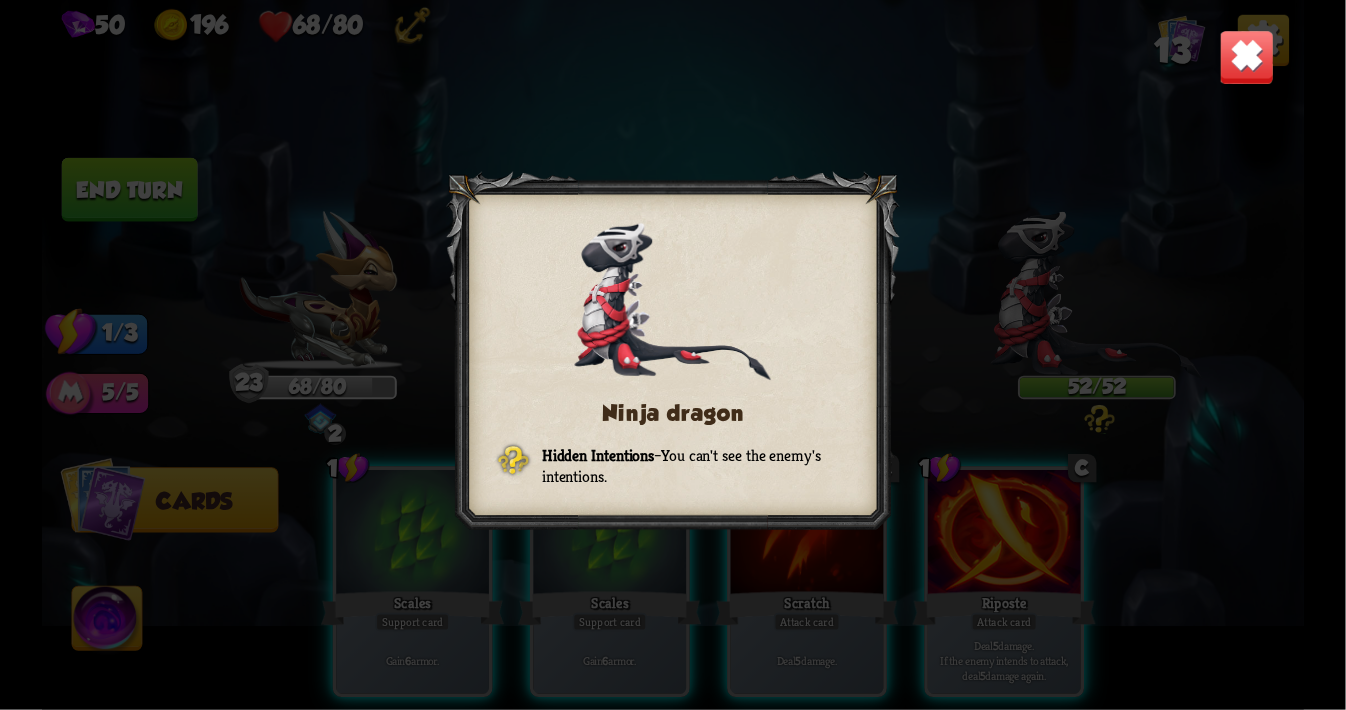 click at bounding box center [1246, 57] 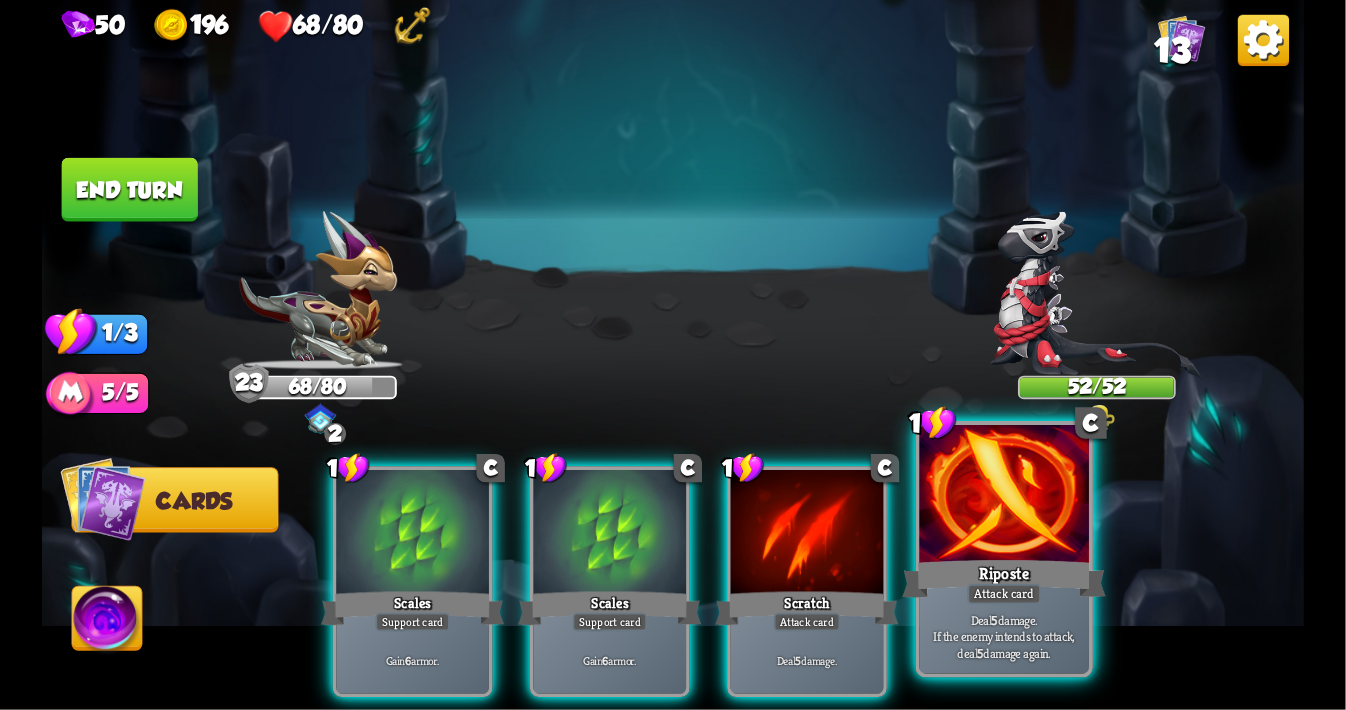 click on "Deal  5  damage. If the enemy intends to attack, deal  5  damage again." at bounding box center (1004, 636) 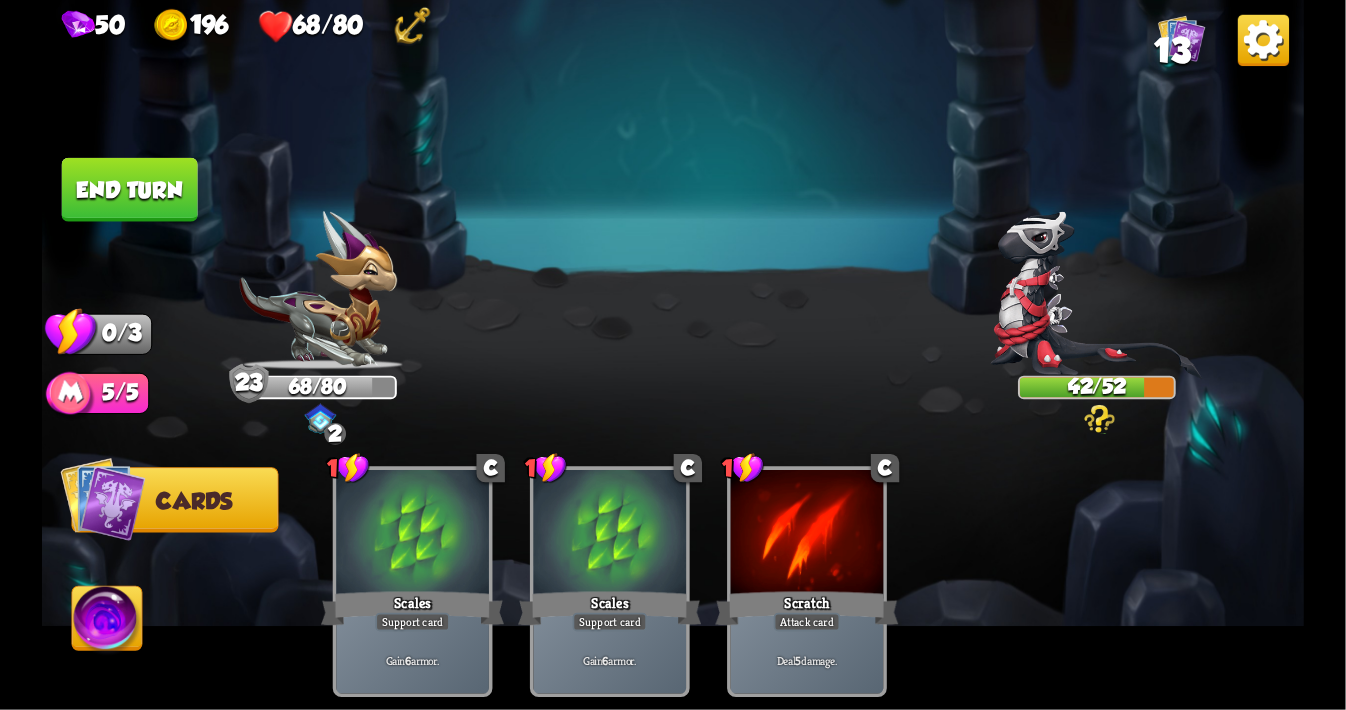 click on "End turn" at bounding box center (130, 190) 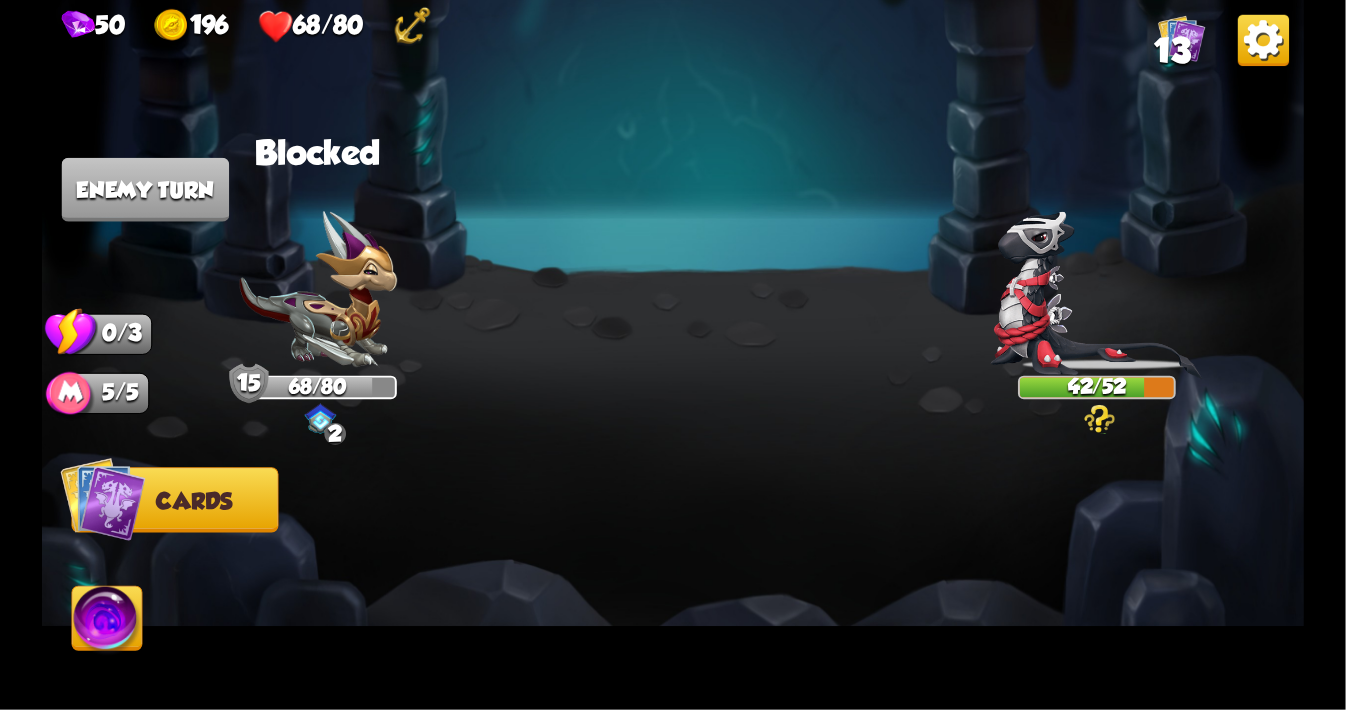 click on "Cards" at bounding box center (194, 501) 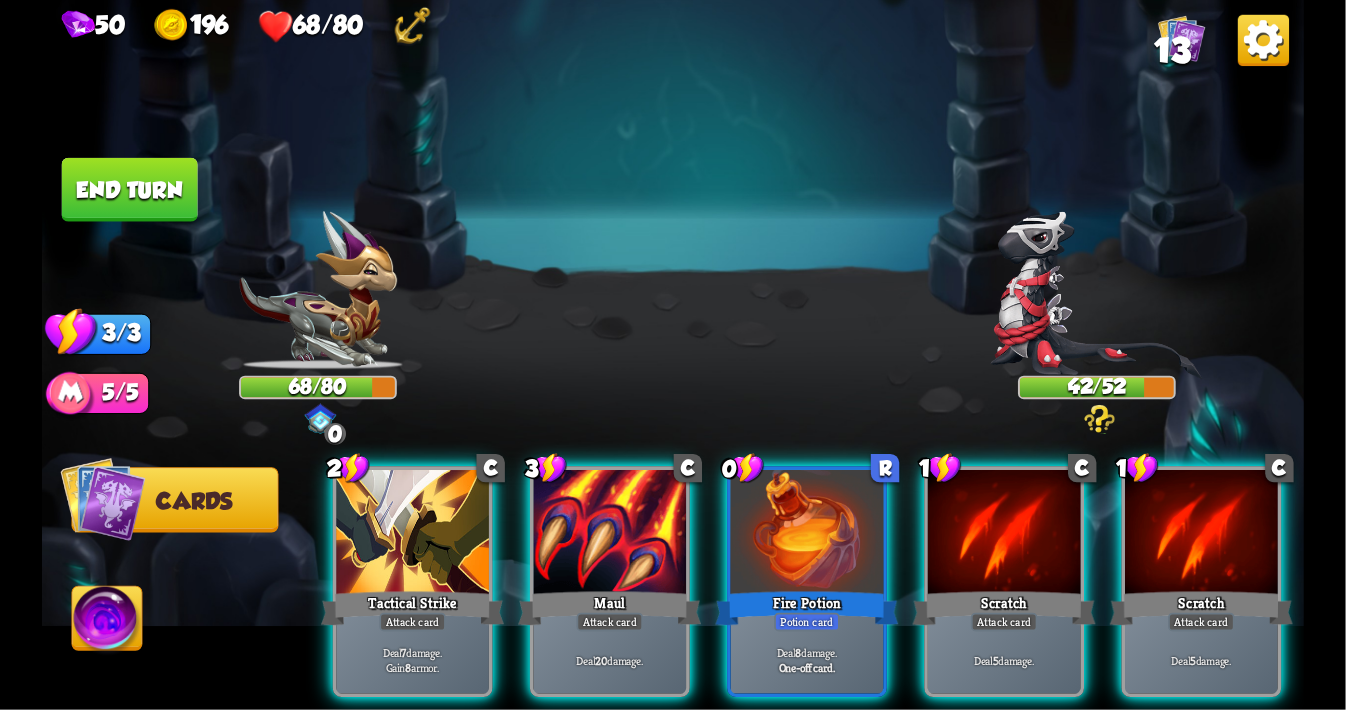 click on "Cards" at bounding box center [194, 501] 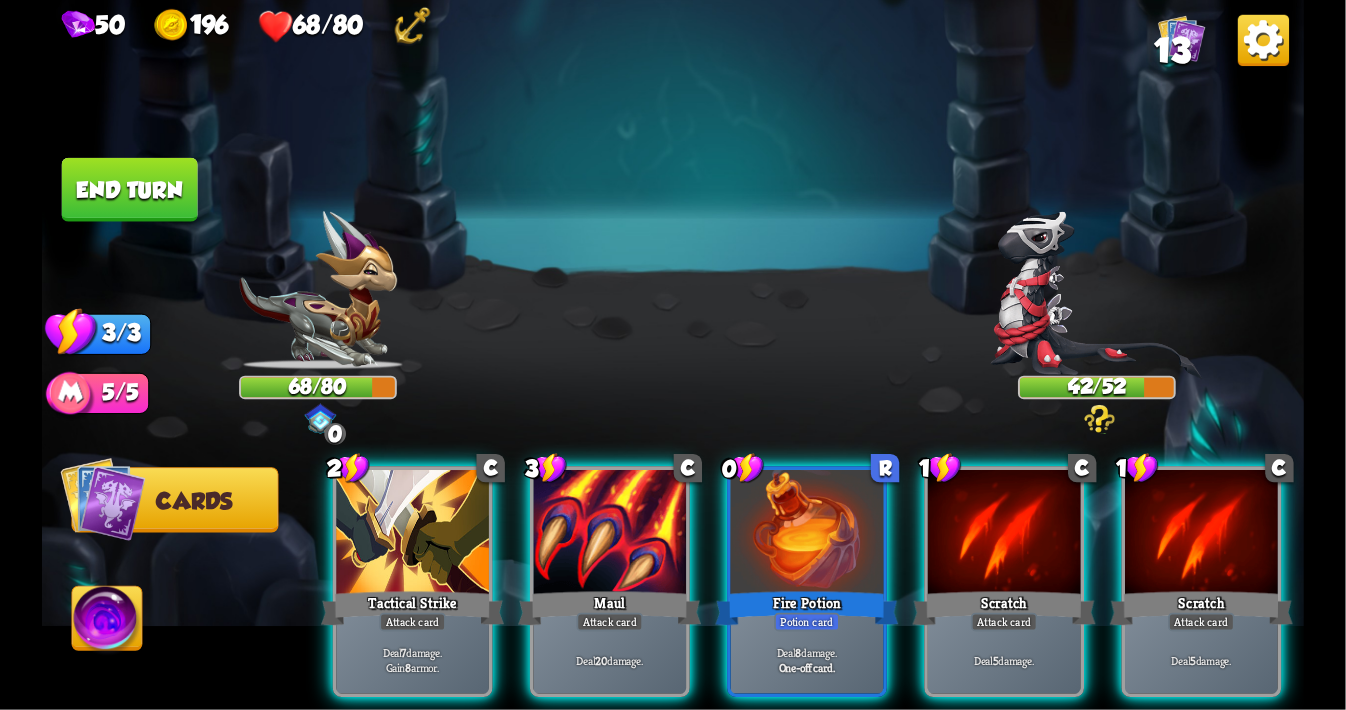click on "Cards" at bounding box center [174, 499] 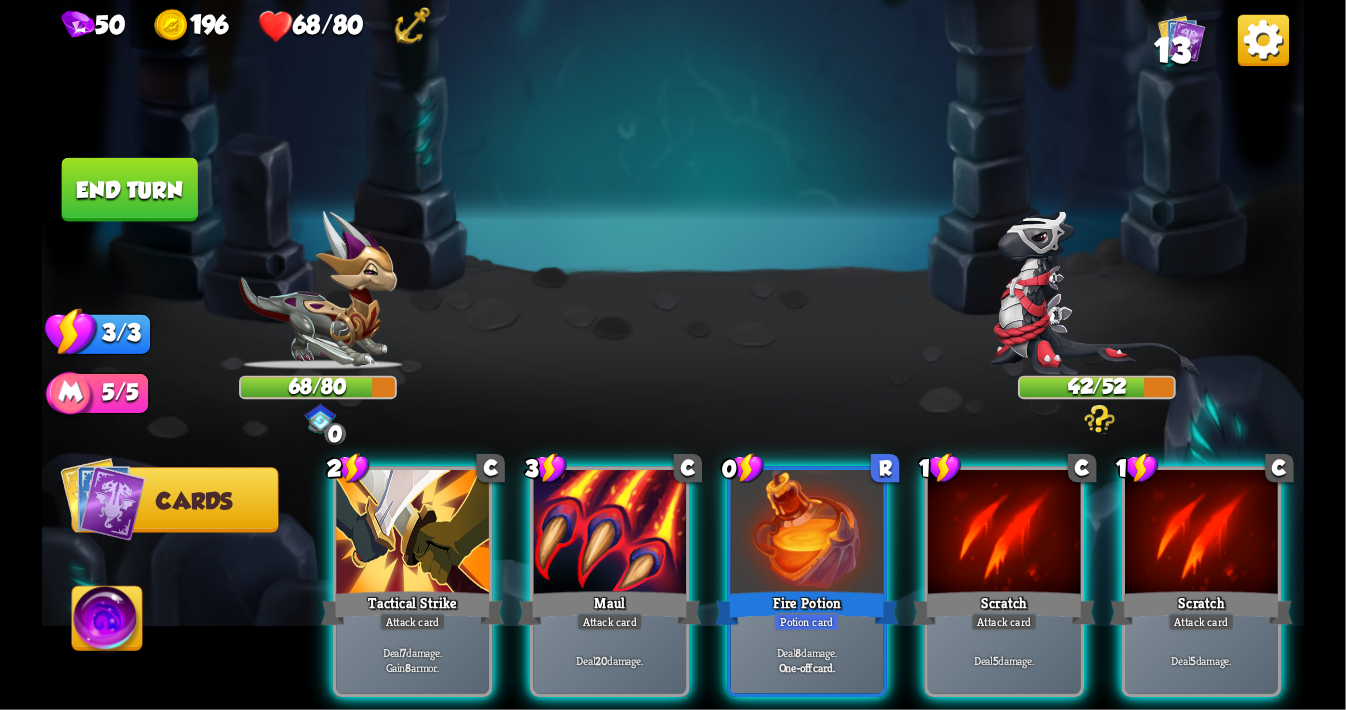 click on "Cards" at bounding box center [174, 499] 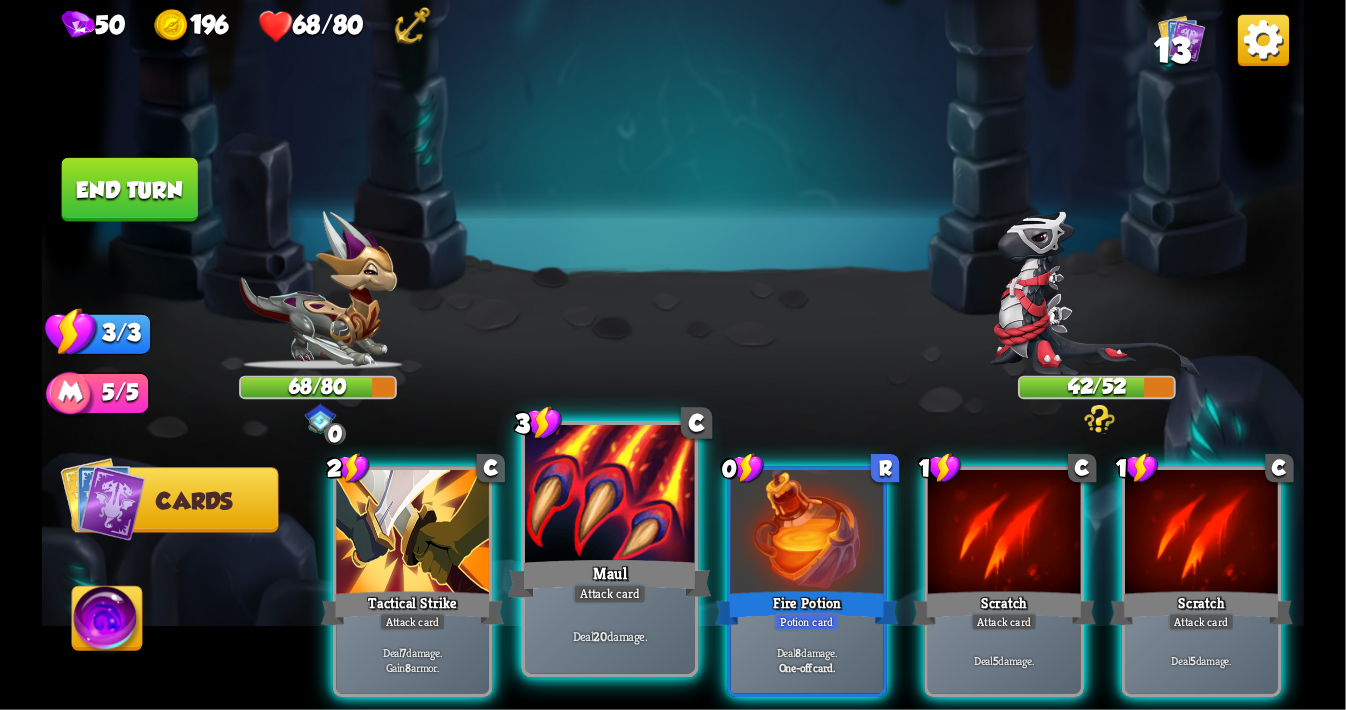 click at bounding box center [610, 496] 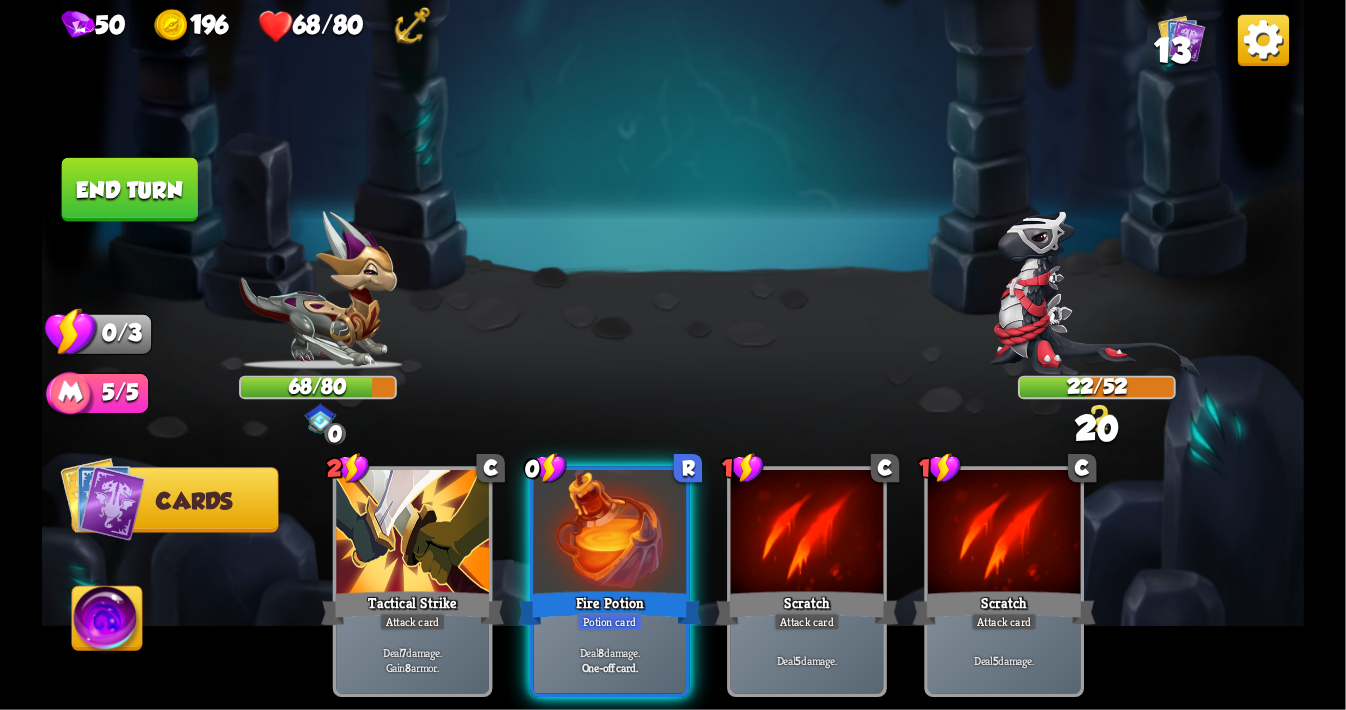 click on "End turn" at bounding box center (130, 190) 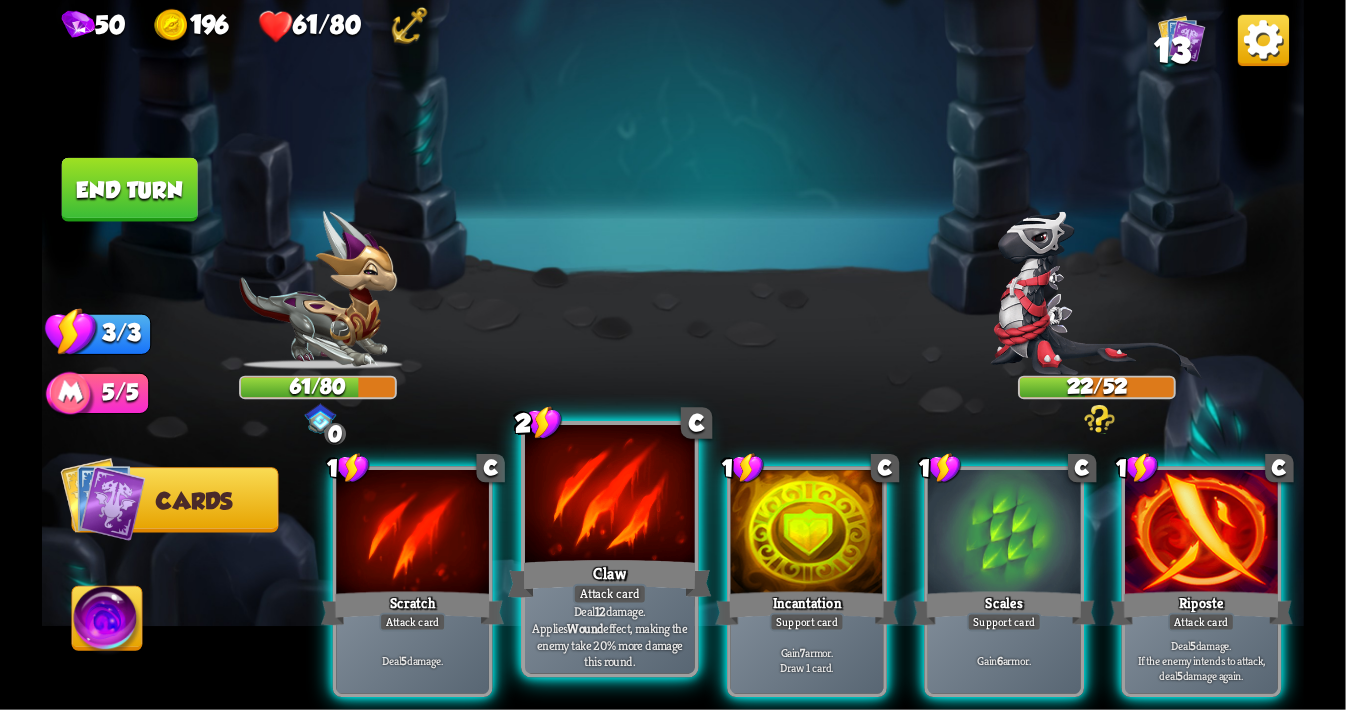 click at bounding box center (610, 496) 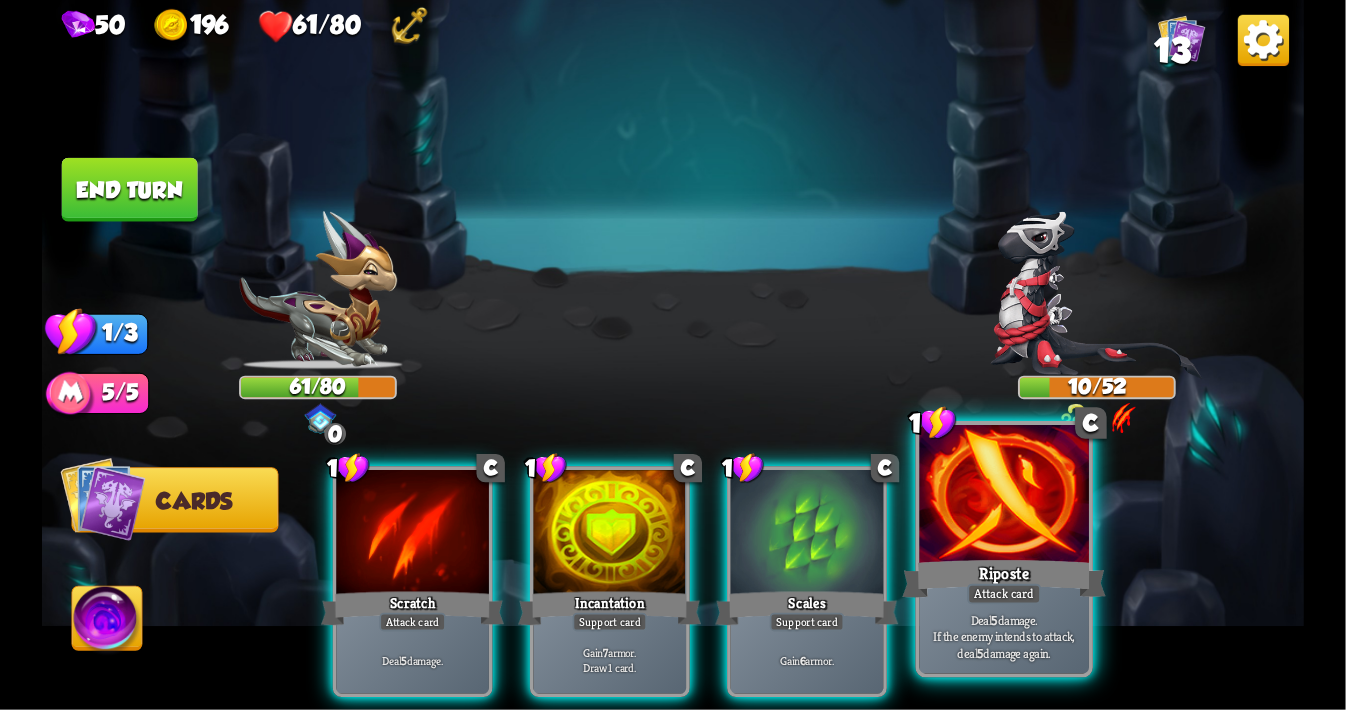 click at bounding box center [1005, 496] 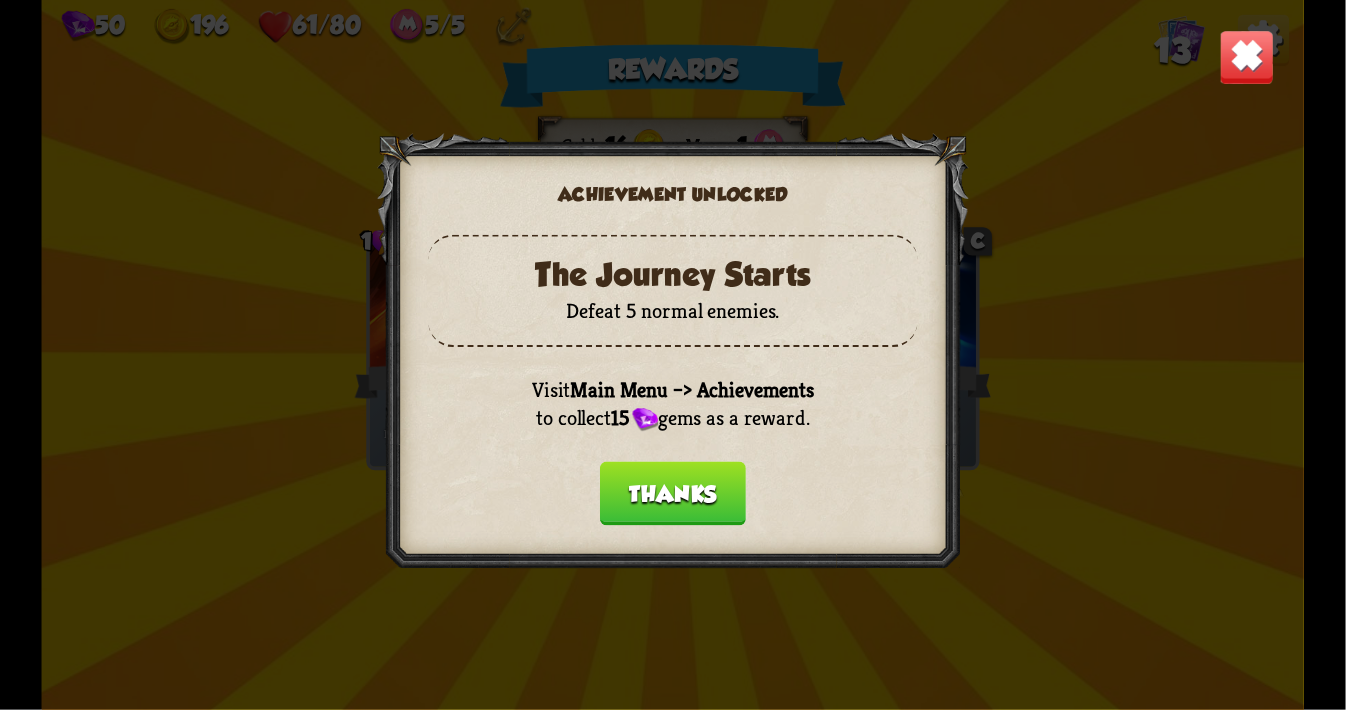 click on "Thanks" at bounding box center [673, 493] 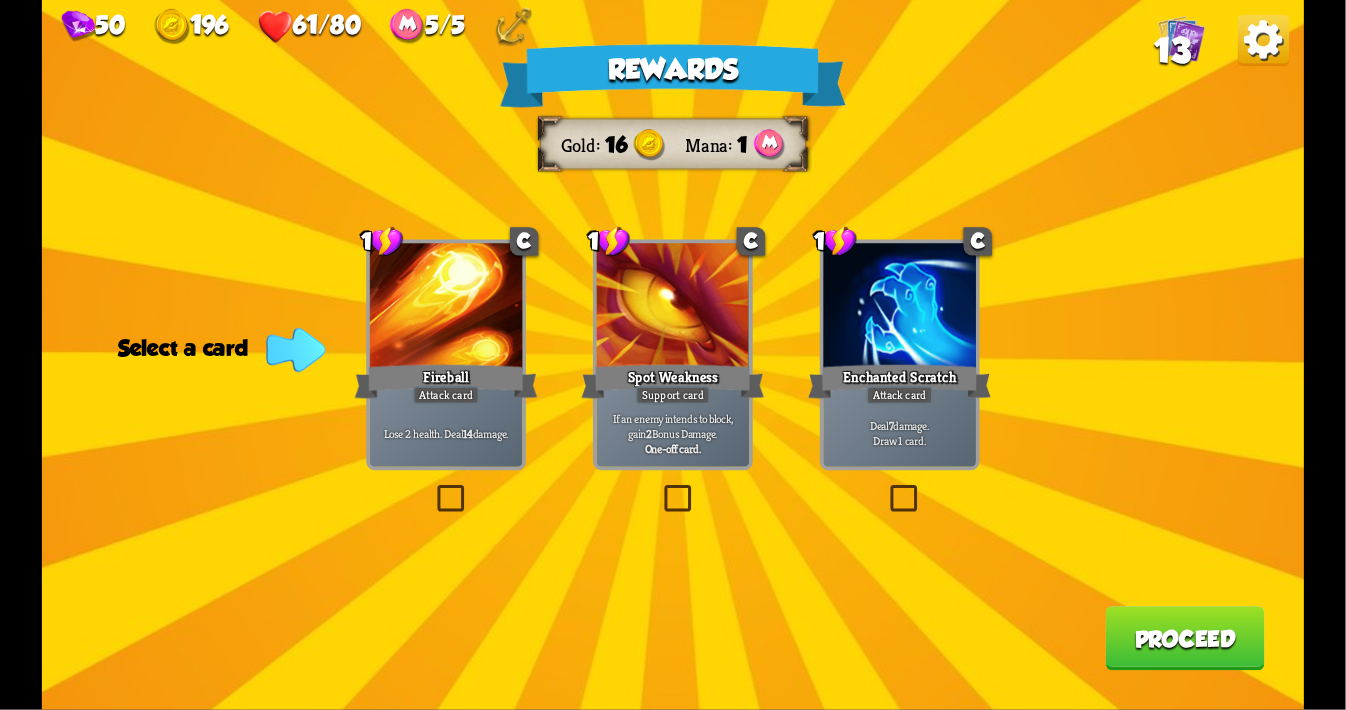 click at bounding box center (433, 488) 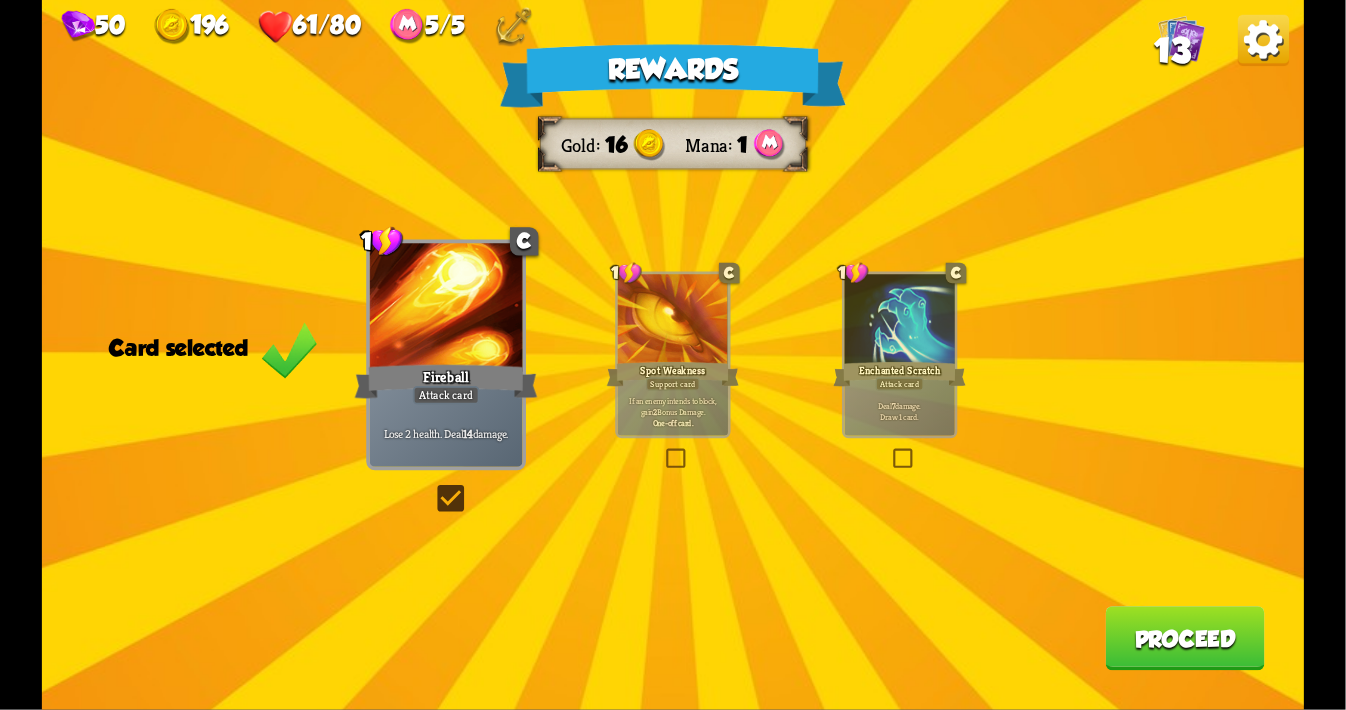 click at bounding box center [433, 488] 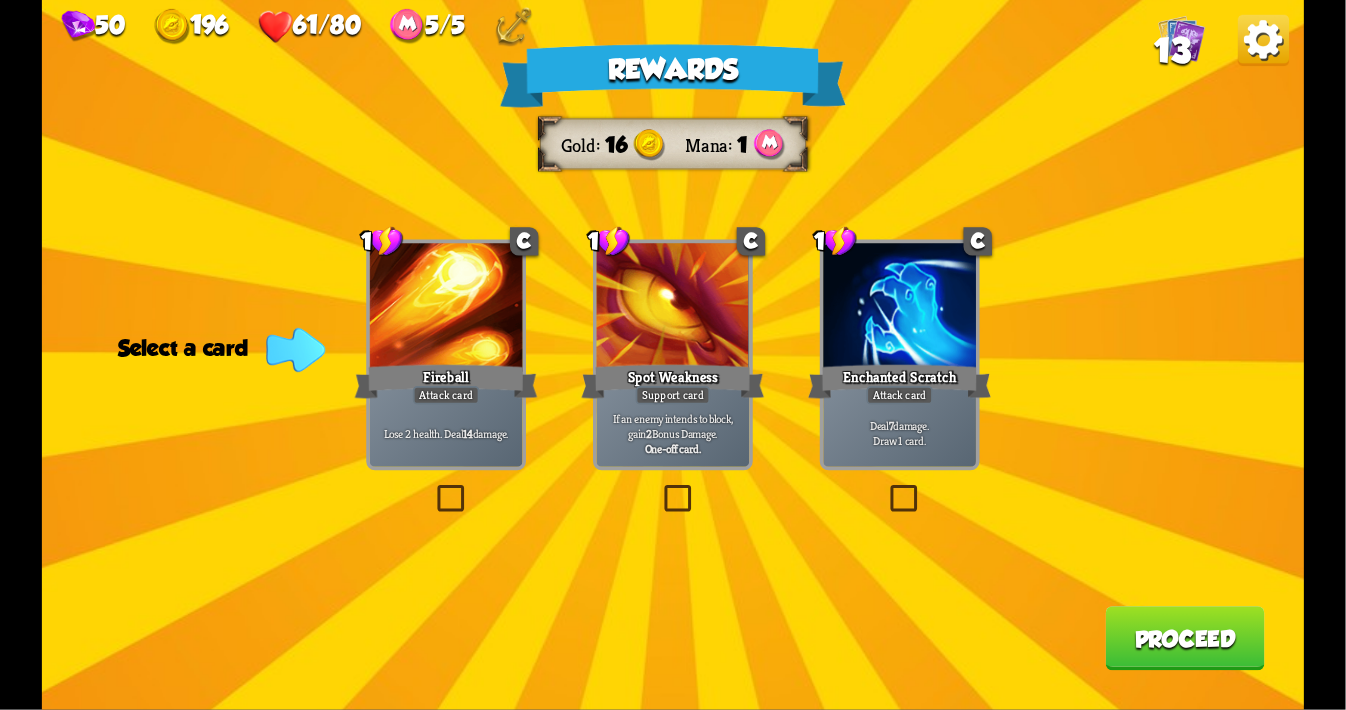 click on "Rewards           Gold   16     Mana   1
Select a card
1
C   Fireball     Attack card   Lose 2 health. Deal  14  damage.
1
C   Spot Weakness     Support card   If an enemy intends to block, gain  2  Bonus Damage.   One-off card.
1
C   Enchanted Scratch     Attack card   Deal  7  damage. Draw 1 card.               Proceed" at bounding box center (673, 355) 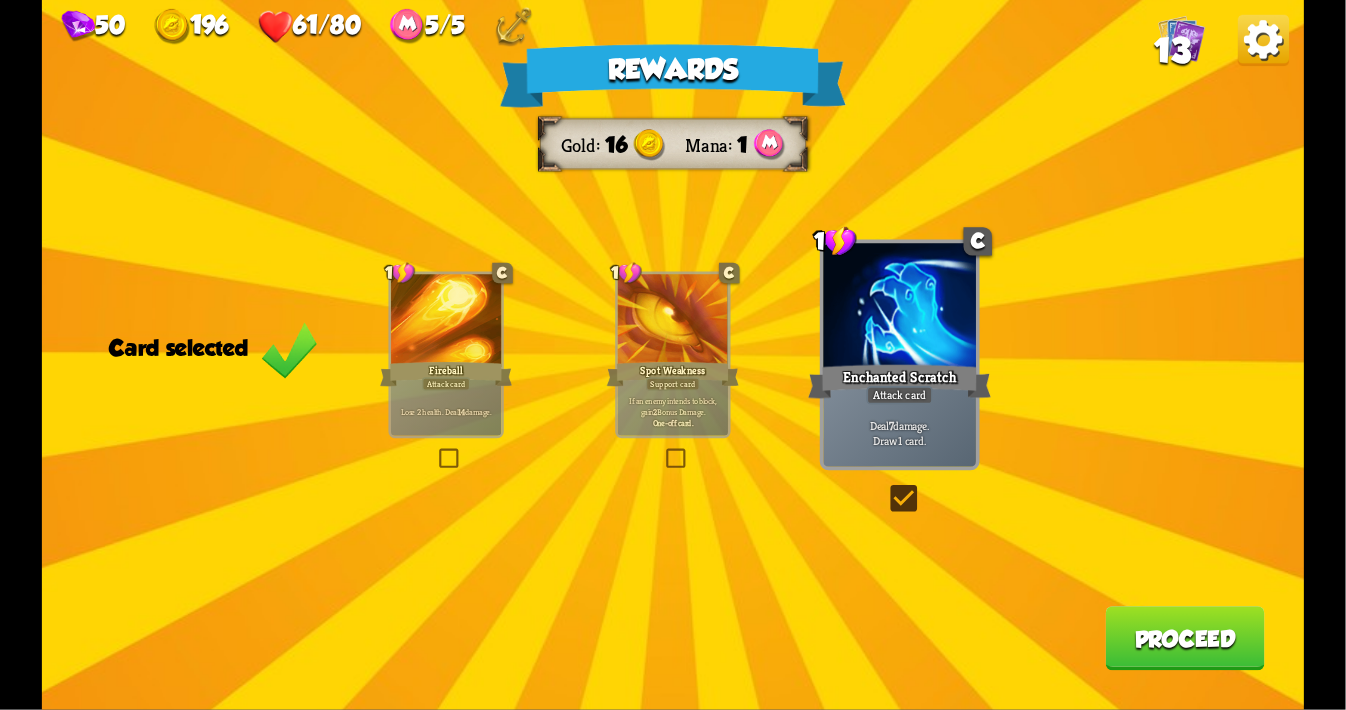 click on "Proceed" at bounding box center (1184, 638) 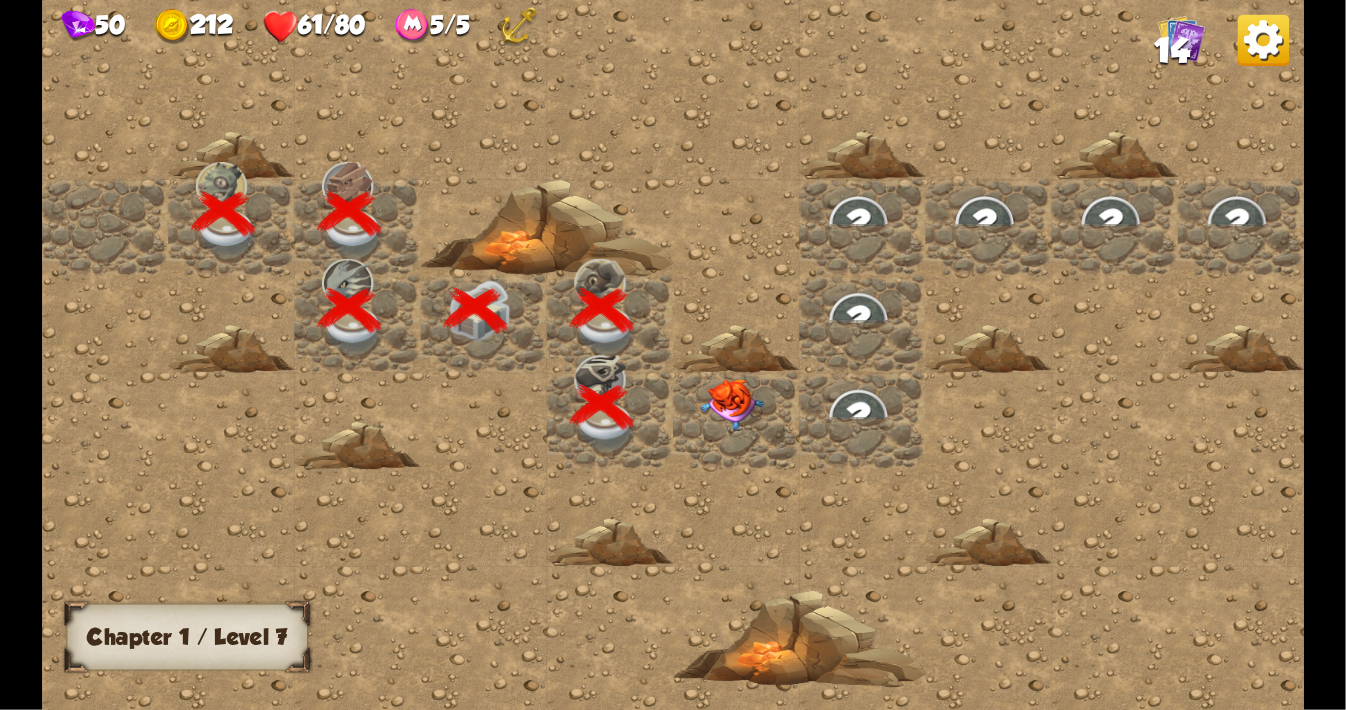 click at bounding box center (732, 405) 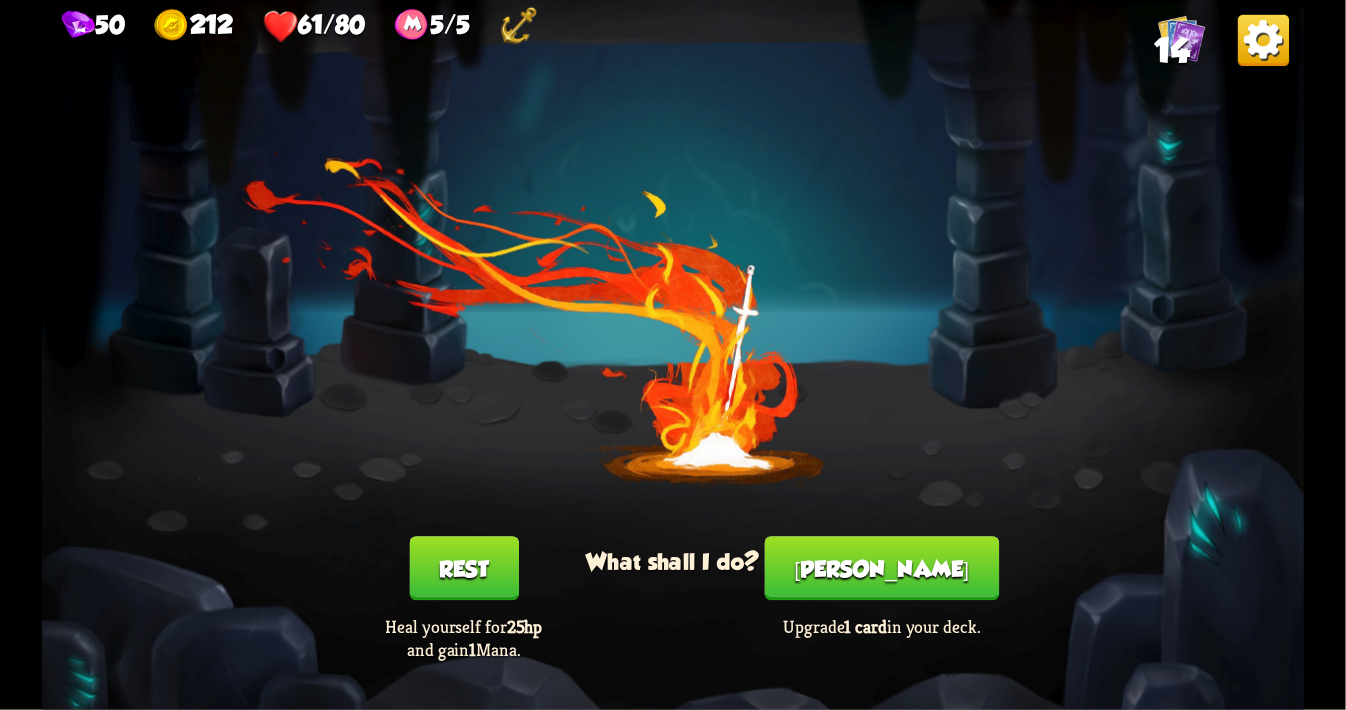 click on "[PERSON_NAME]" at bounding box center (882, 568) 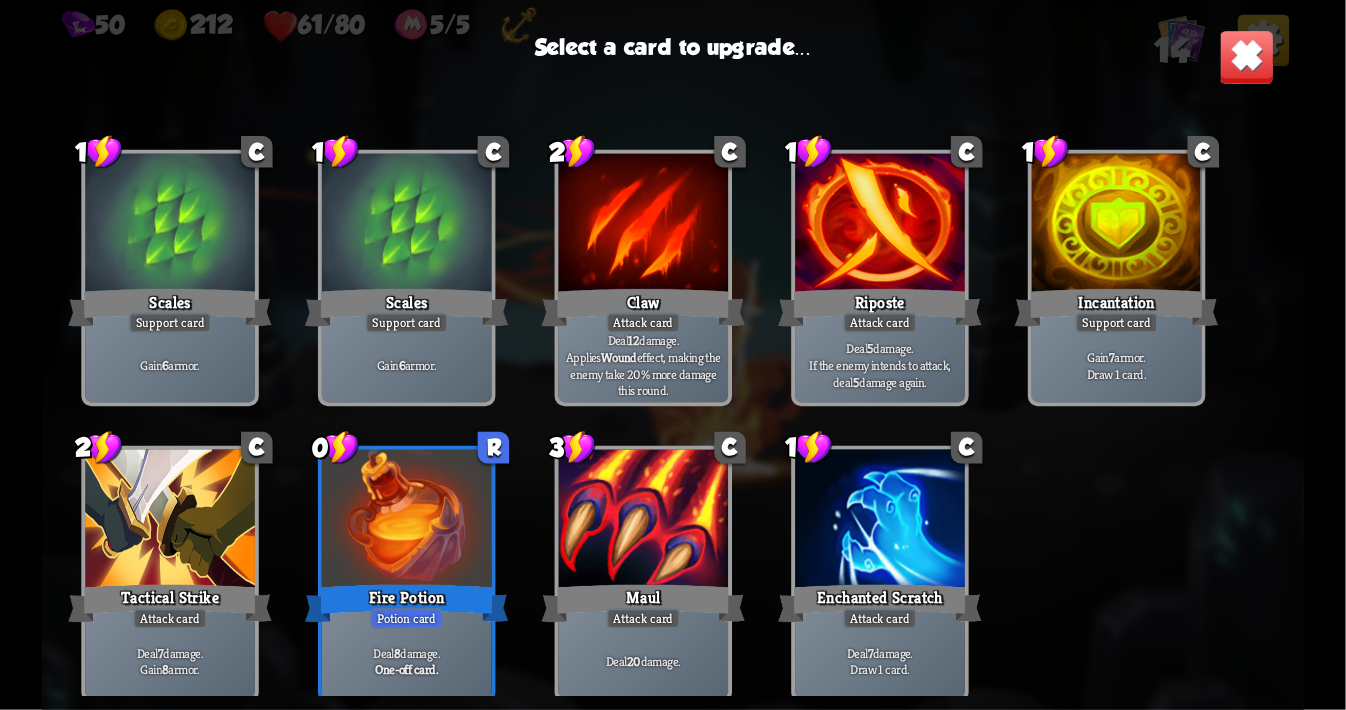 scroll, scrollTop: 326, scrollLeft: 0, axis: vertical 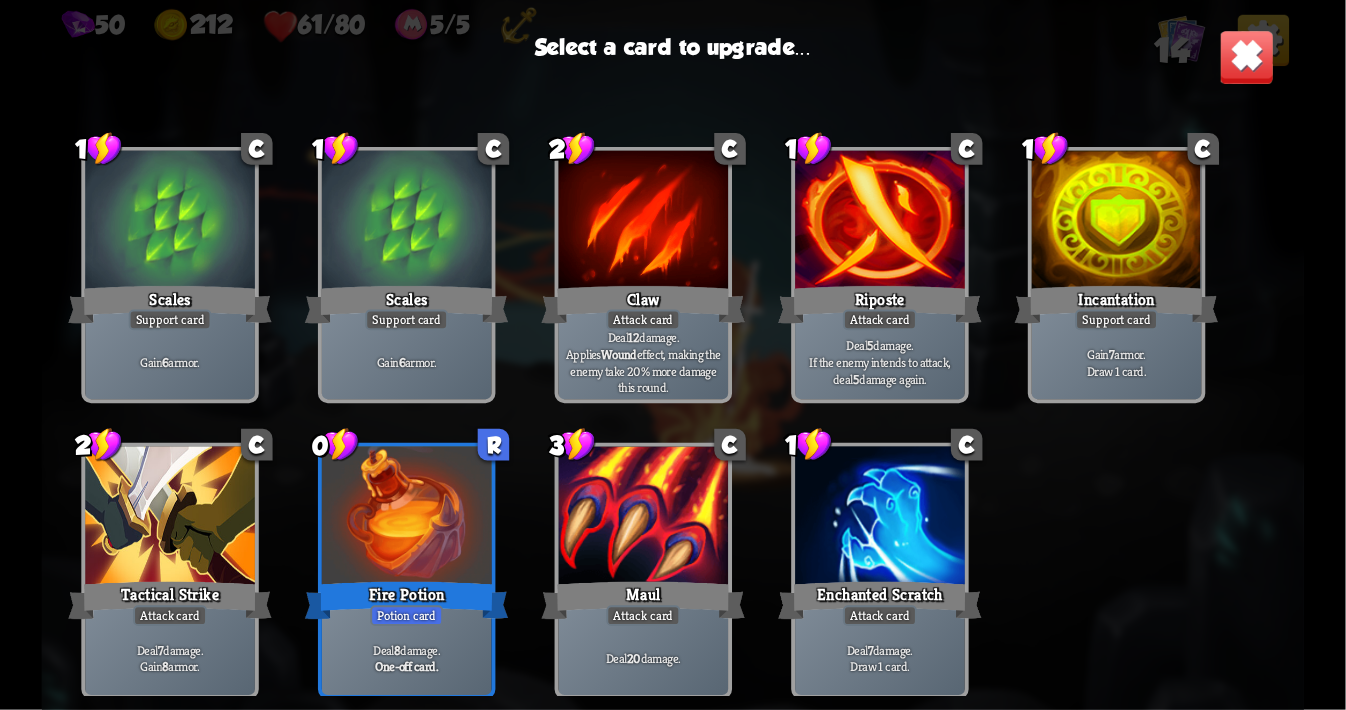 click at bounding box center [170, 518] 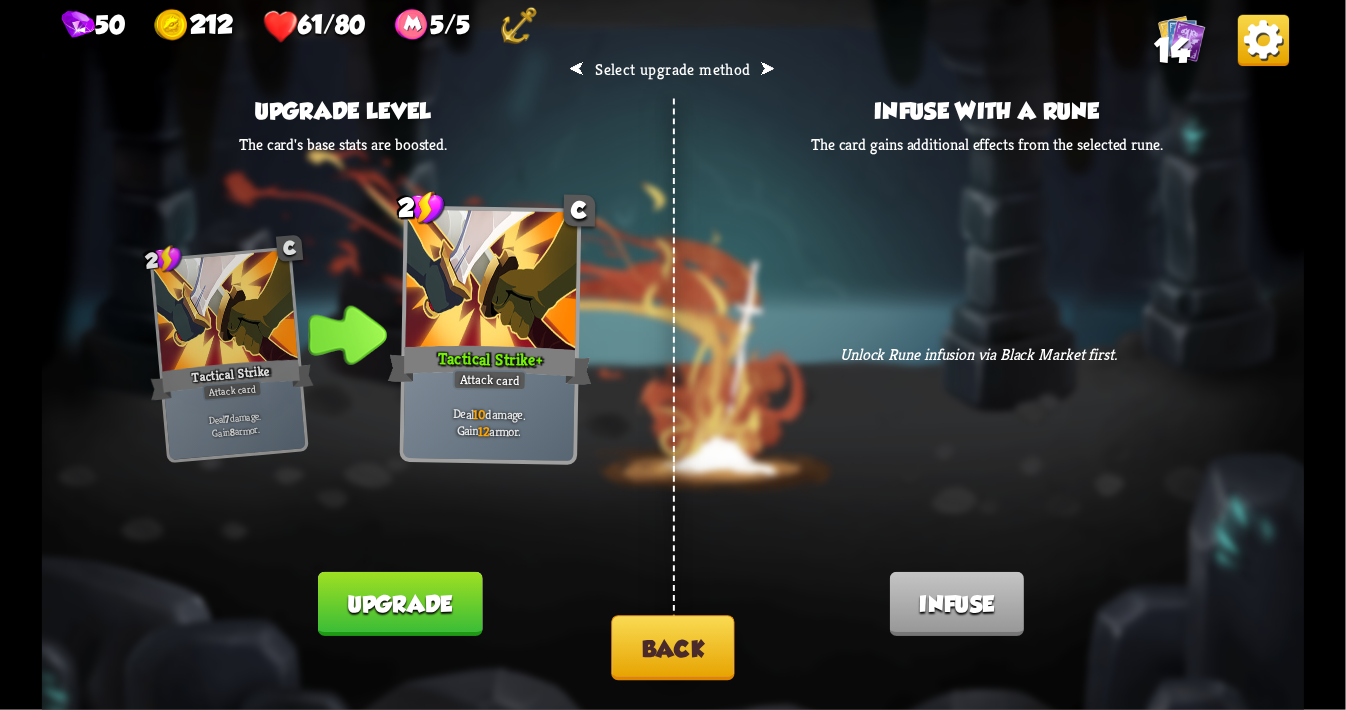 click on "Upgrade" at bounding box center (400, 604) 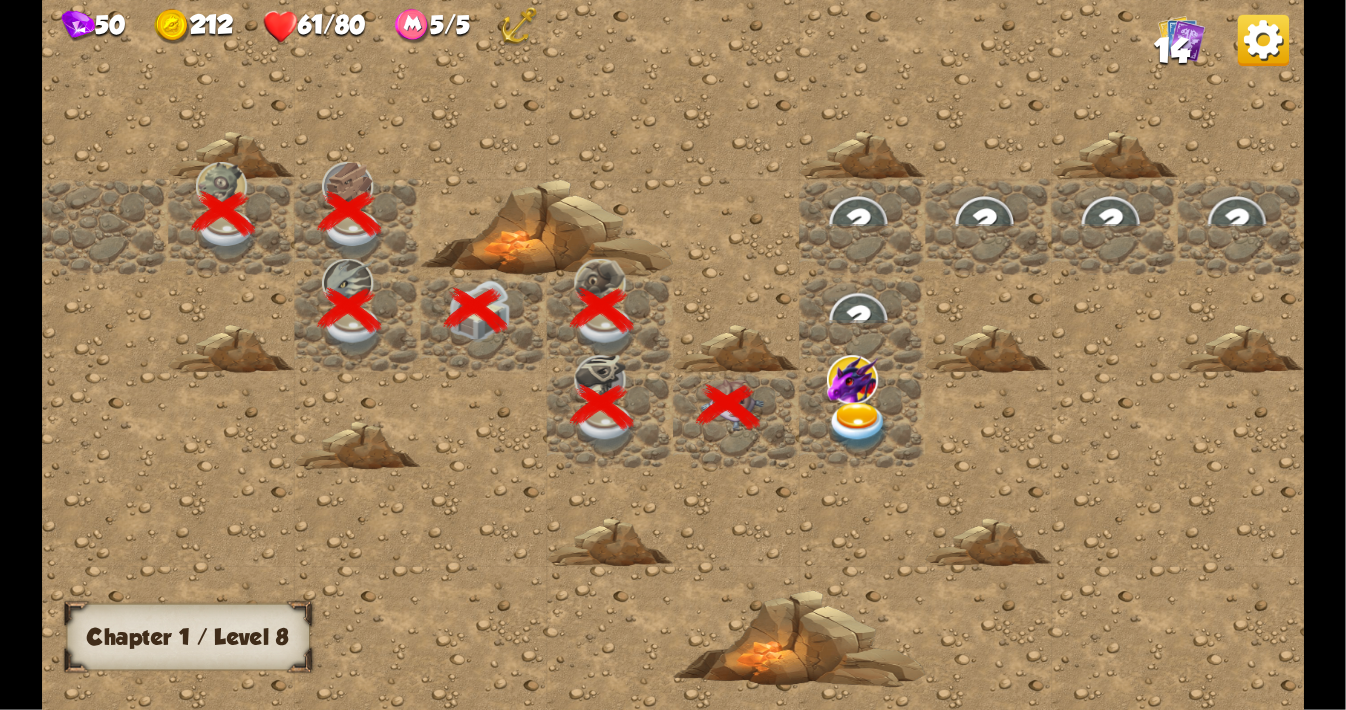 click at bounding box center (858, 426) 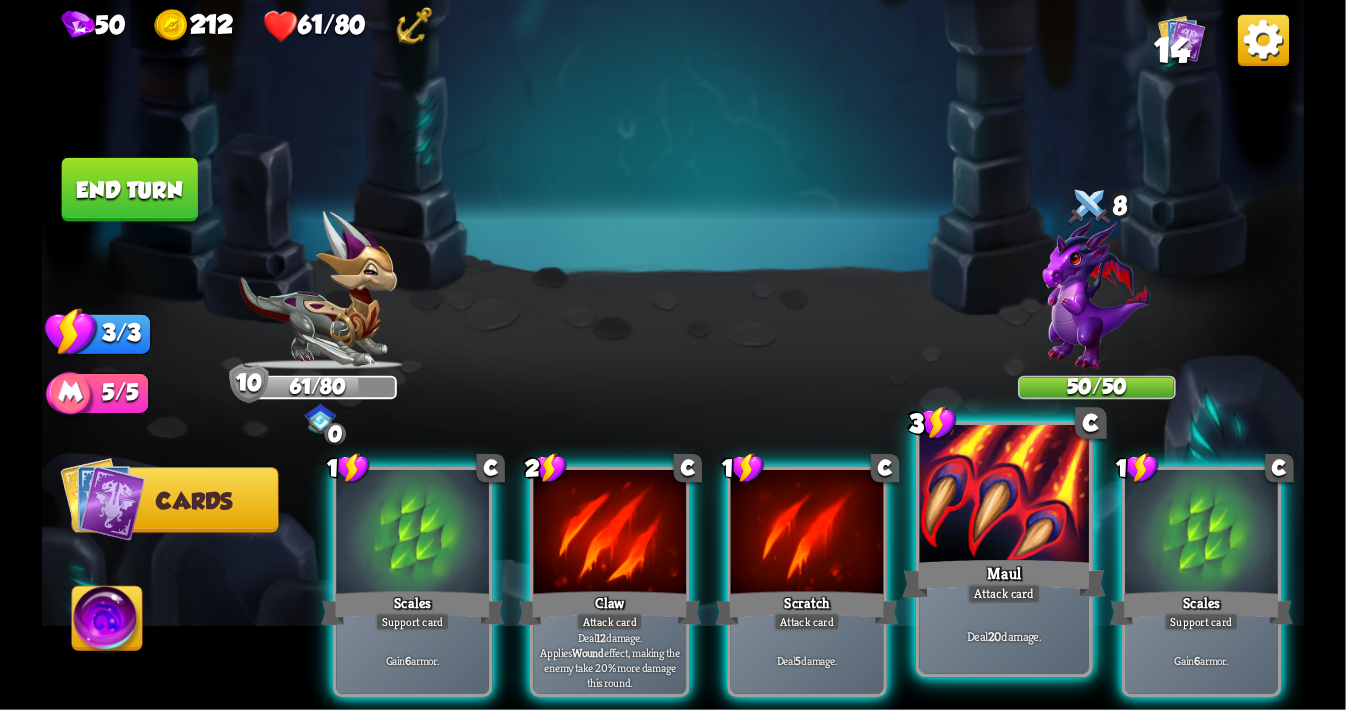 click at bounding box center (1005, 496) 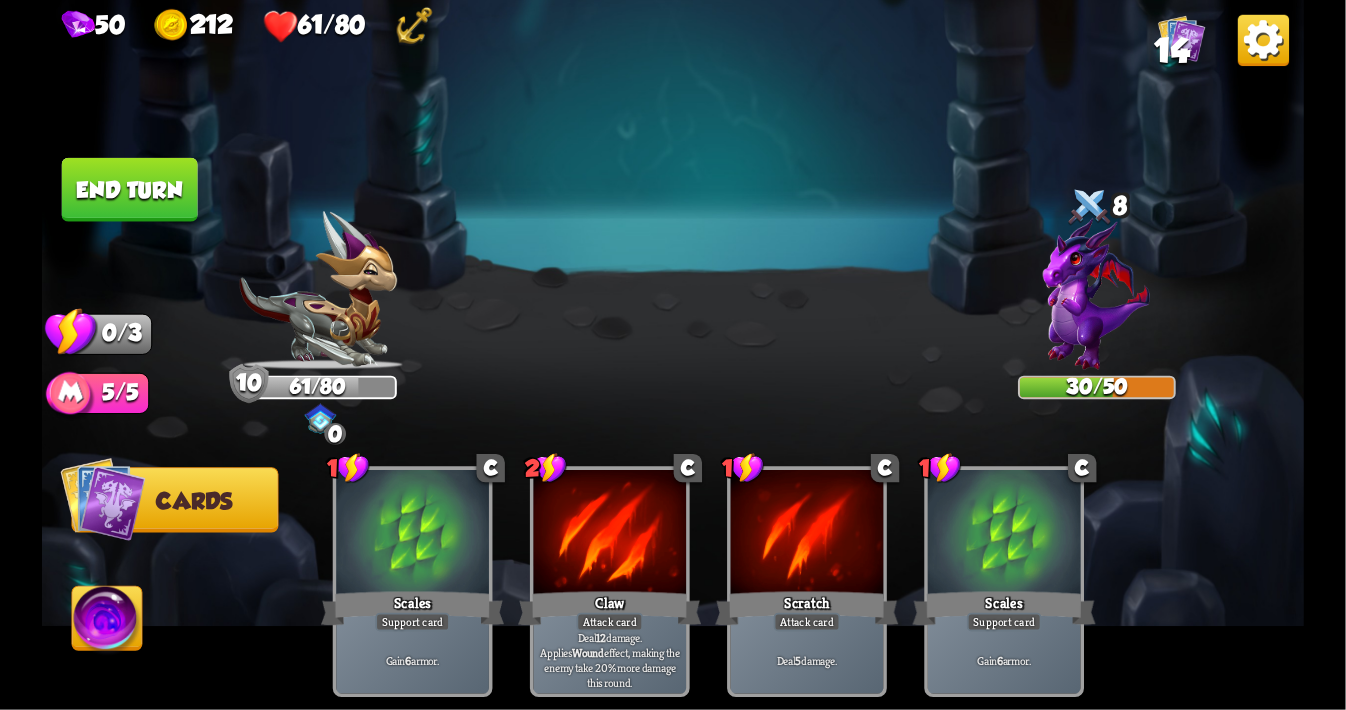 click on "End turn" at bounding box center (130, 190) 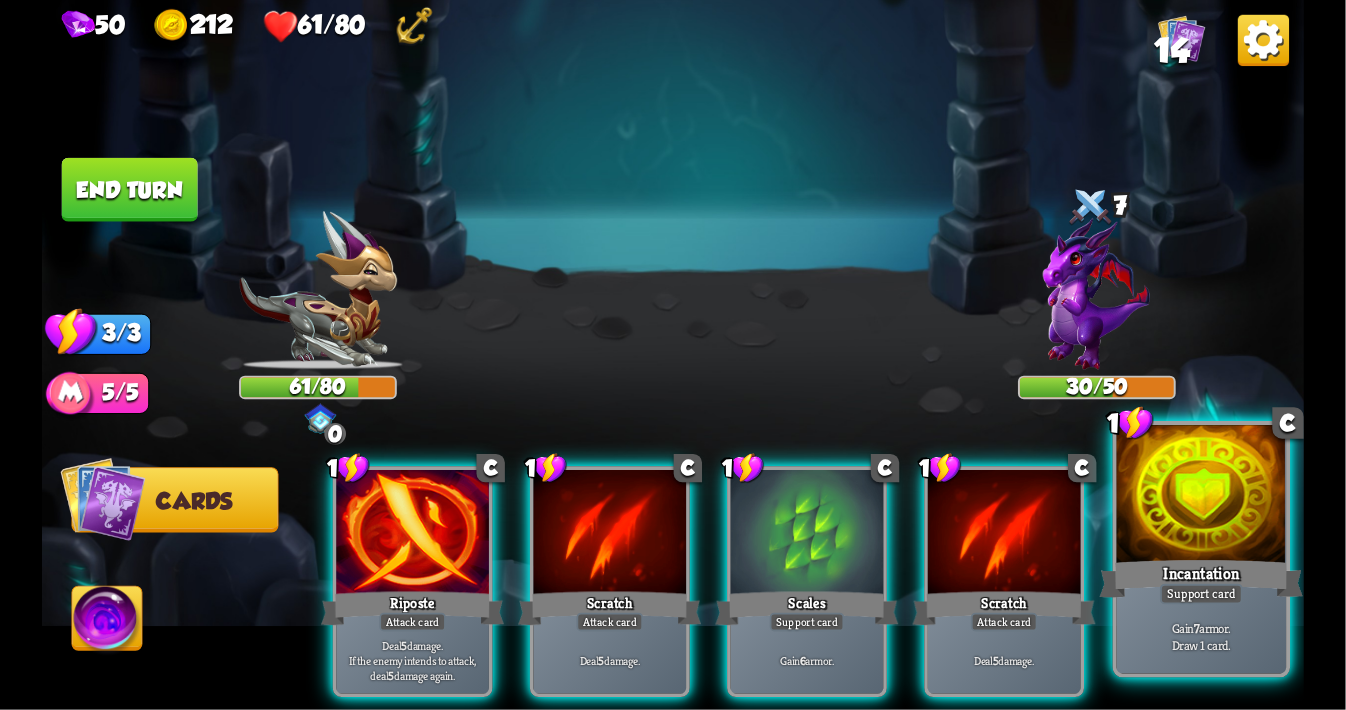 click on "Gain  7  armor. Draw 1 card." at bounding box center [1202, 637] 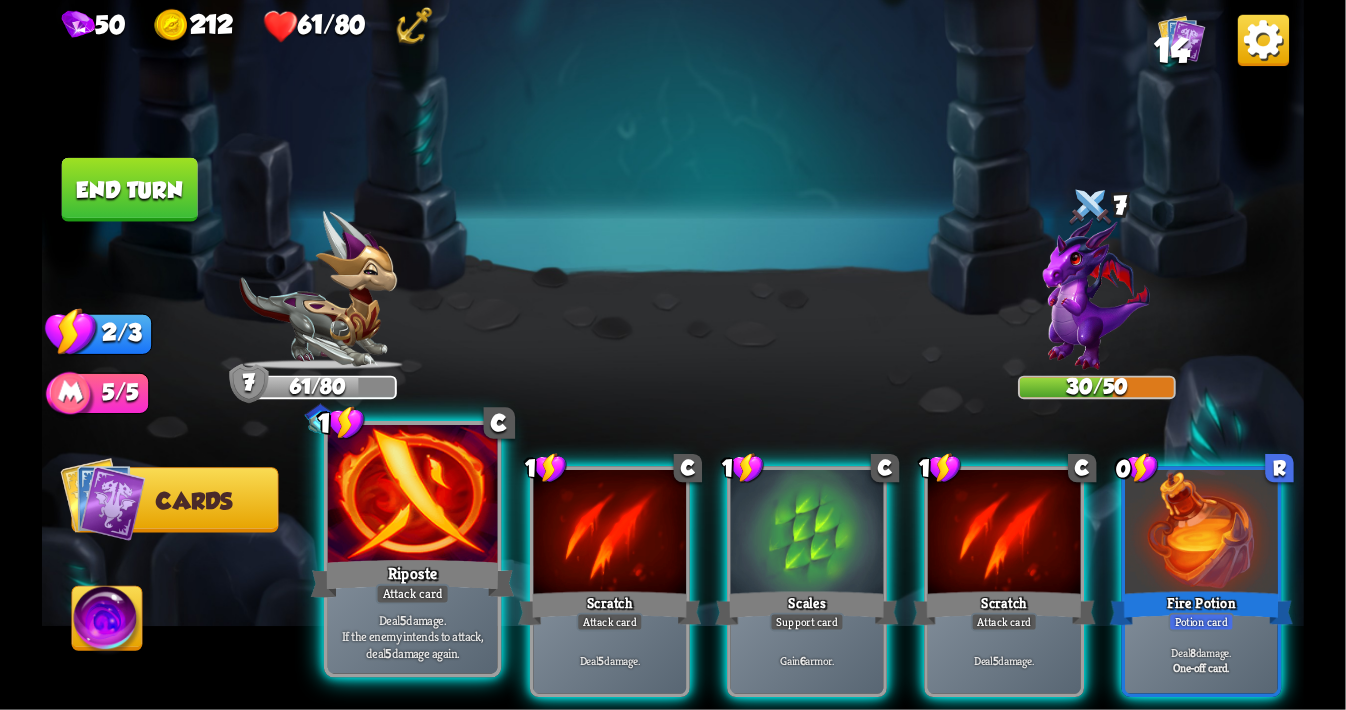 click at bounding box center [413, 496] 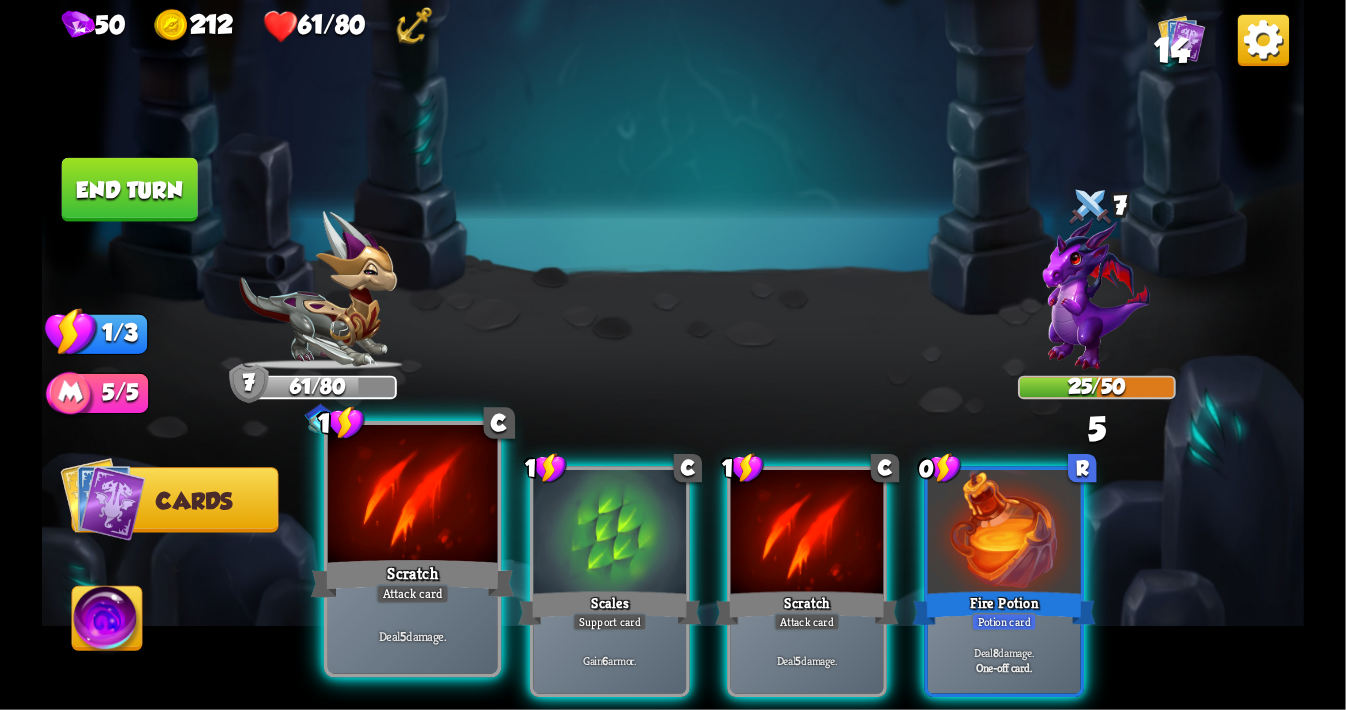 click at bounding box center (413, 496) 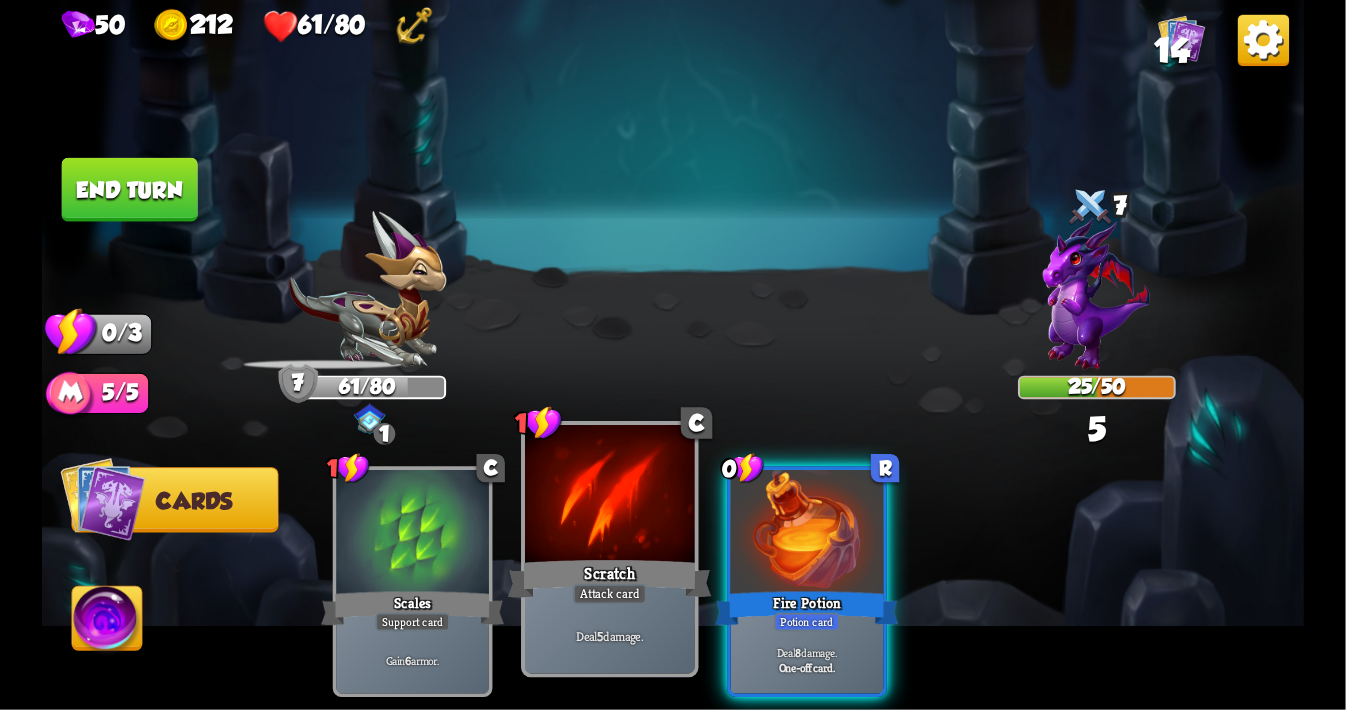 click at bounding box center [610, 496] 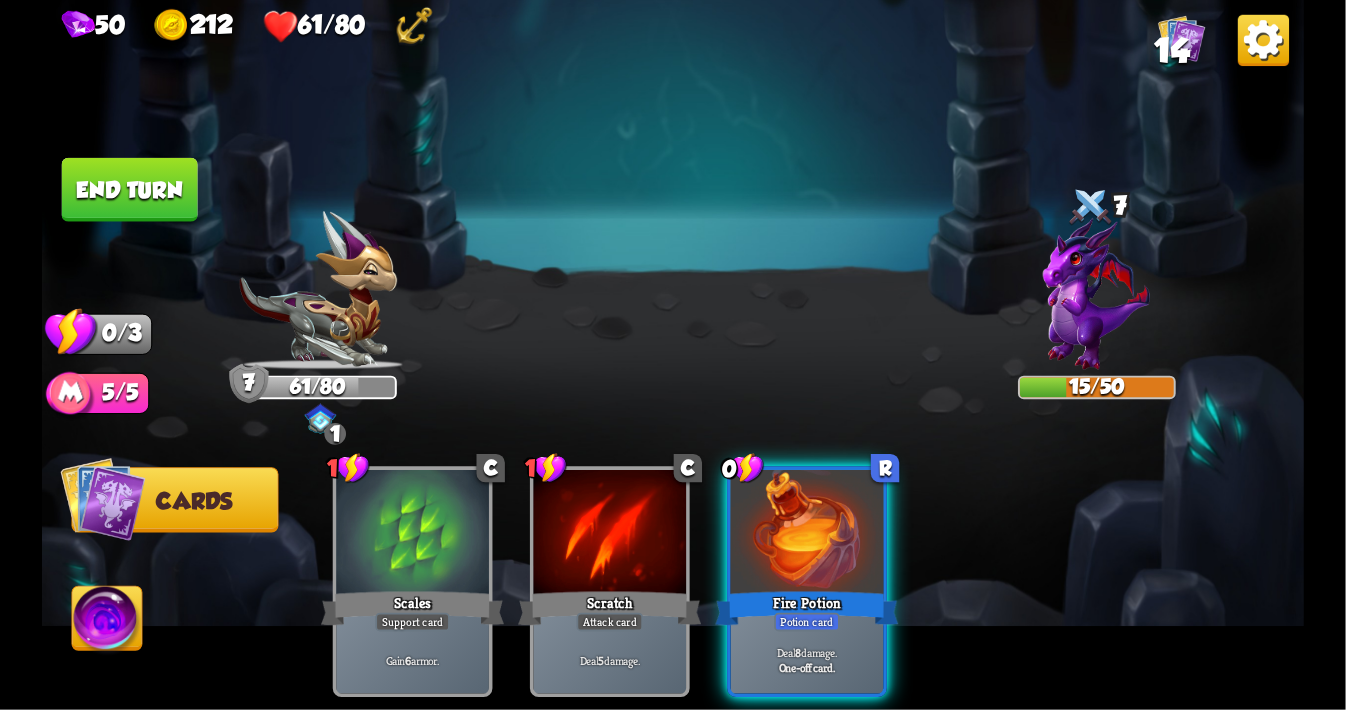 click on "End turn" at bounding box center (130, 190) 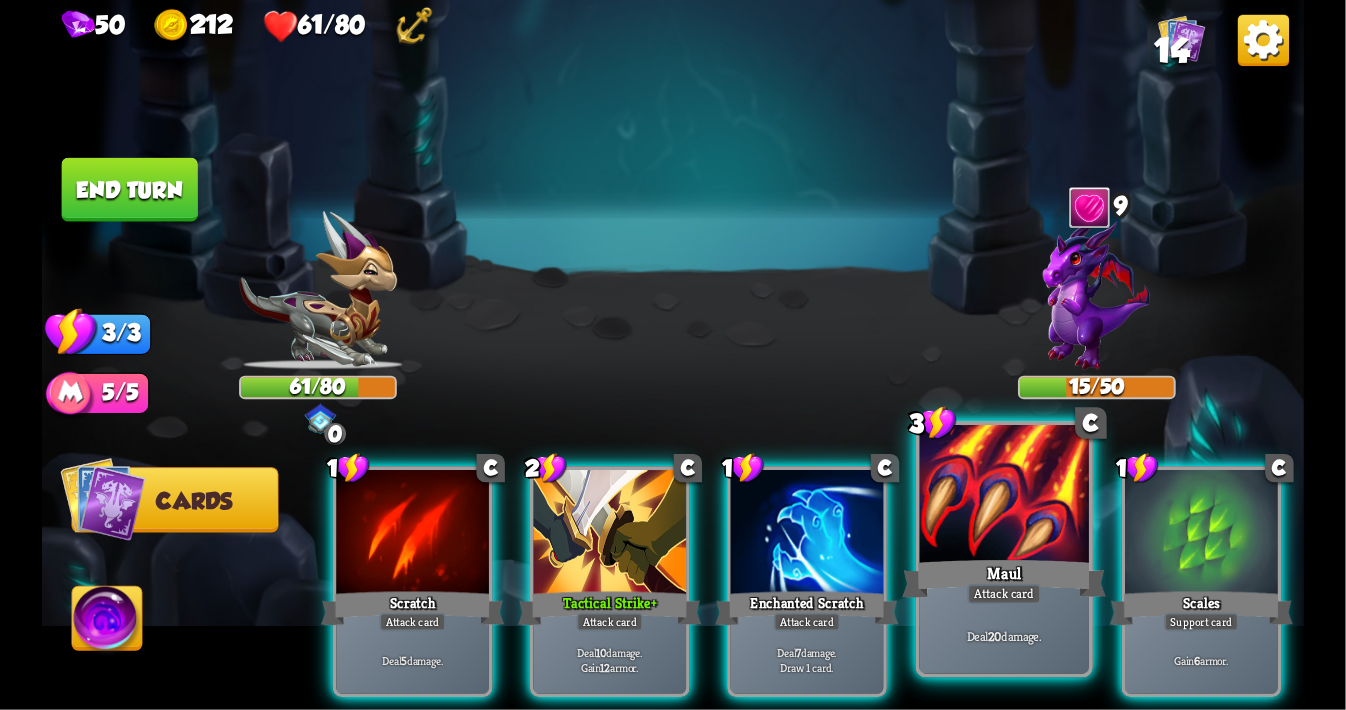 click at bounding box center [1005, 496] 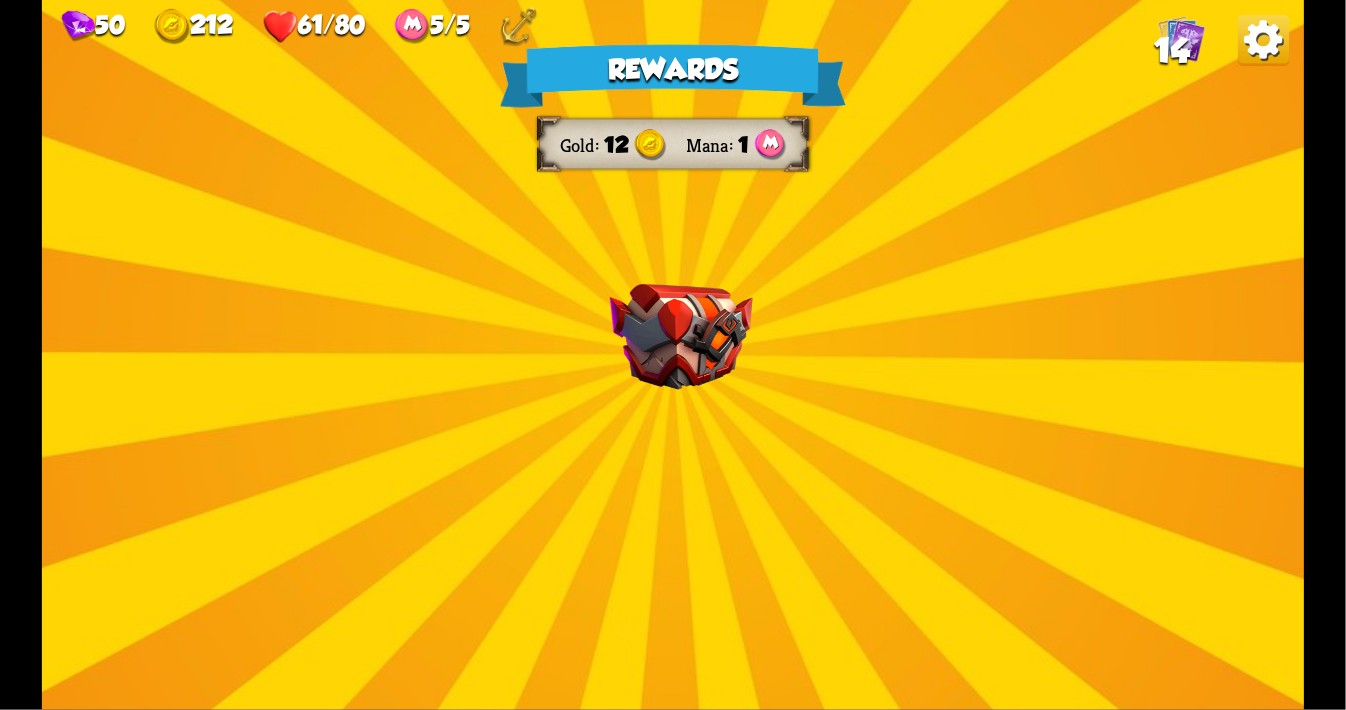 click at bounding box center (681, 337) 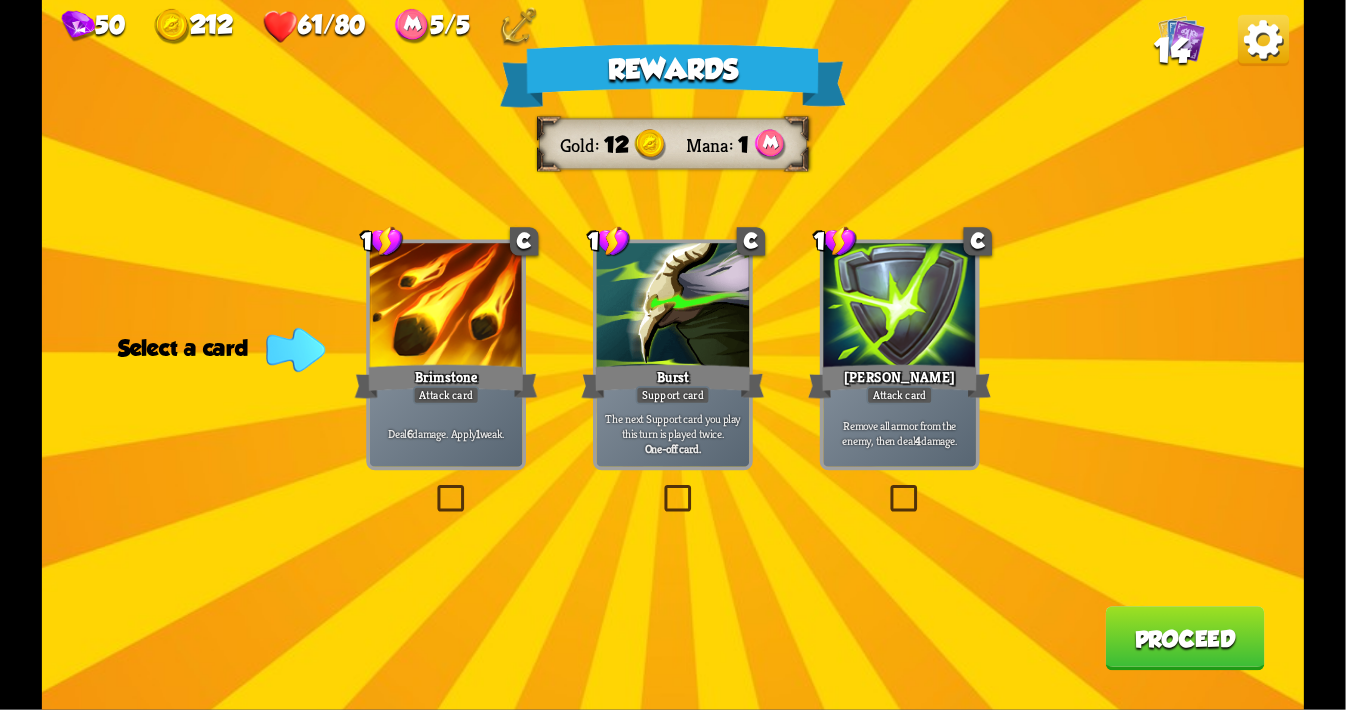 click at bounding box center [433, 488] 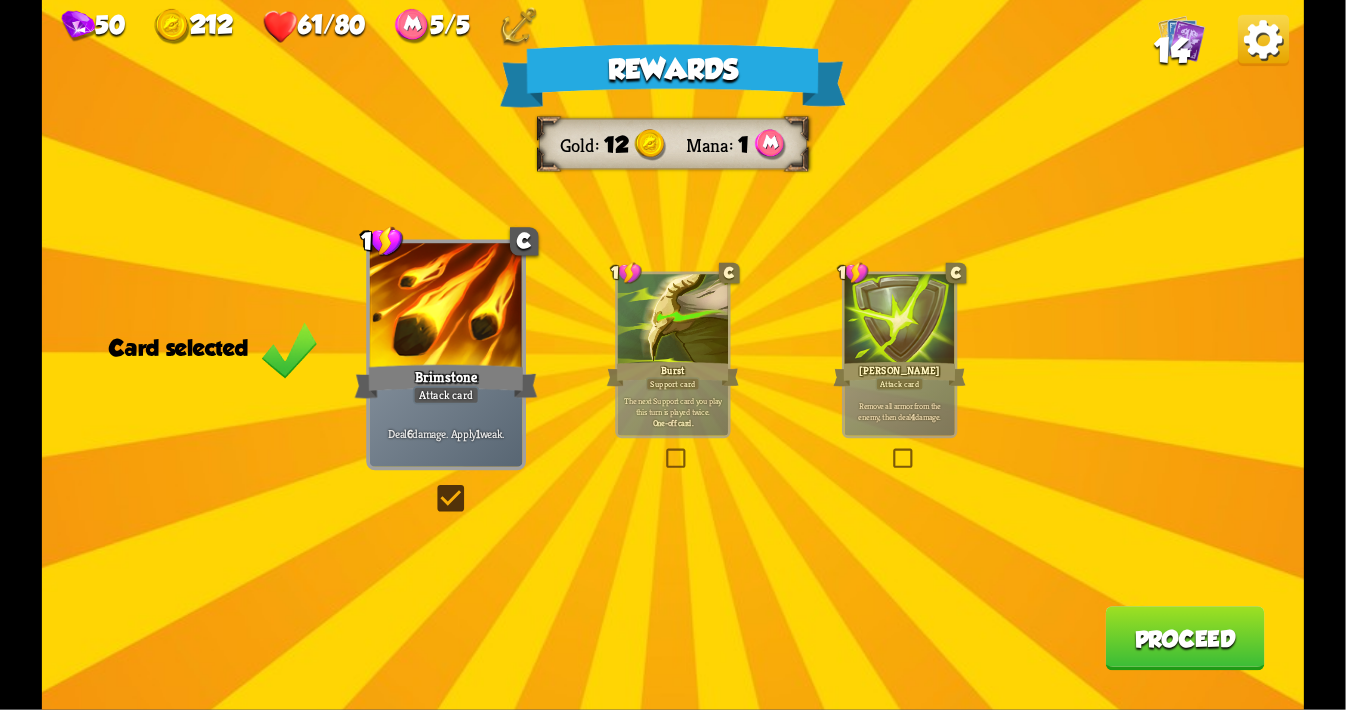 click on "Proceed" at bounding box center (1184, 638) 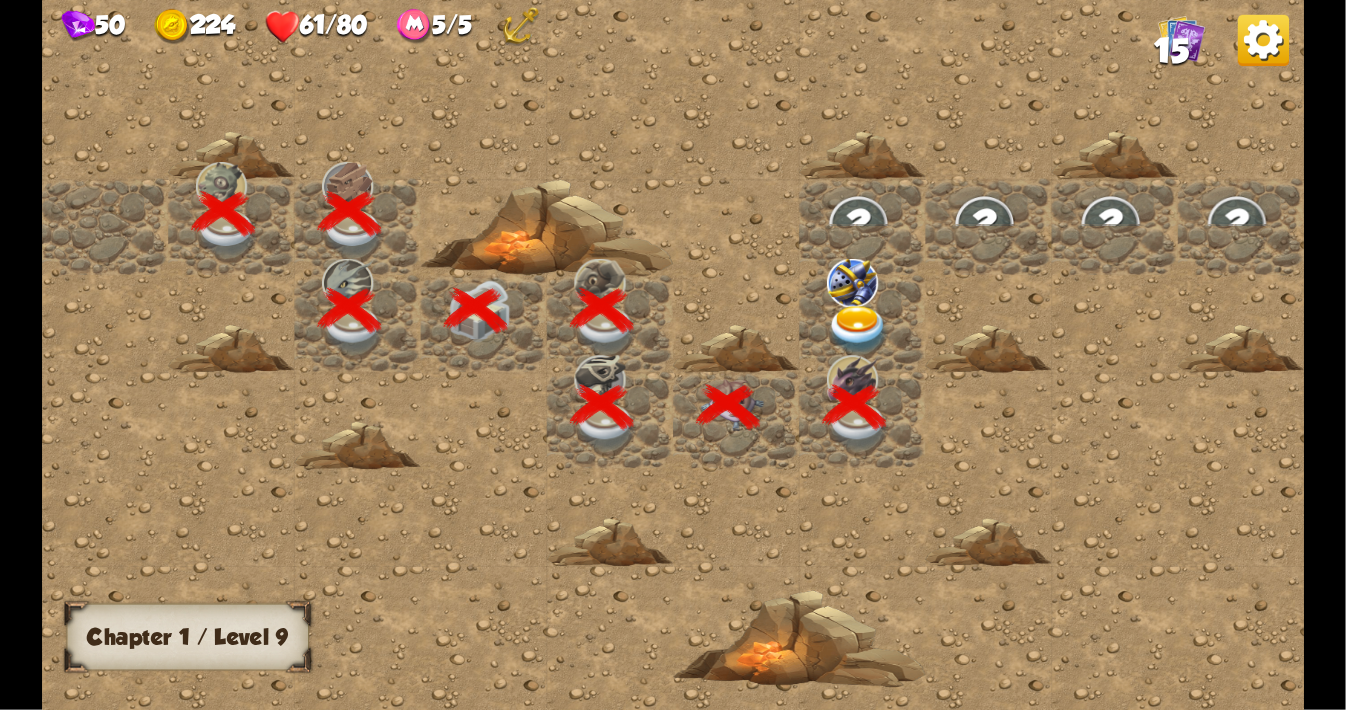 click at bounding box center (858, 223) 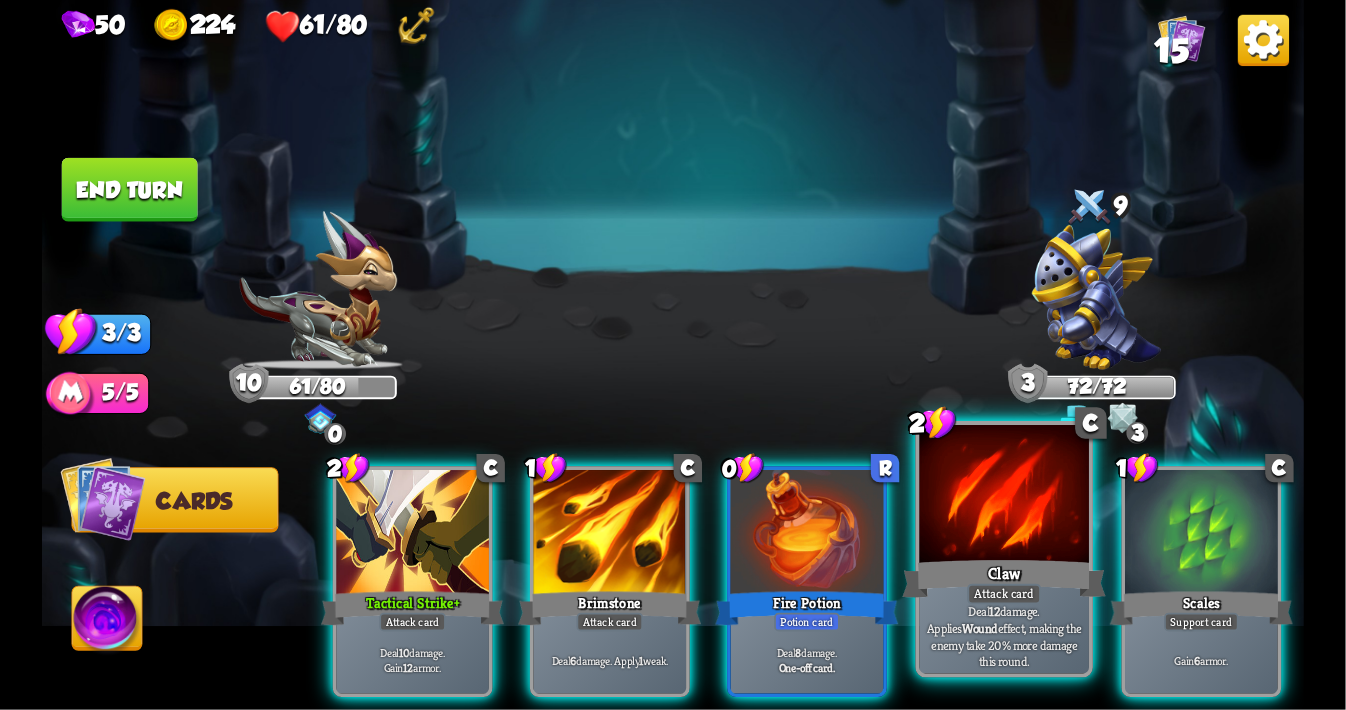 click on "Claw" at bounding box center [1005, 578] 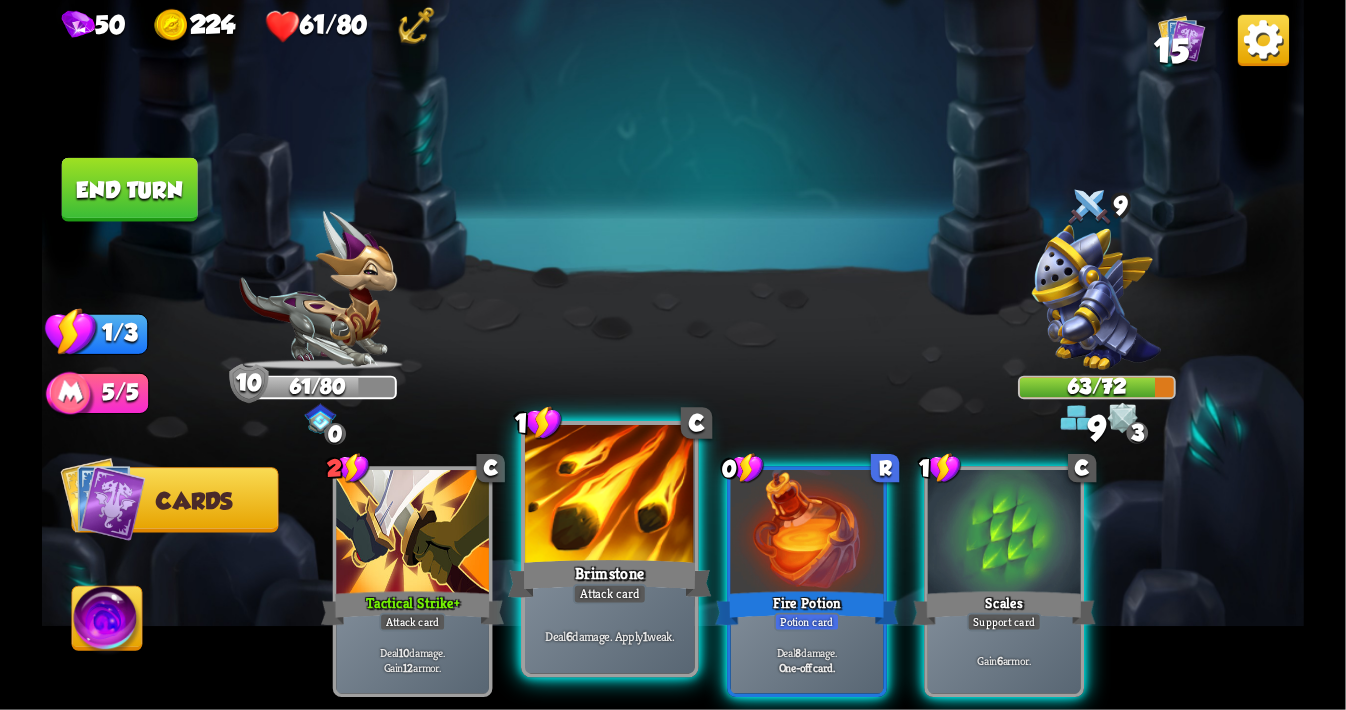 click on "Brimstone" at bounding box center [610, 578] 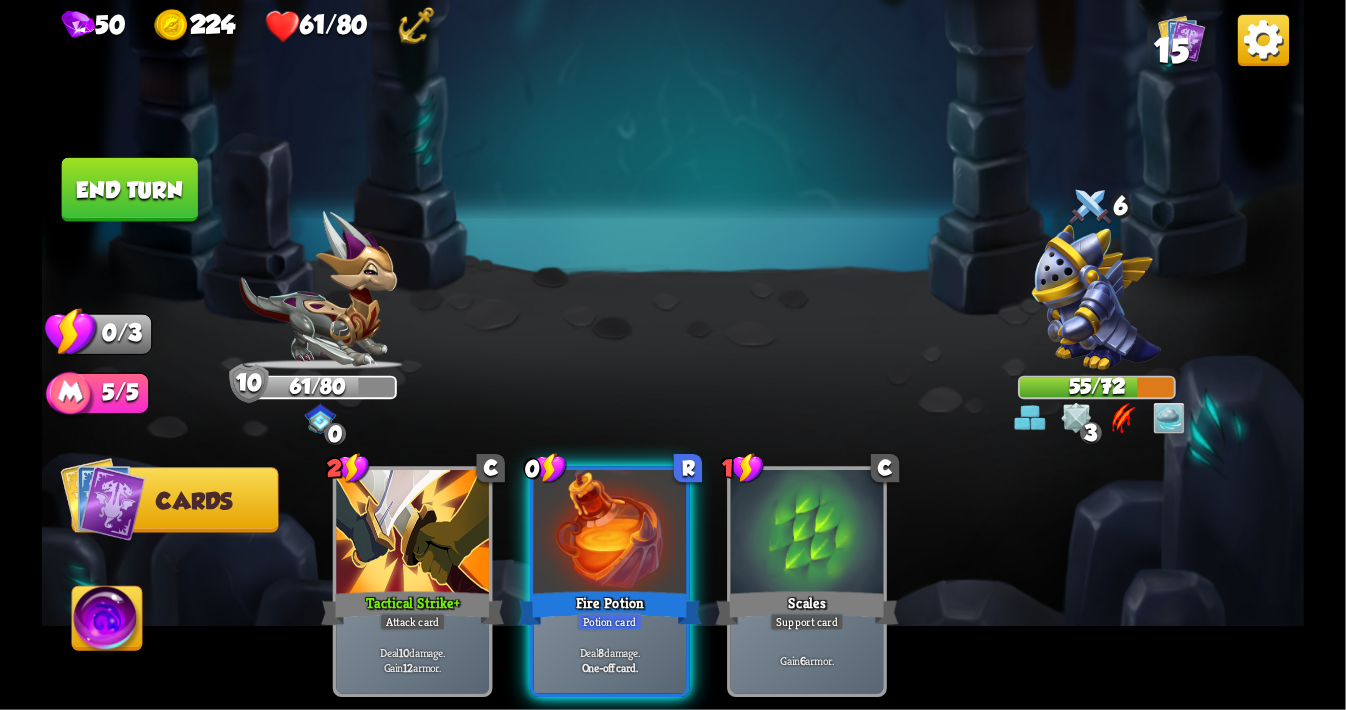 click at bounding box center [1030, 418] 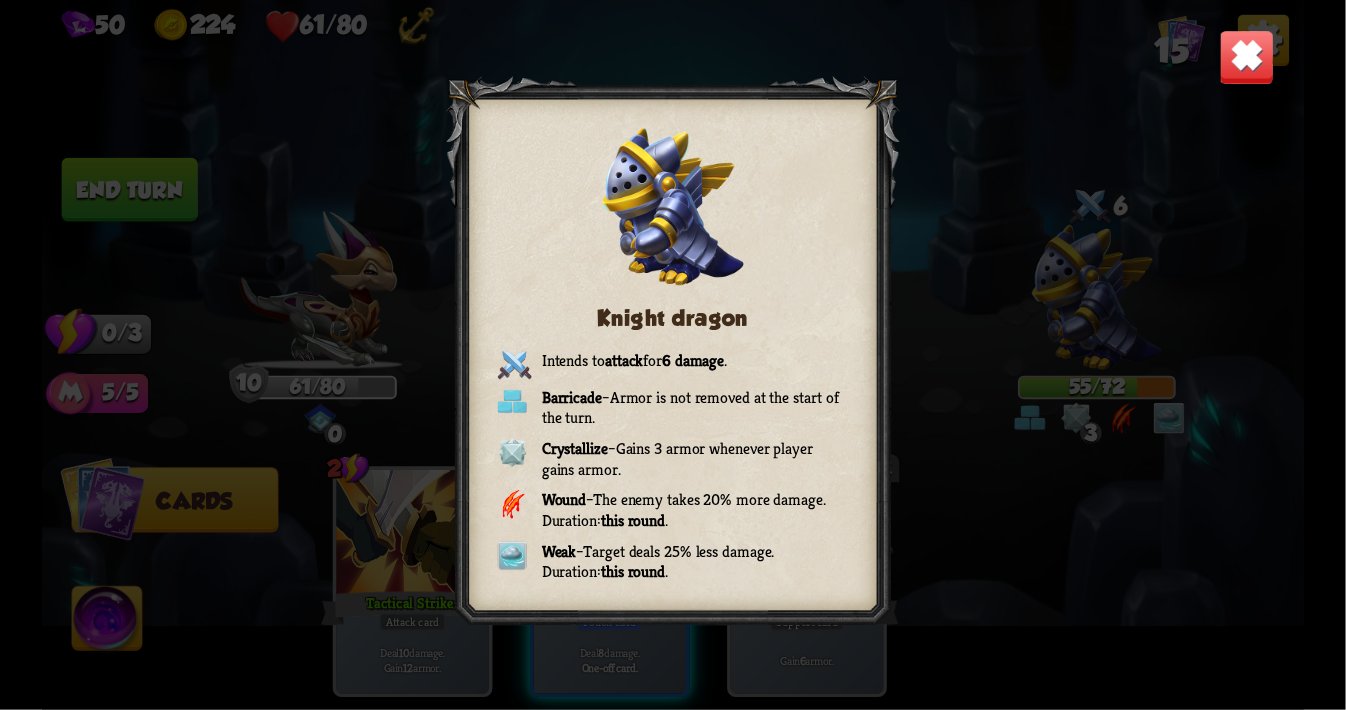 click at bounding box center [1246, 57] 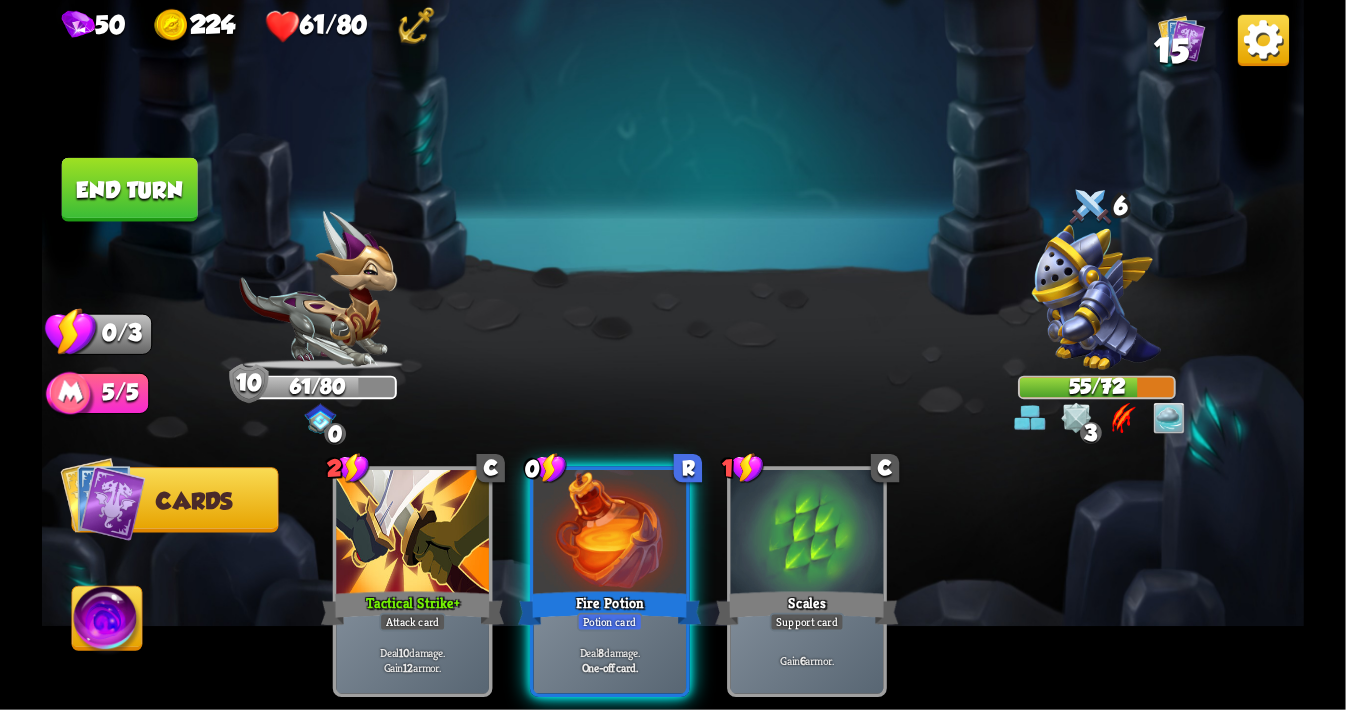 click on "End turn" at bounding box center (130, 190) 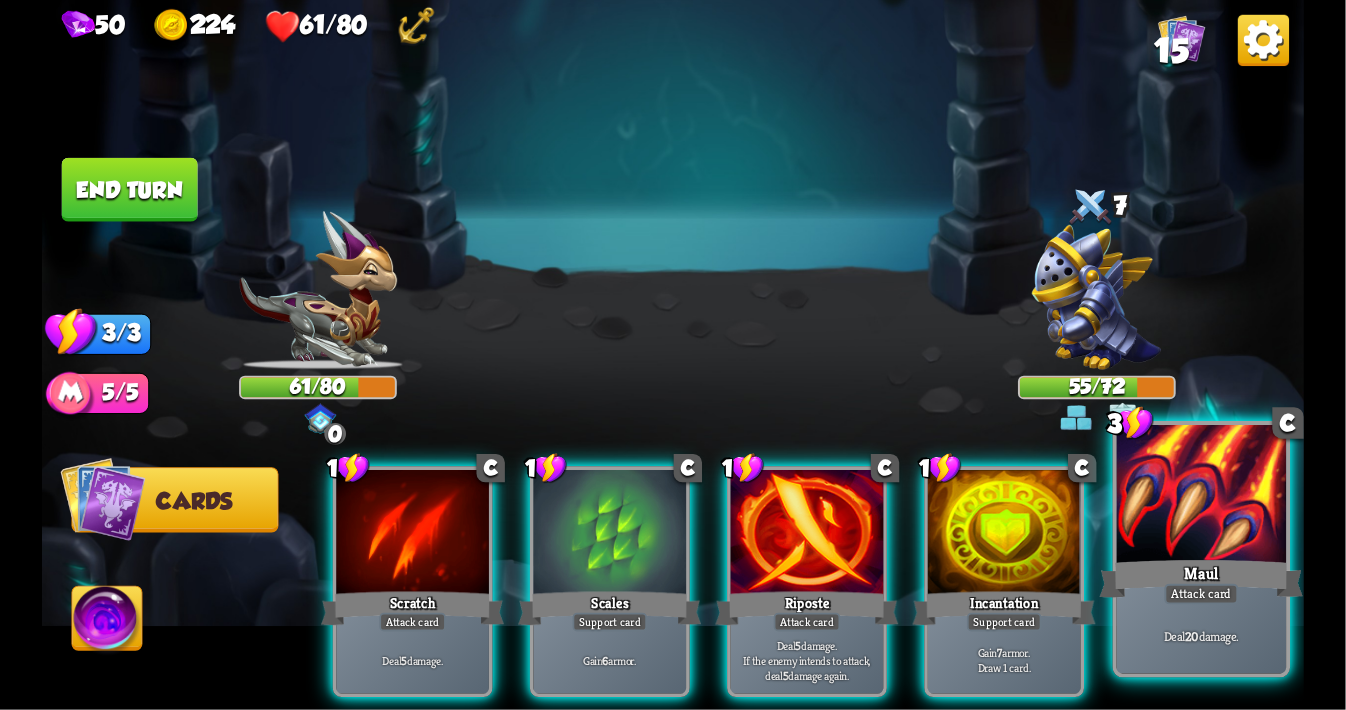 click at bounding box center (1202, 496) 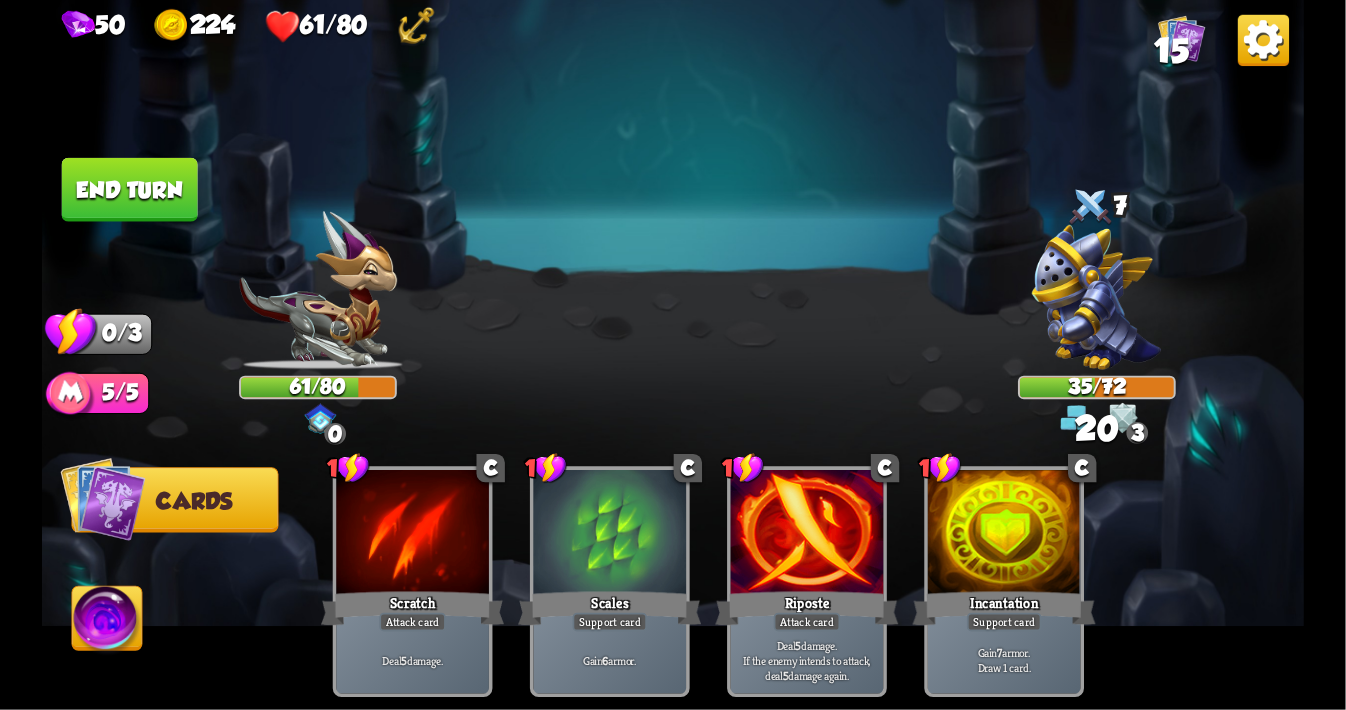 click on "End turn" at bounding box center [129, 190] 